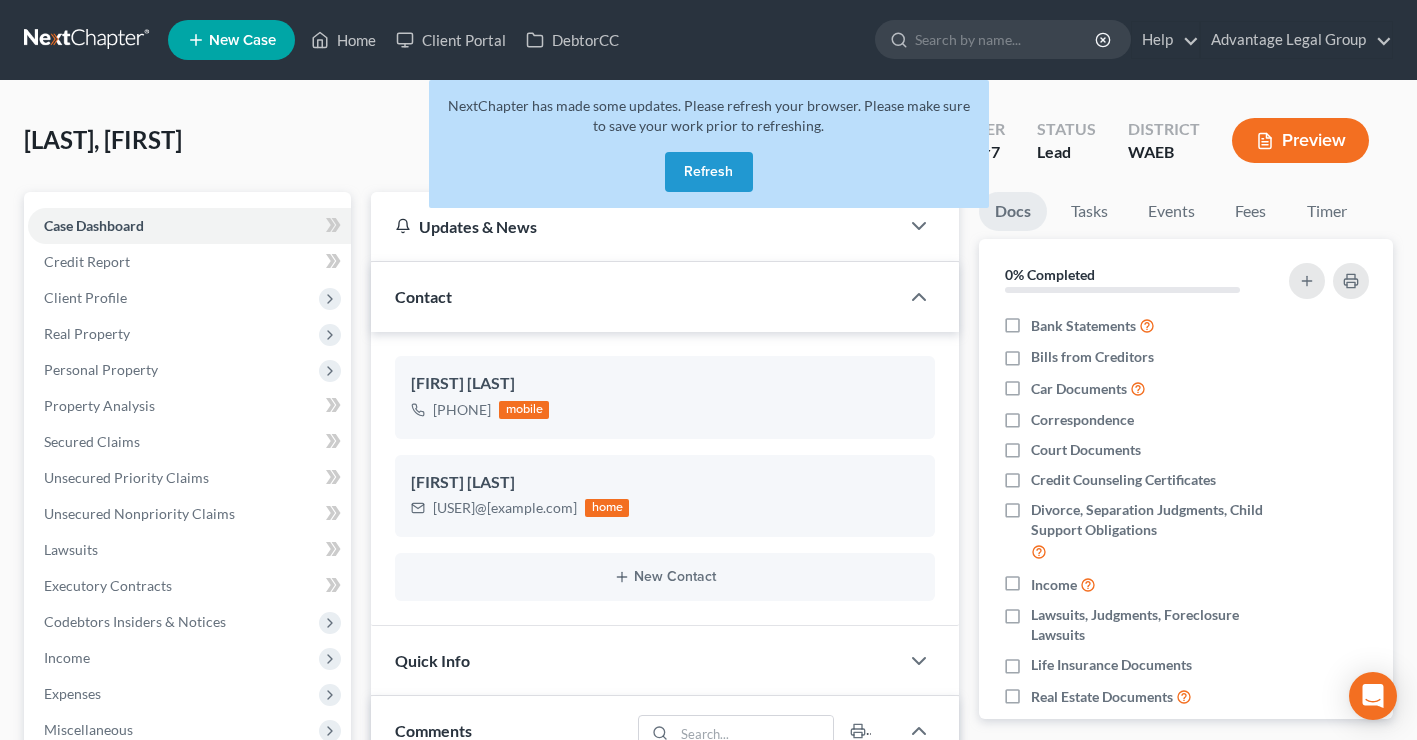 select on "0" 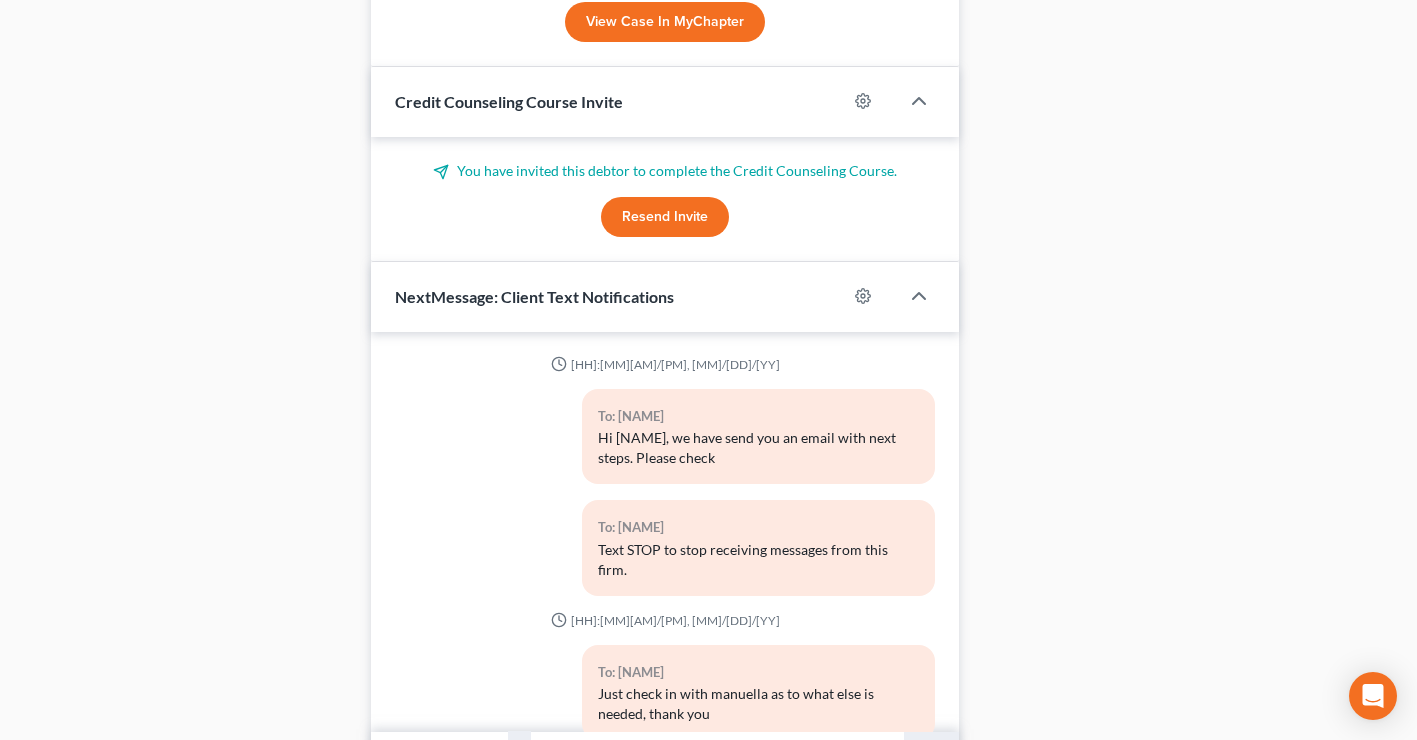 scroll, scrollTop: 48, scrollLeft: 0, axis: vertical 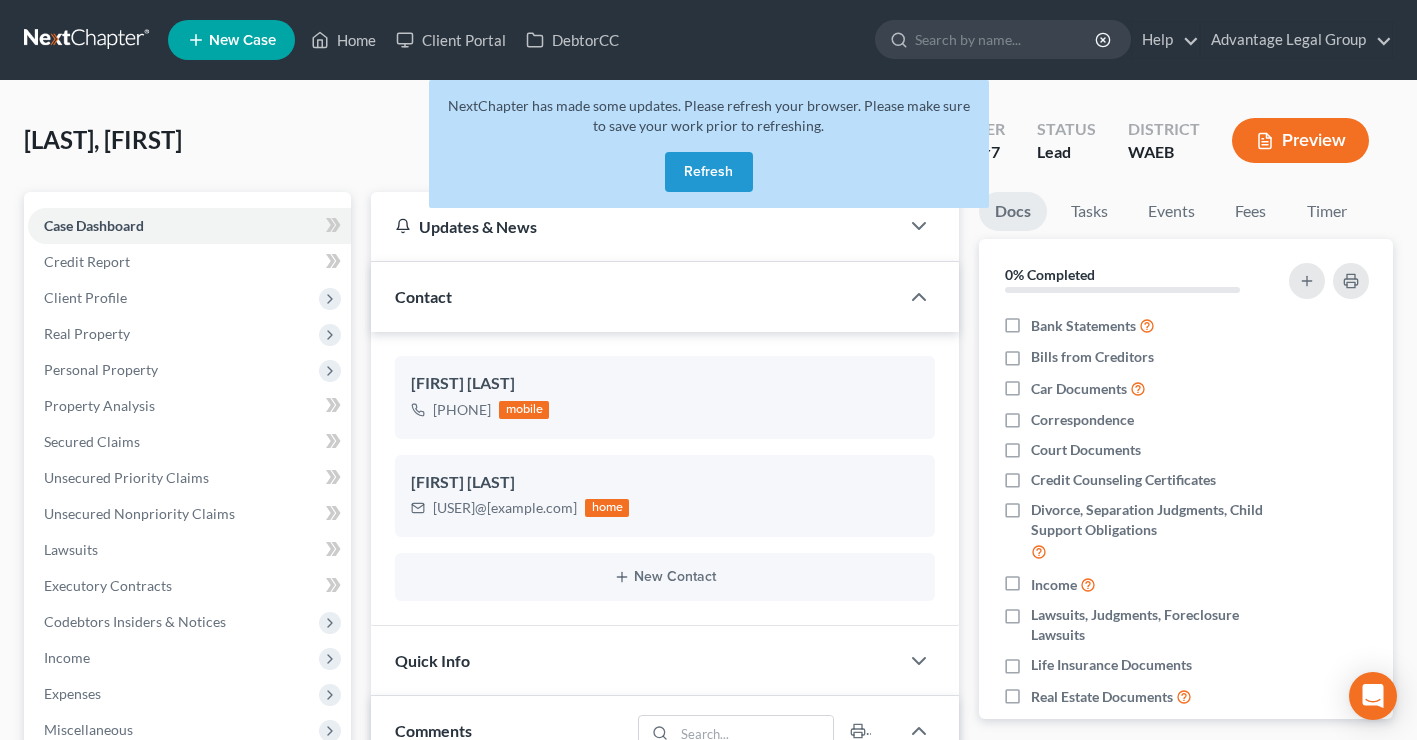 click on "Refresh" at bounding box center (709, 172) 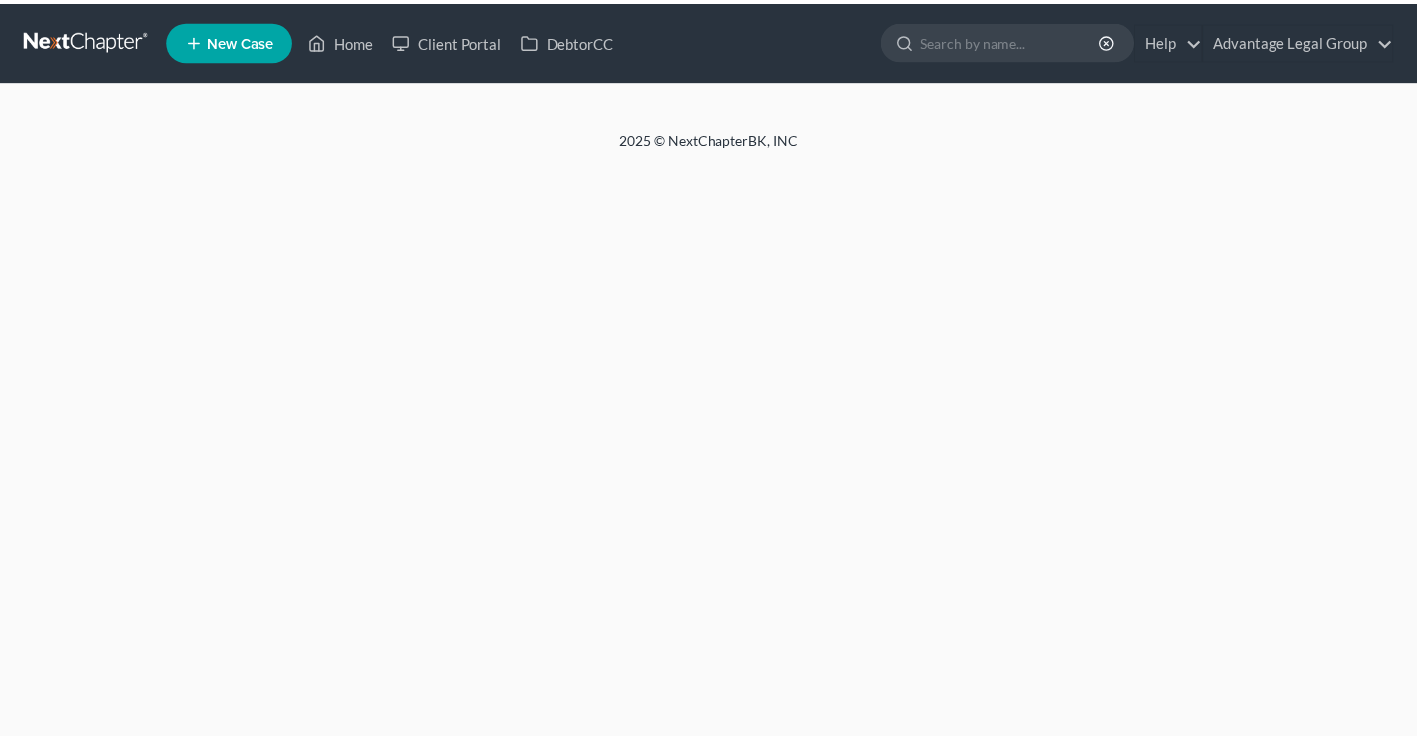 scroll, scrollTop: 0, scrollLeft: 0, axis: both 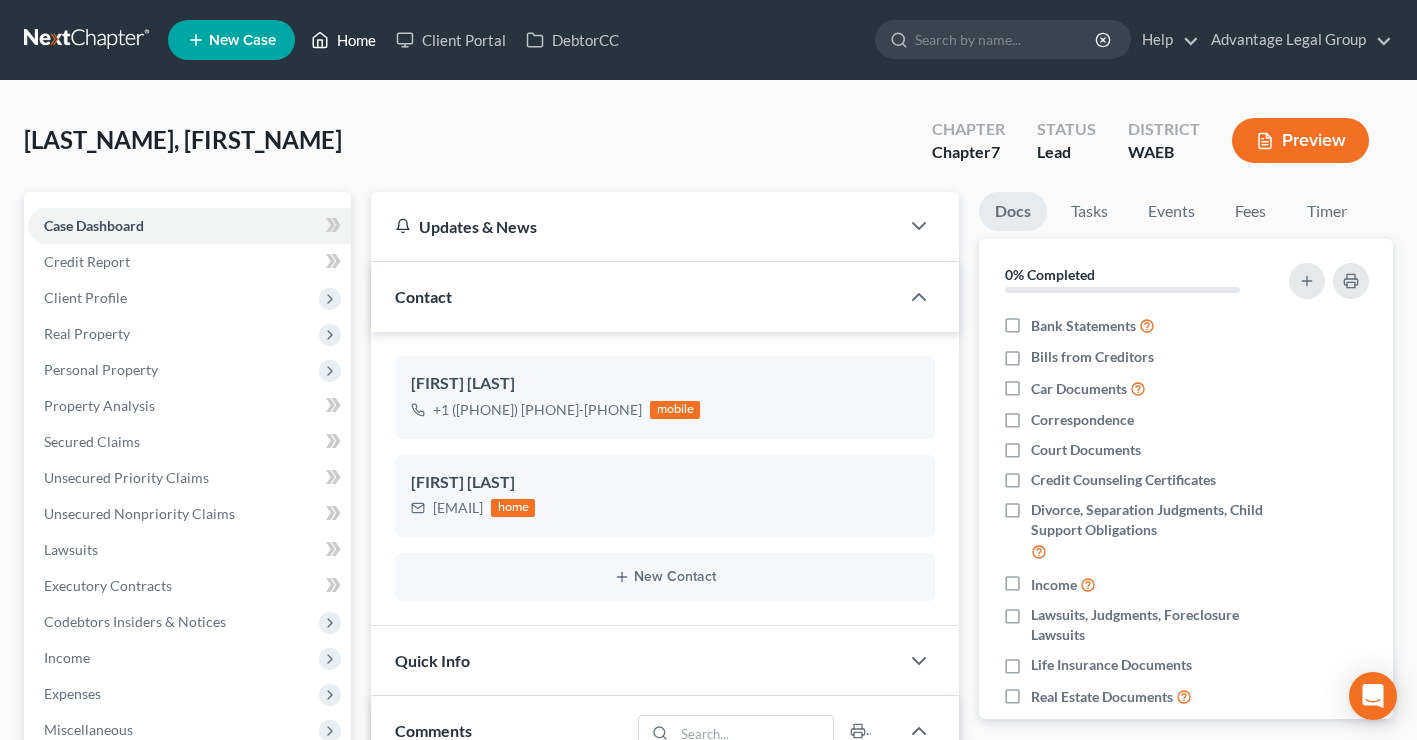 click on "Home" at bounding box center [343, 40] 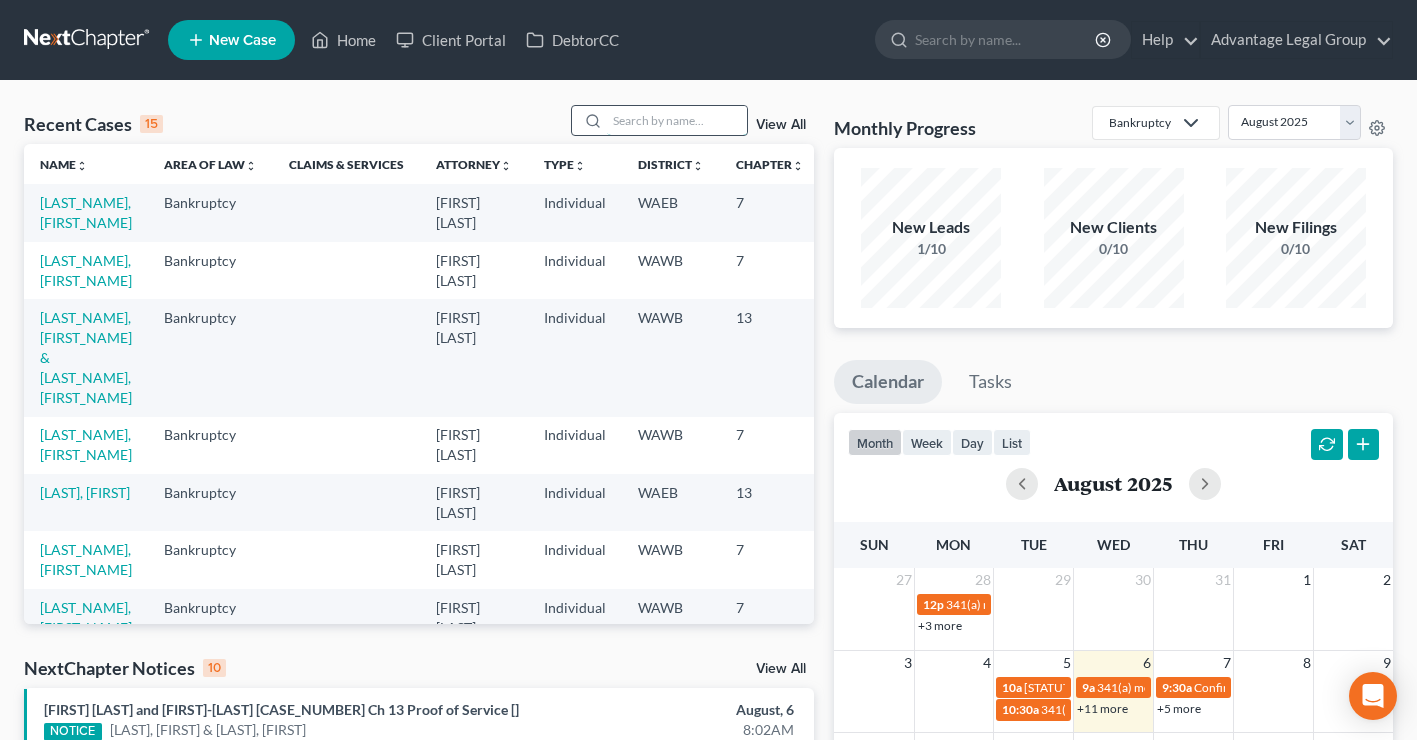 click at bounding box center (677, 120) 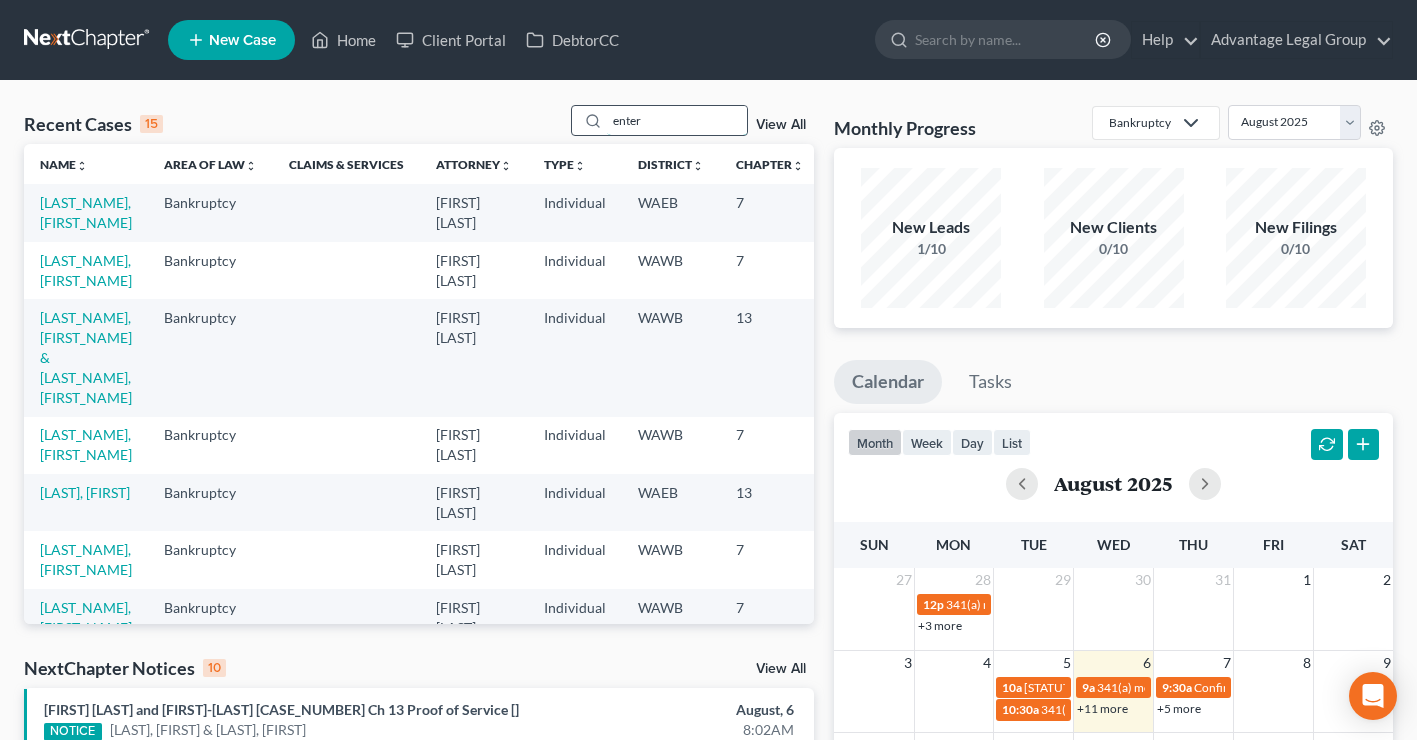 type on "enter" 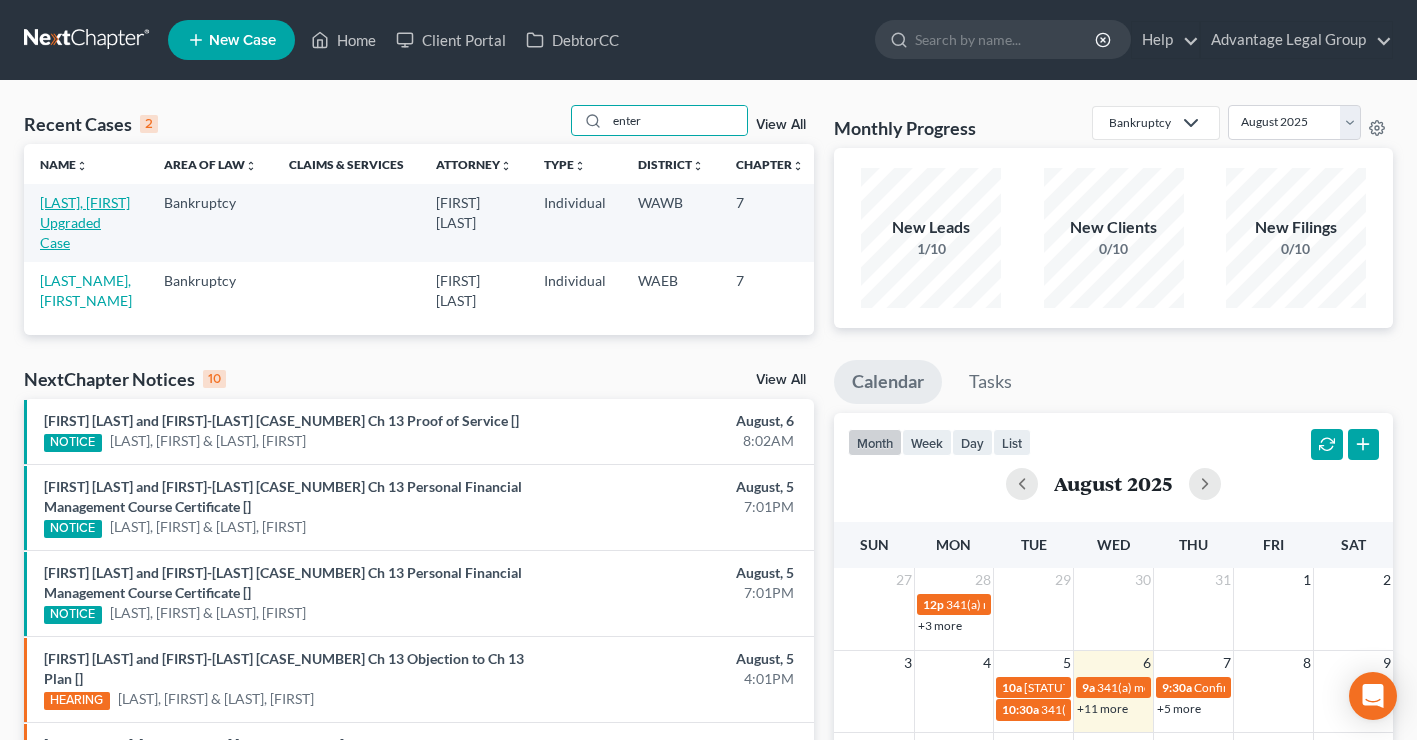 click on "[LAST], [FIRST] Upgraded Case" at bounding box center [85, 222] 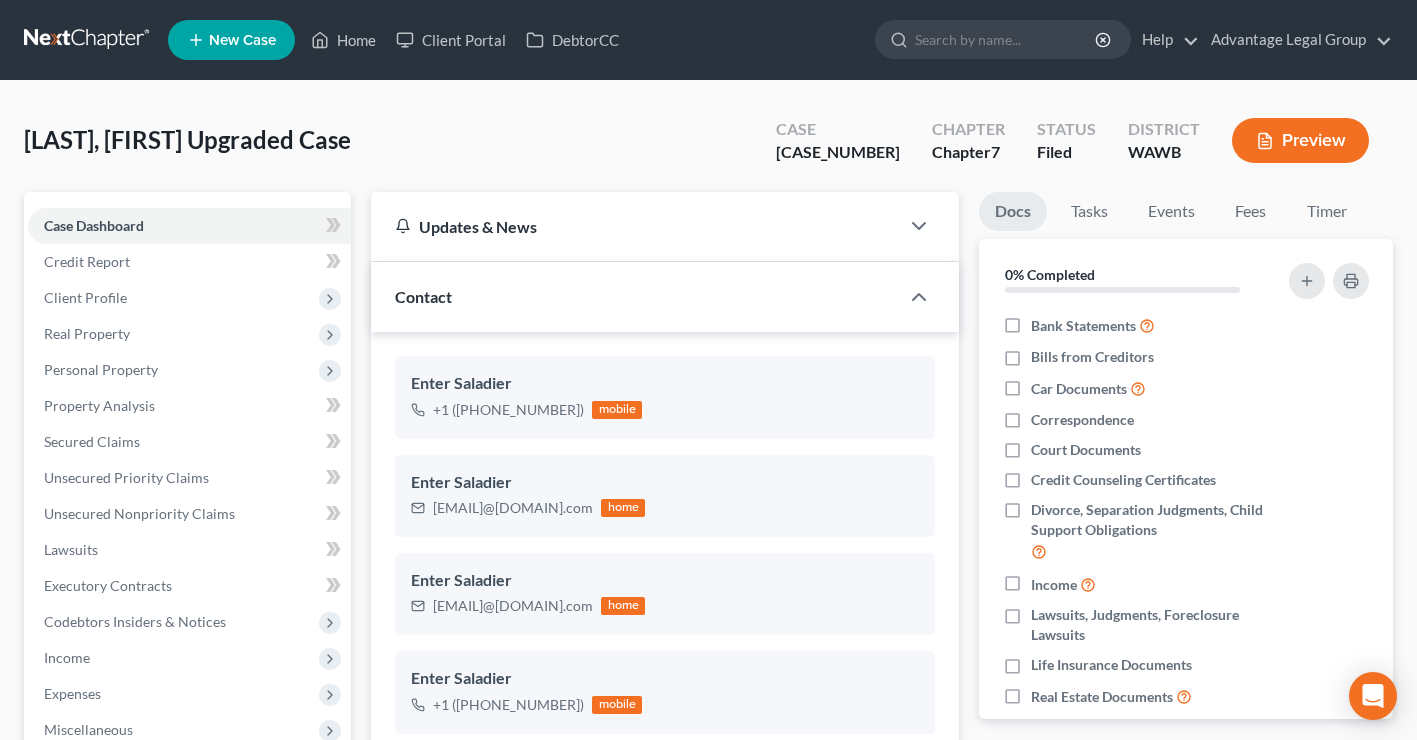 scroll, scrollTop: 7450, scrollLeft: 0, axis: vertical 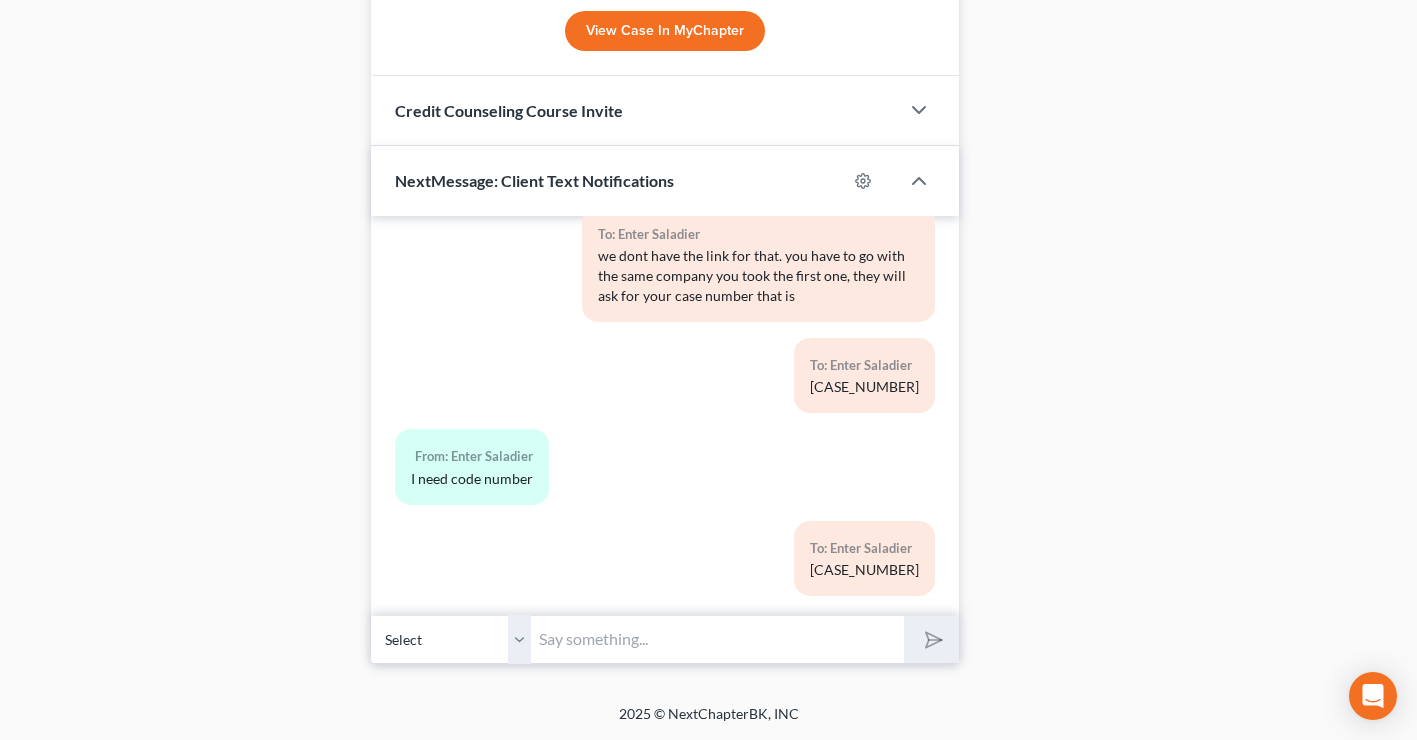 click at bounding box center [717, 639] 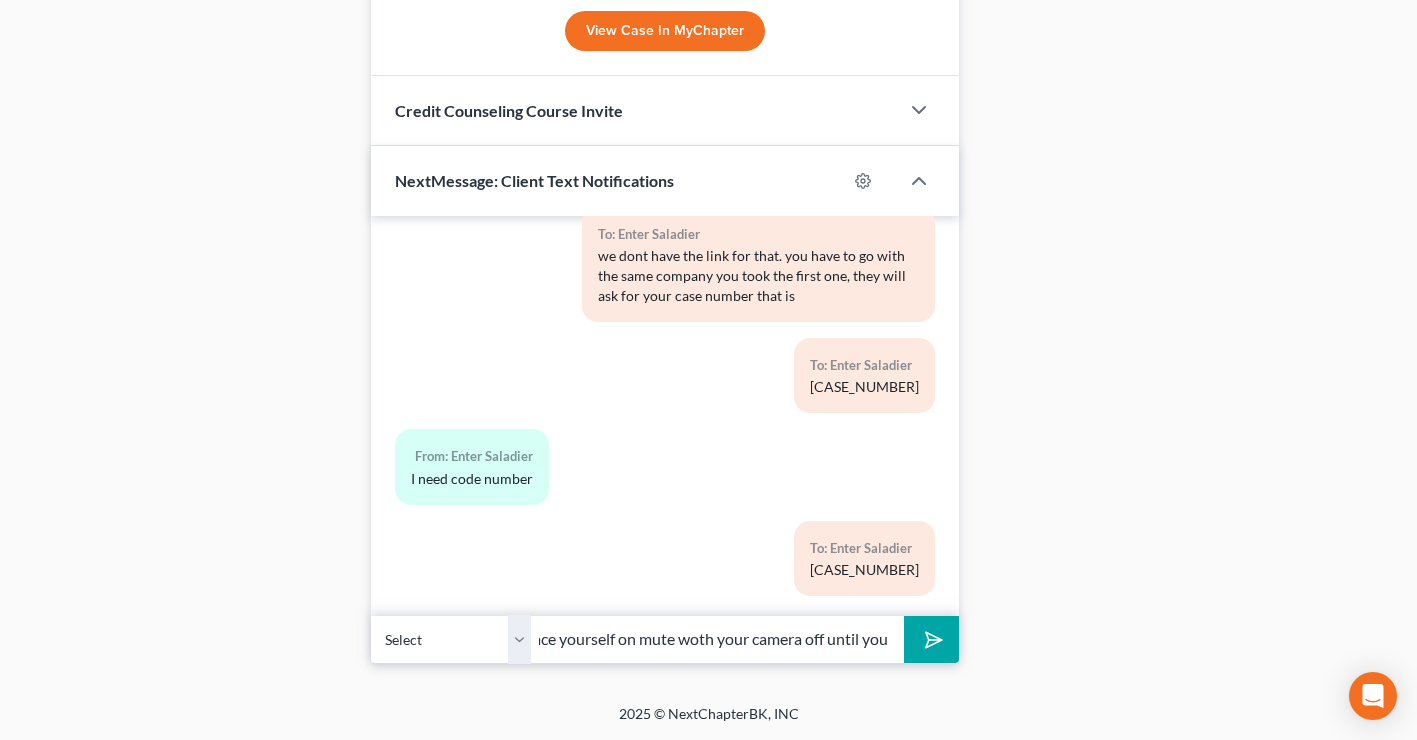 scroll, scrollTop: 0, scrollLeft: 340, axis: horizontal 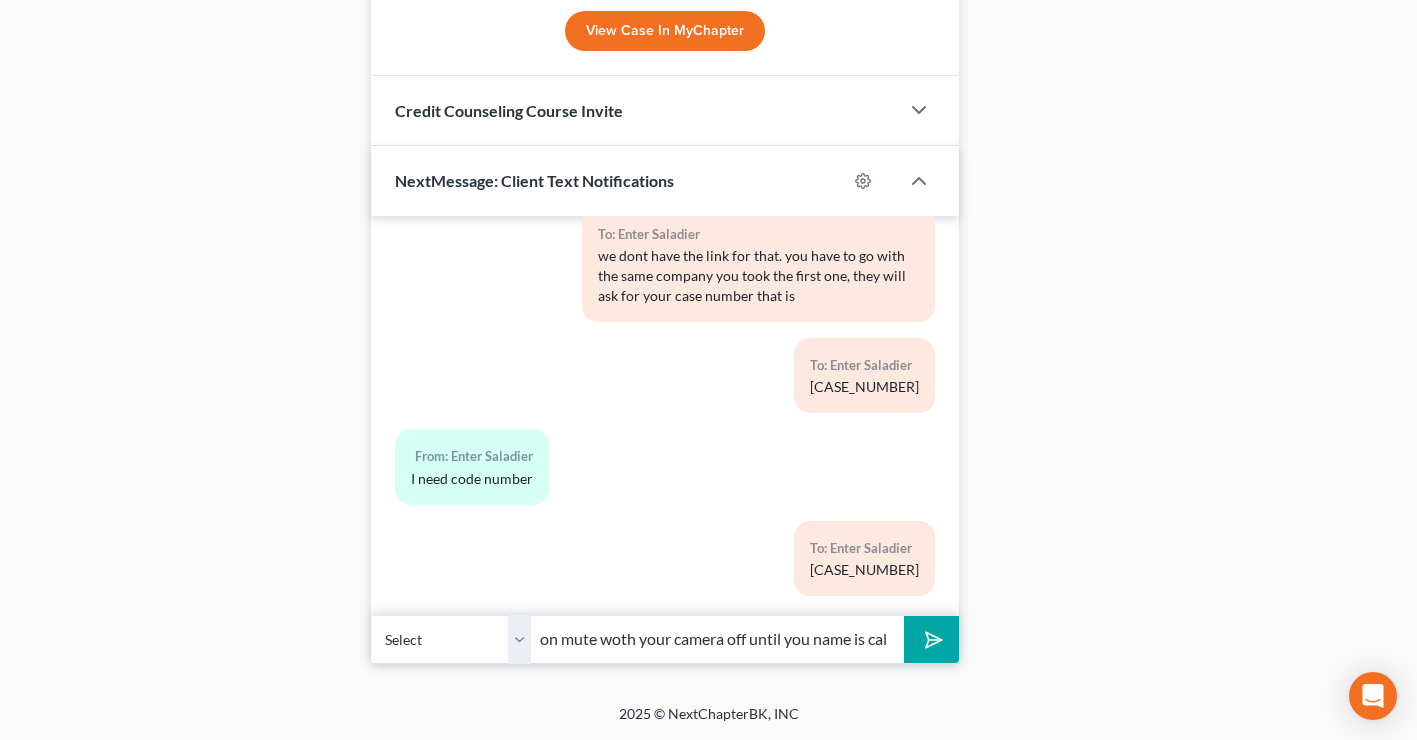 type on "Ener, are you on the zoom call? Remember to place yourself on mute woth your camera off until you name is call" 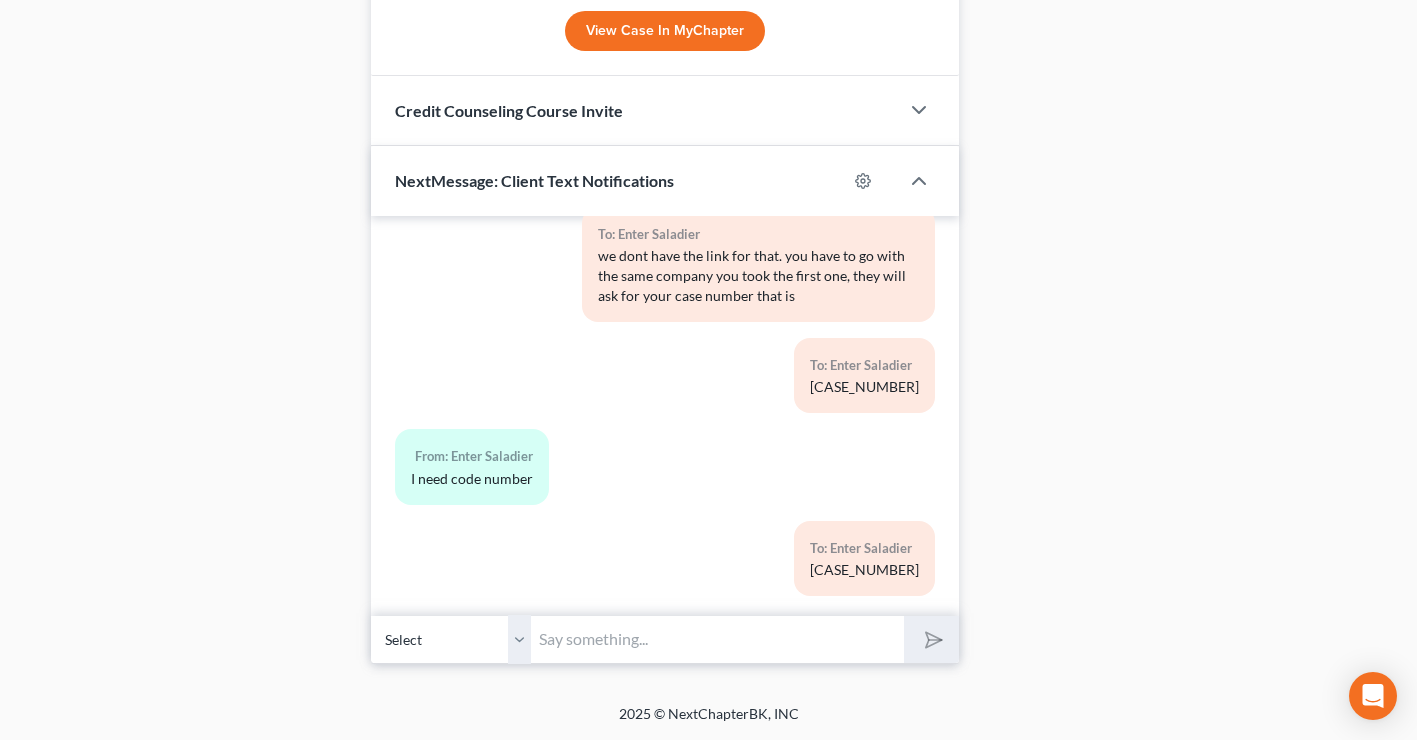scroll, scrollTop: 0, scrollLeft: 0, axis: both 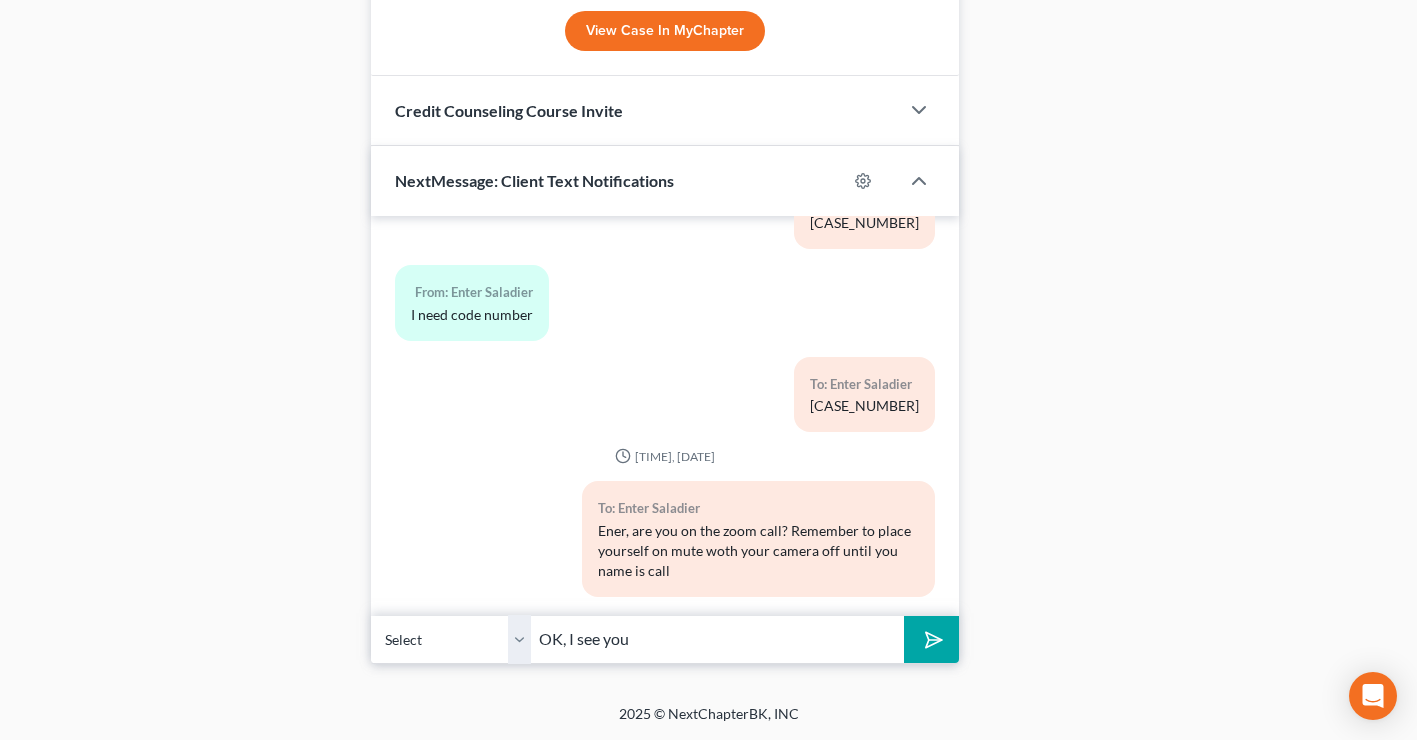 type on "OK, I see you" 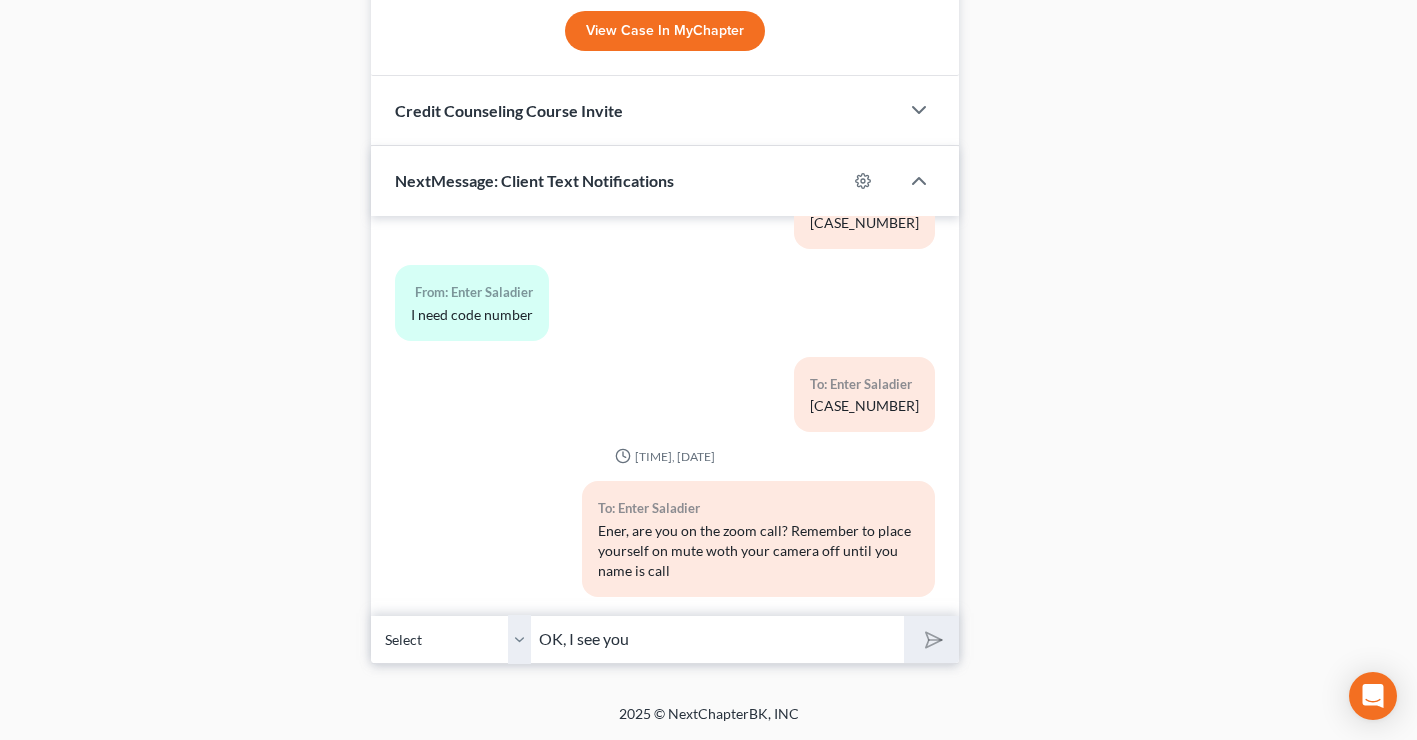type 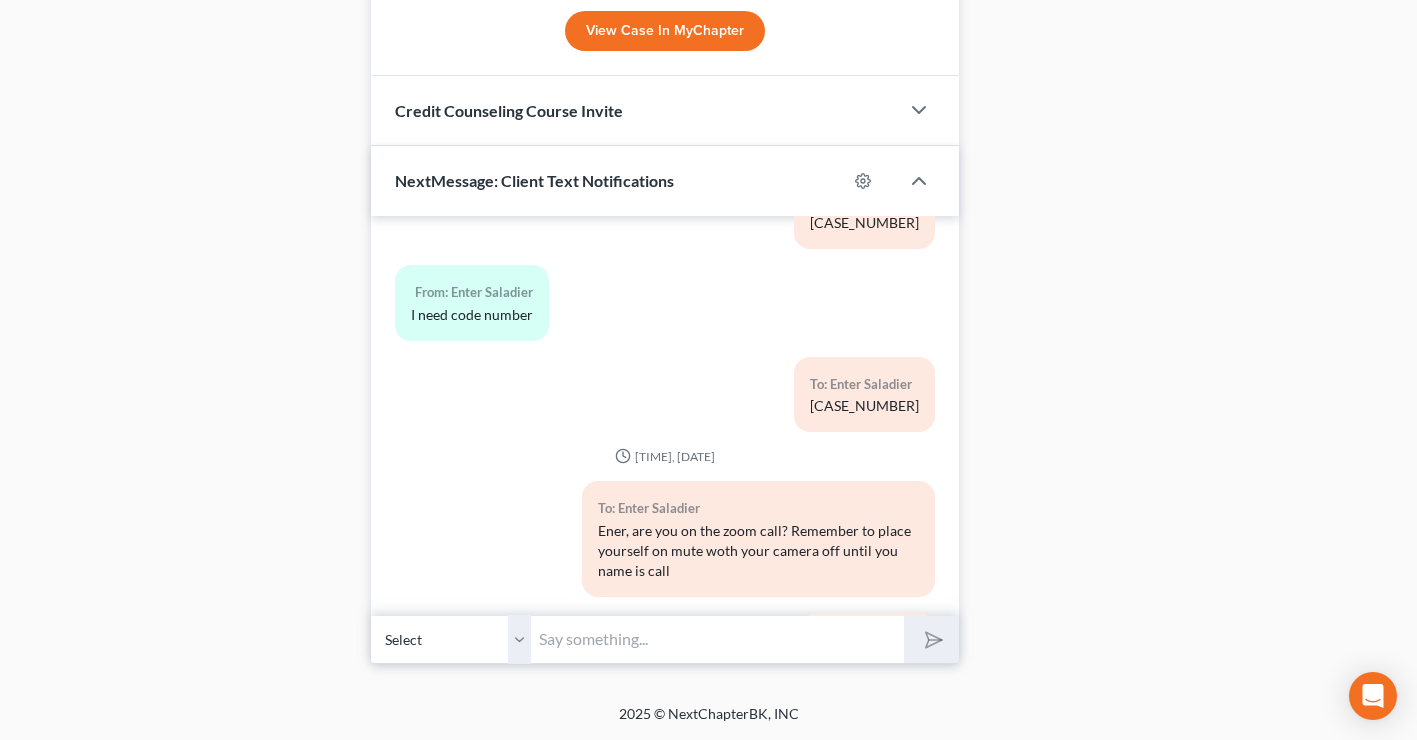 scroll, scrollTop: 7706, scrollLeft: 0, axis: vertical 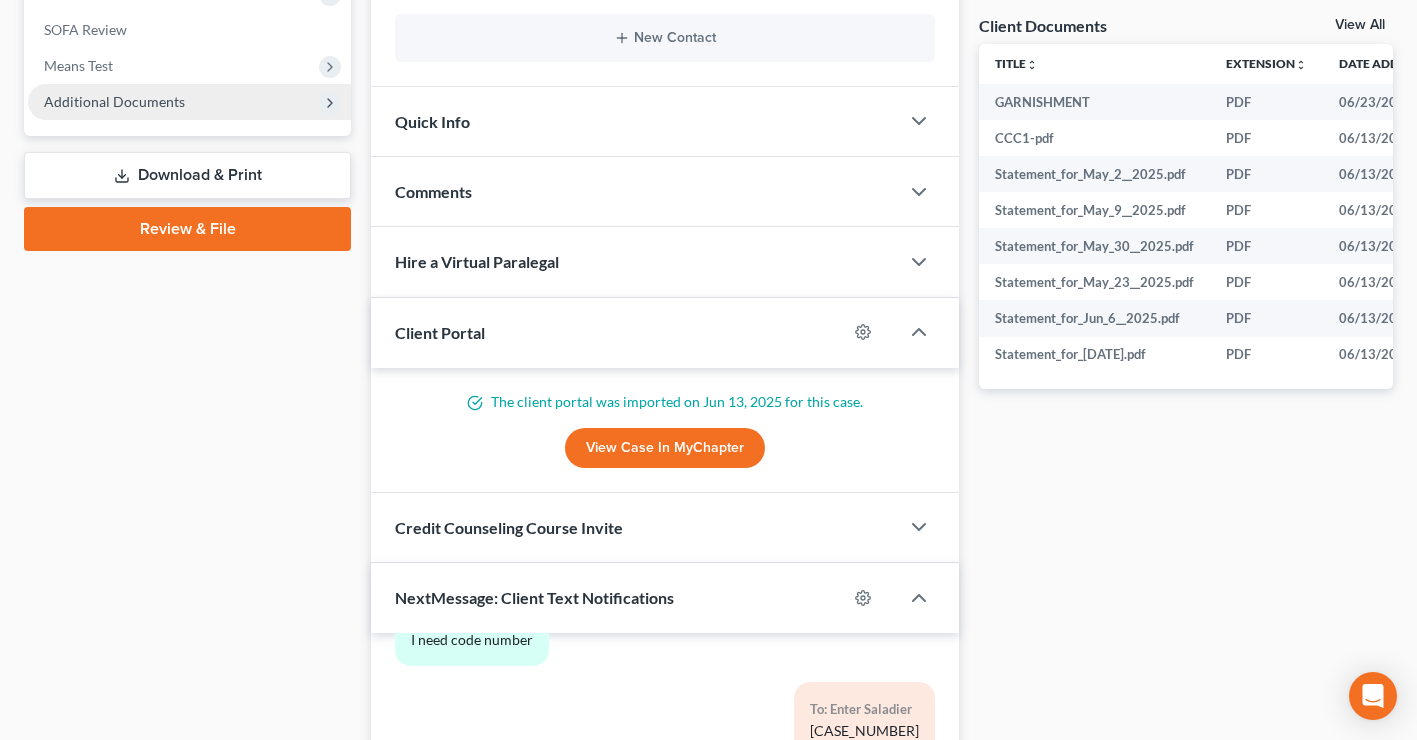 click on "Additional Documents" at bounding box center (114, 101) 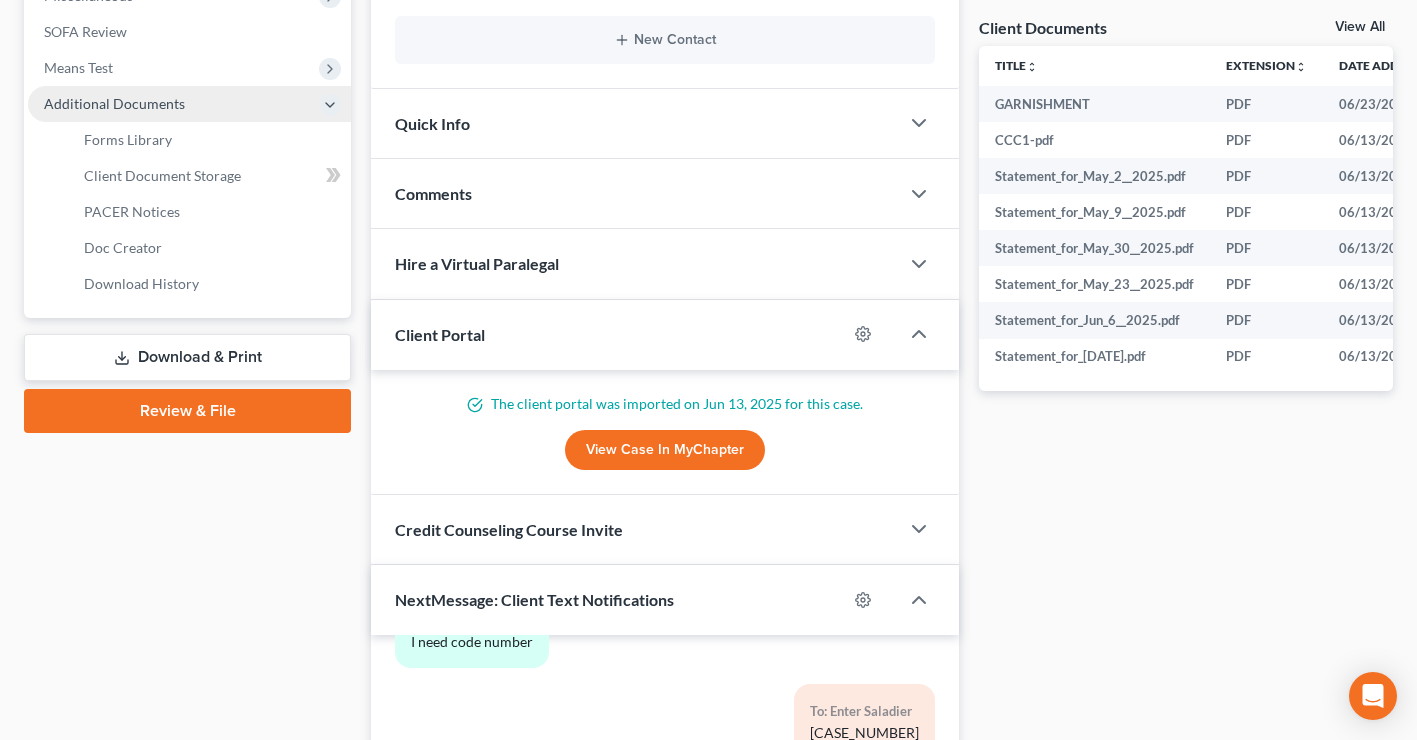 scroll, scrollTop: 733, scrollLeft: 0, axis: vertical 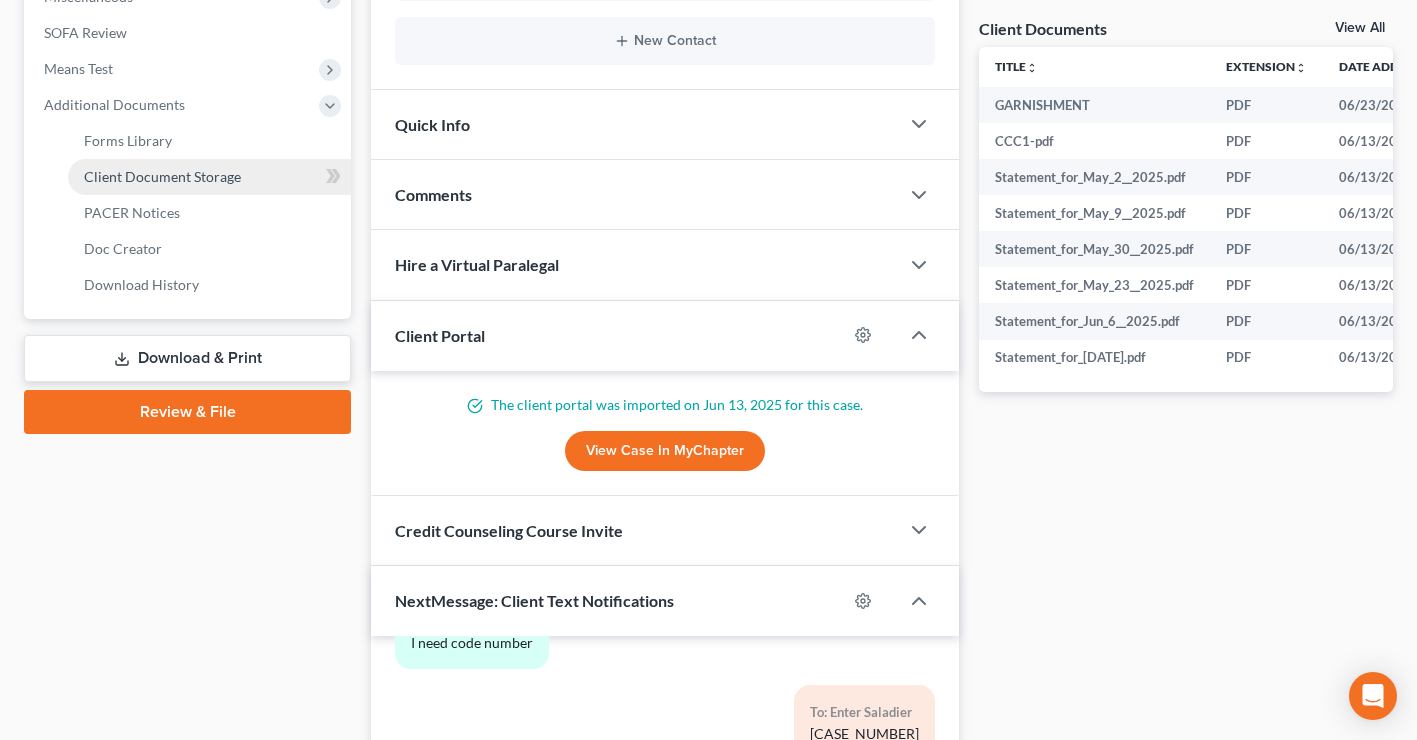 click on "Client Document Storage" at bounding box center (162, 176) 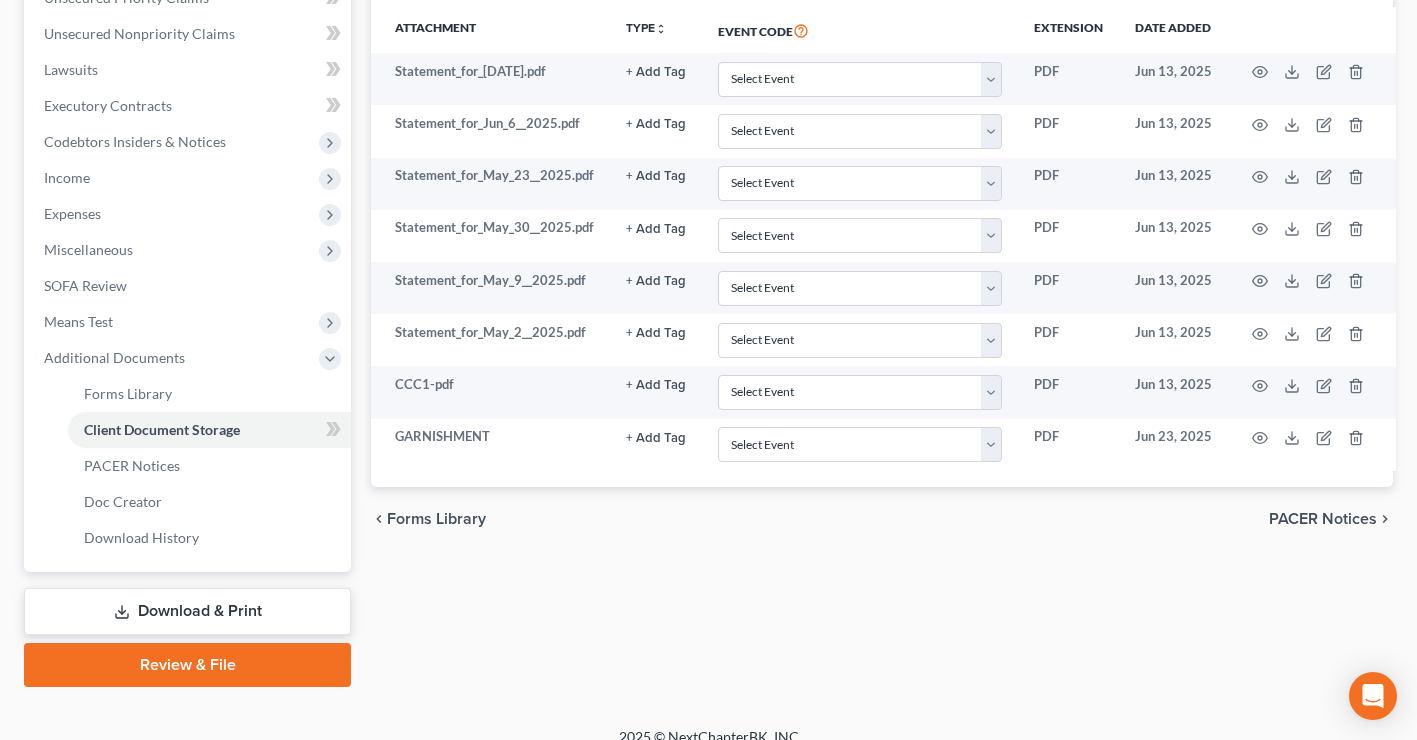 scroll, scrollTop: 503, scrollLeft: 0, axis: vertical 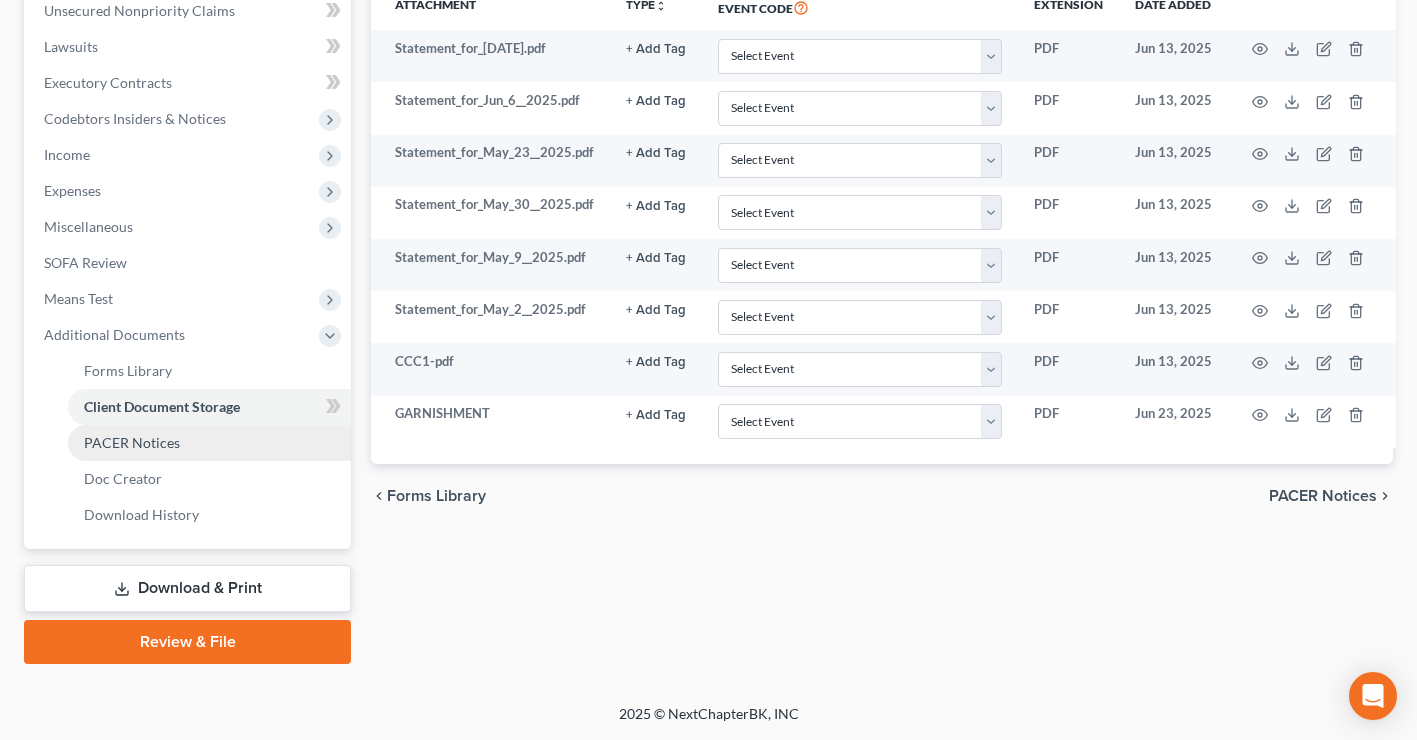 click on "PACER Notices" at bounding box center (132, 442) 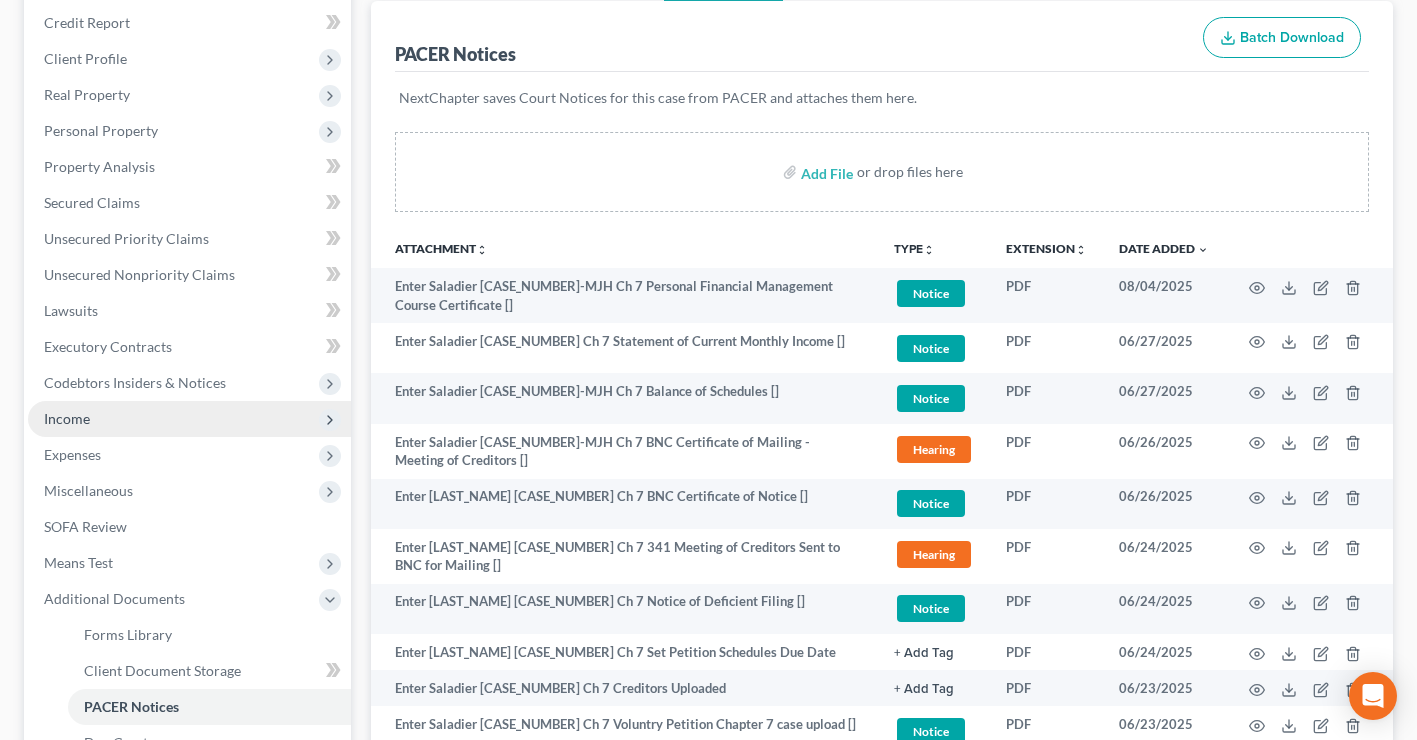 scroll, scrollTop: 0, scrollLeft: 0, axis: both 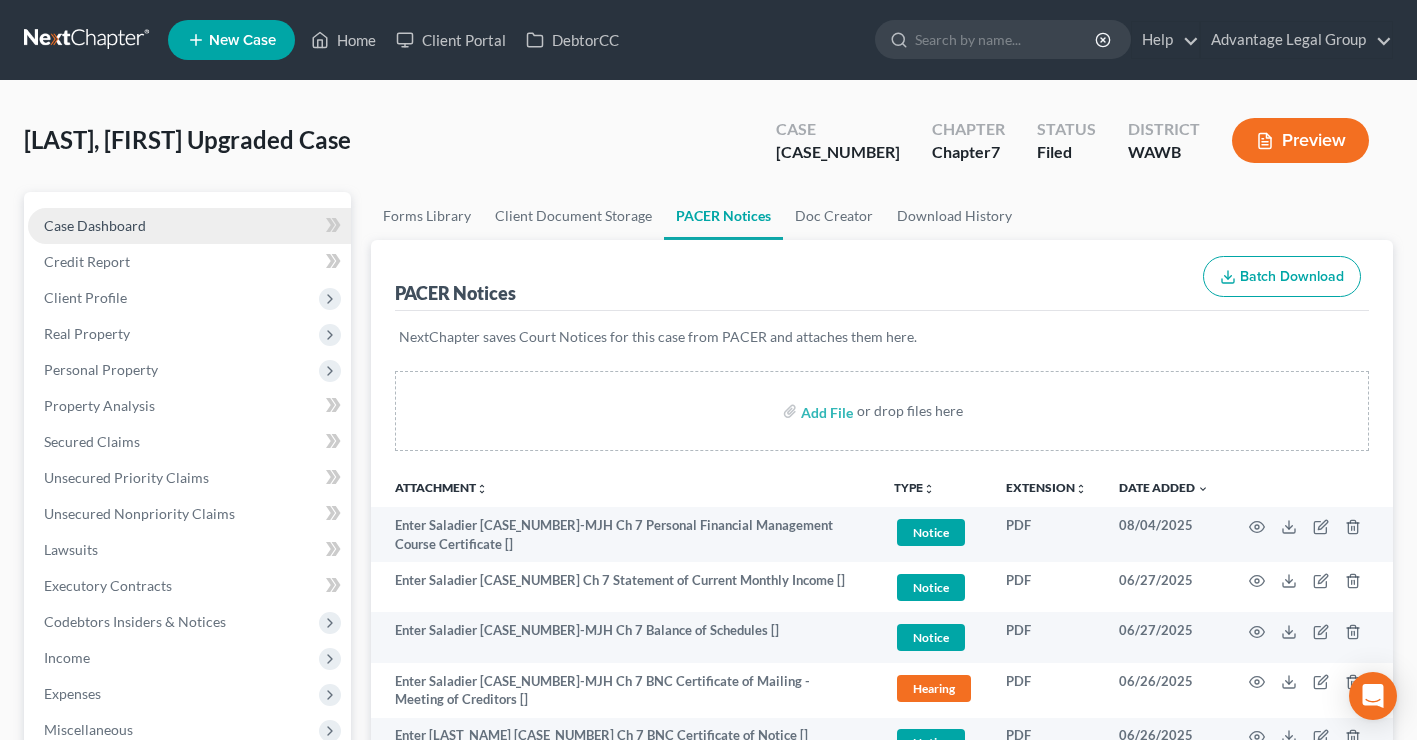 click on "Case Dashboard" at bounding box center [95, 225] 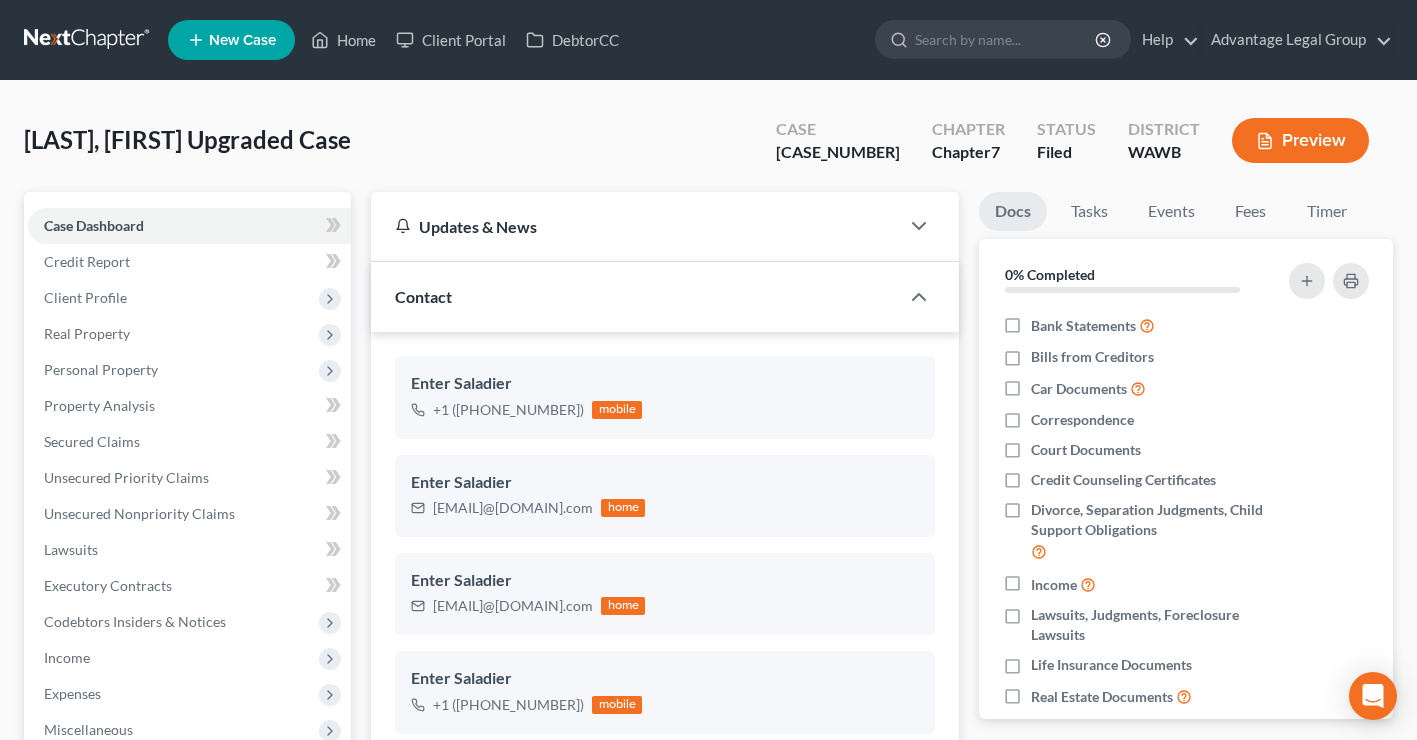 scroll, scrollTop: 7706, scrollLeft: 0, axis: vertical 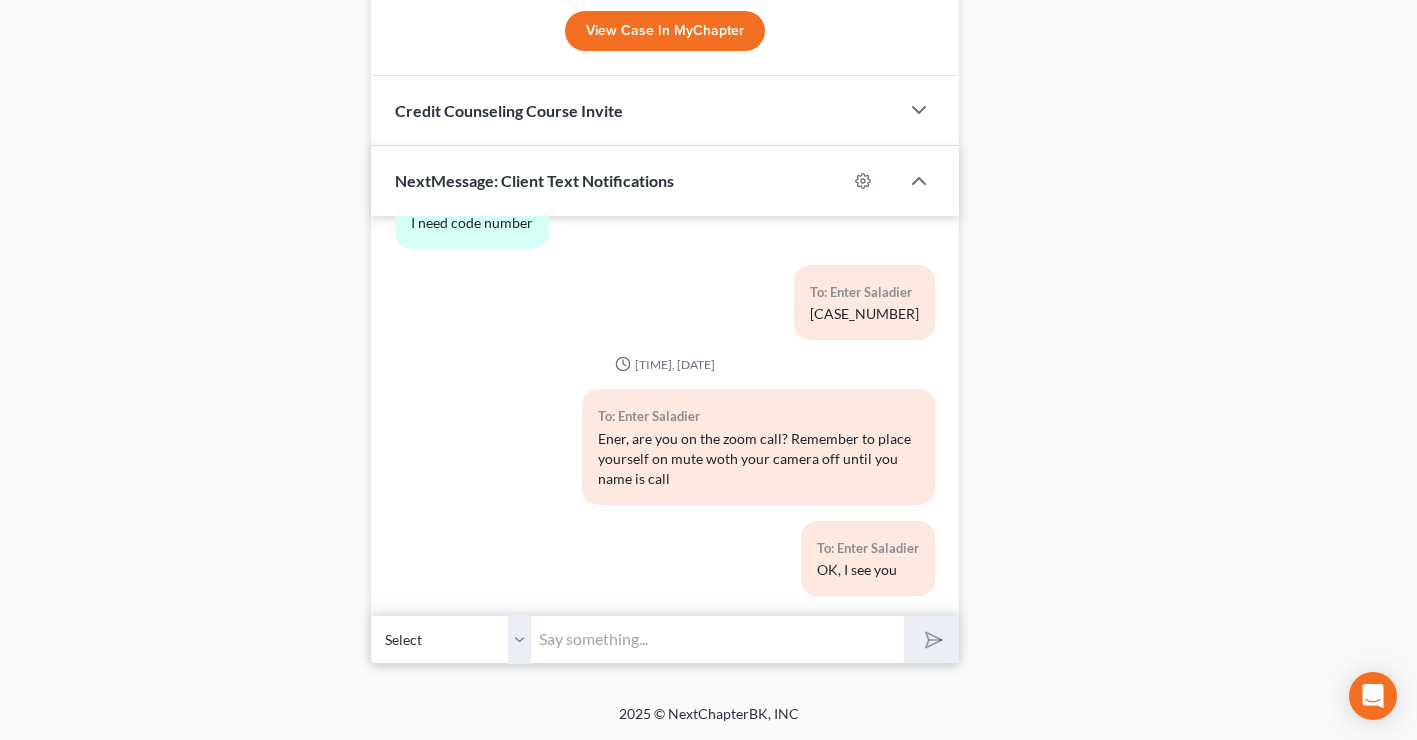 click at bounding box center (717, 639) 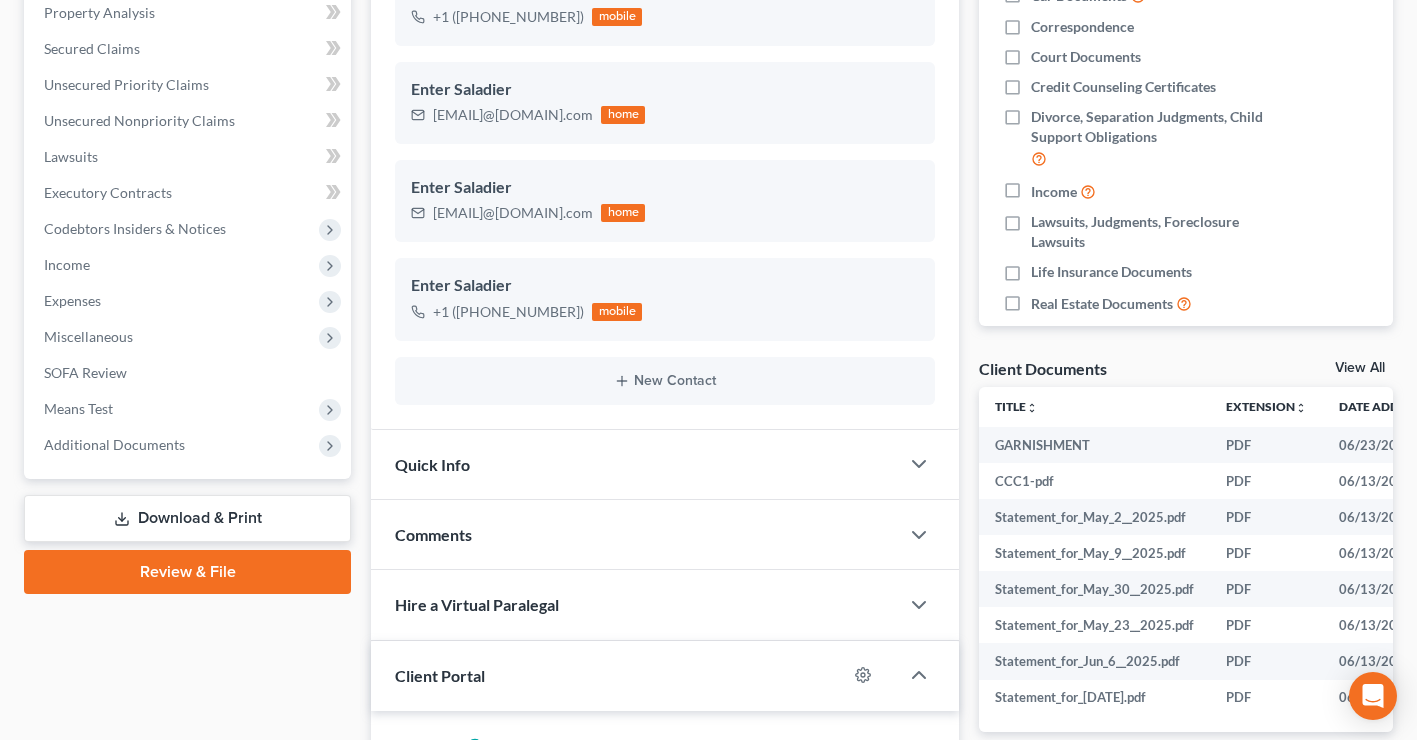 scroll, scrollTop: 390, scrollLeft: 0, axis: vertical 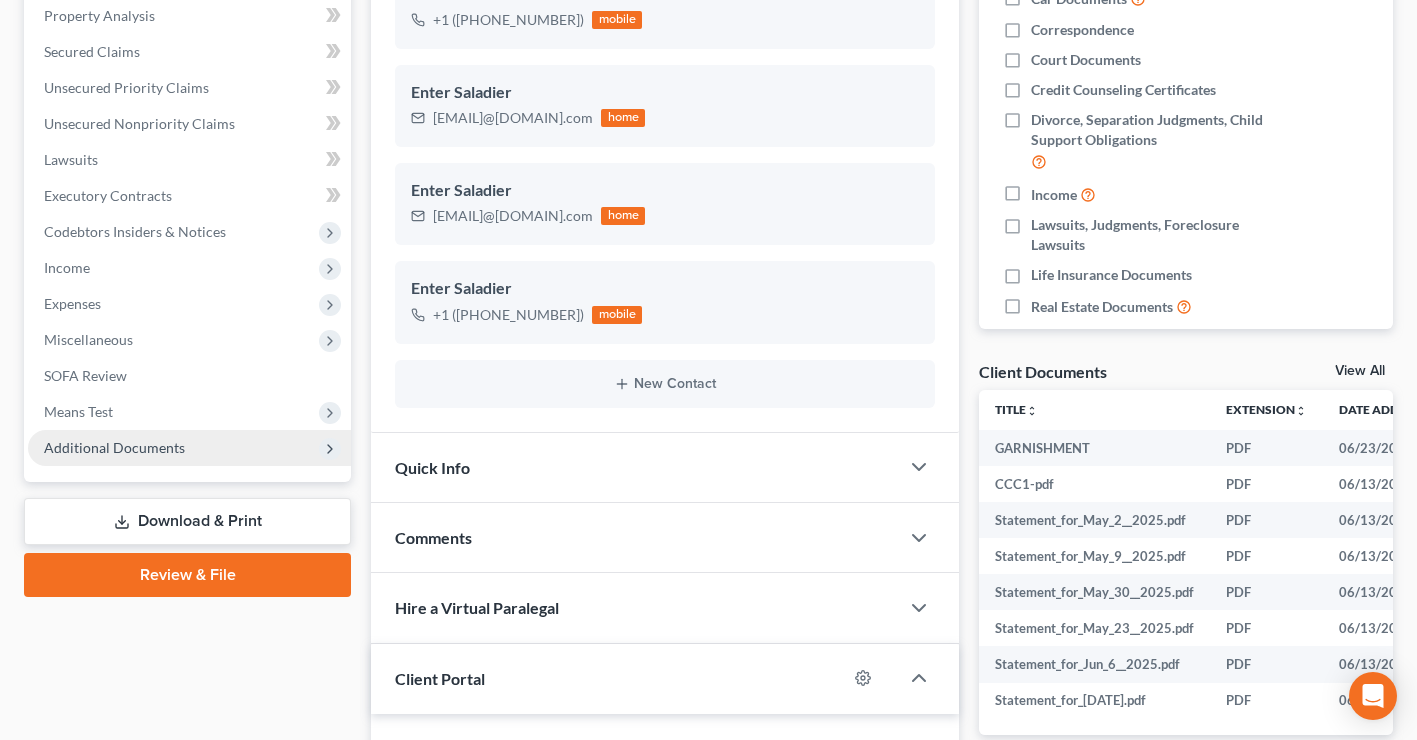 type on "looks like you are all done. Your discharge" 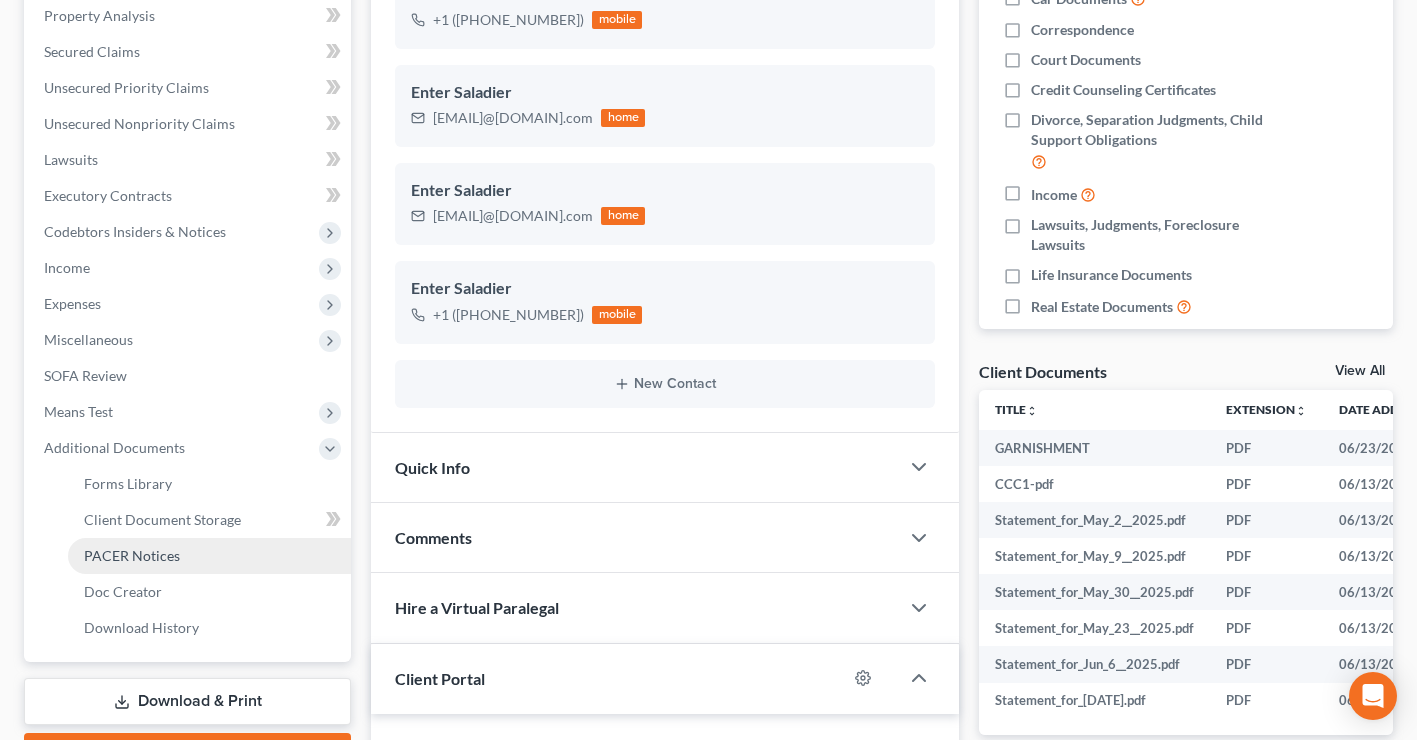 click on "PACER Notices" at bounding box center [132, 555] 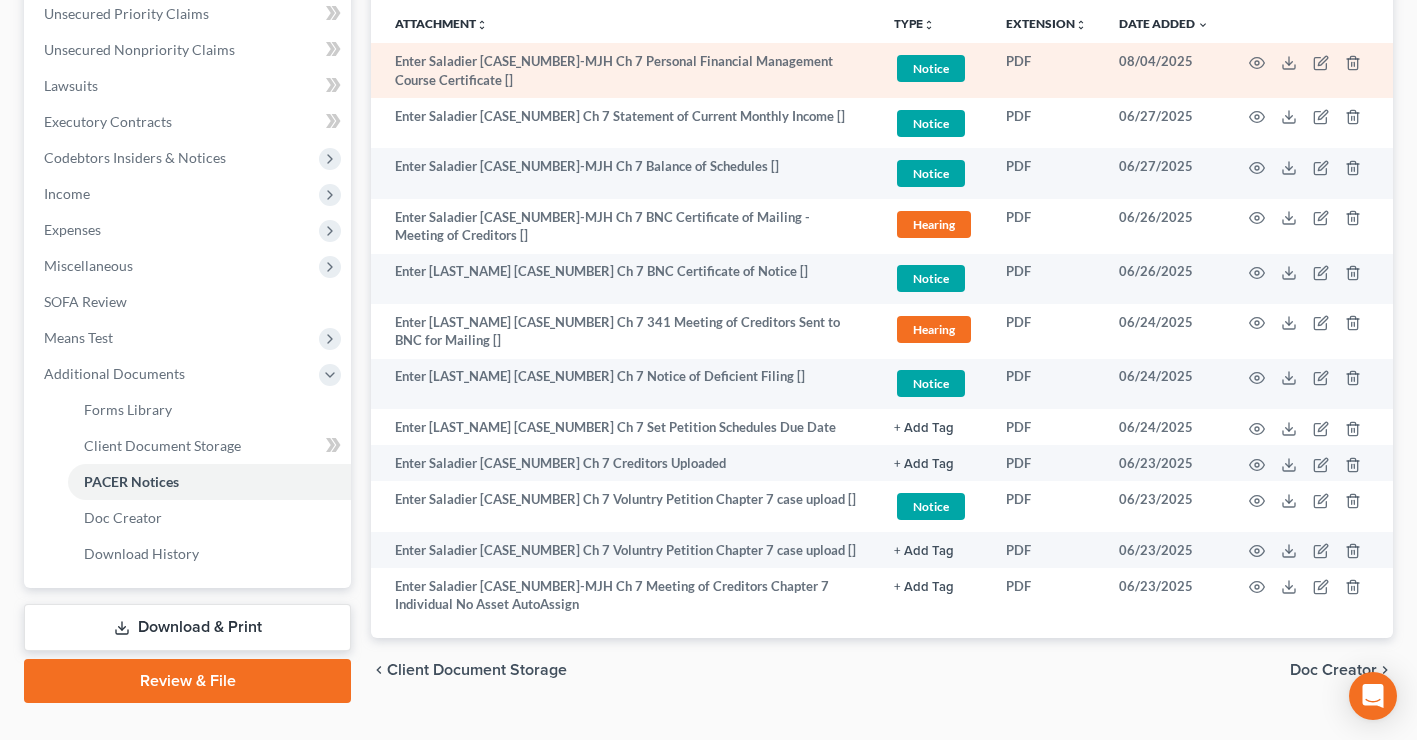 scroll, scrollTop: 506, scrollLeft: 0, axis: vertical 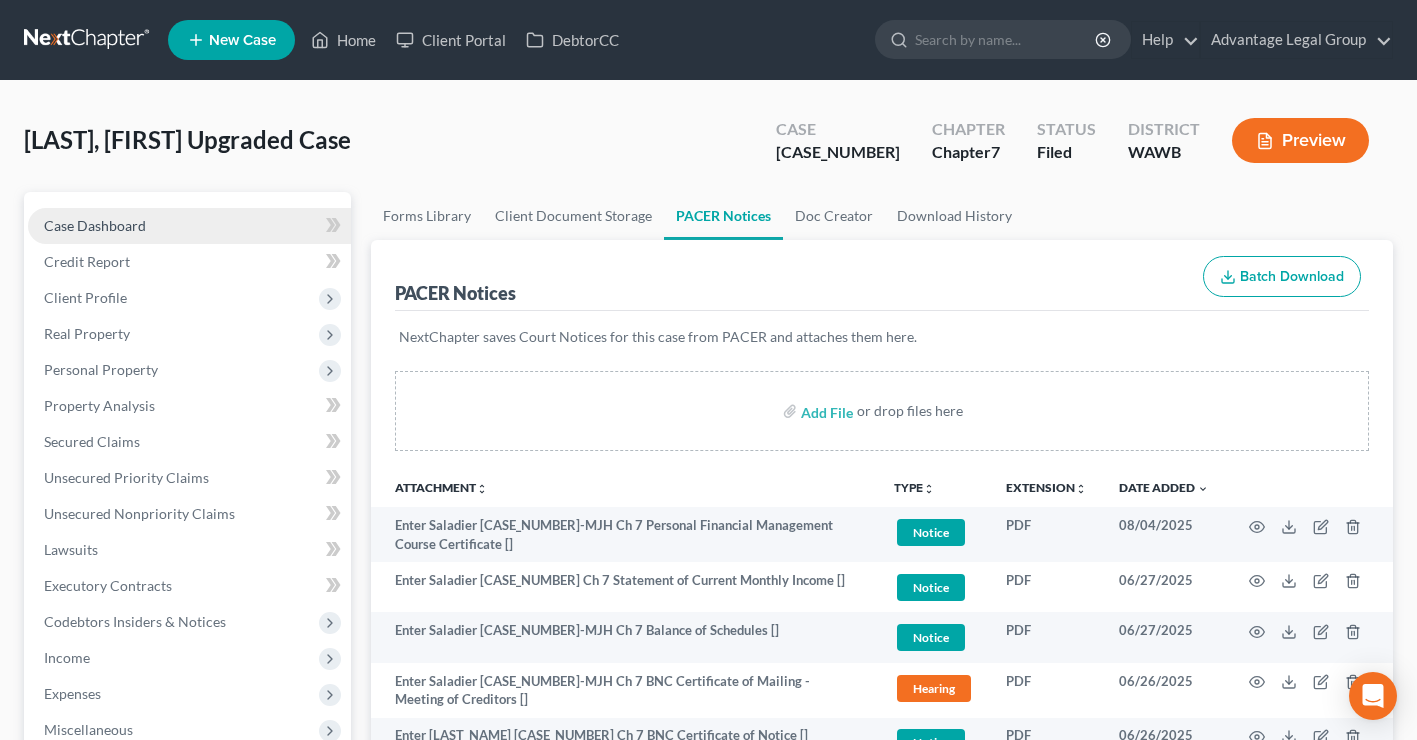 click on "Case Dashboard" at bounding box center [95, 225] 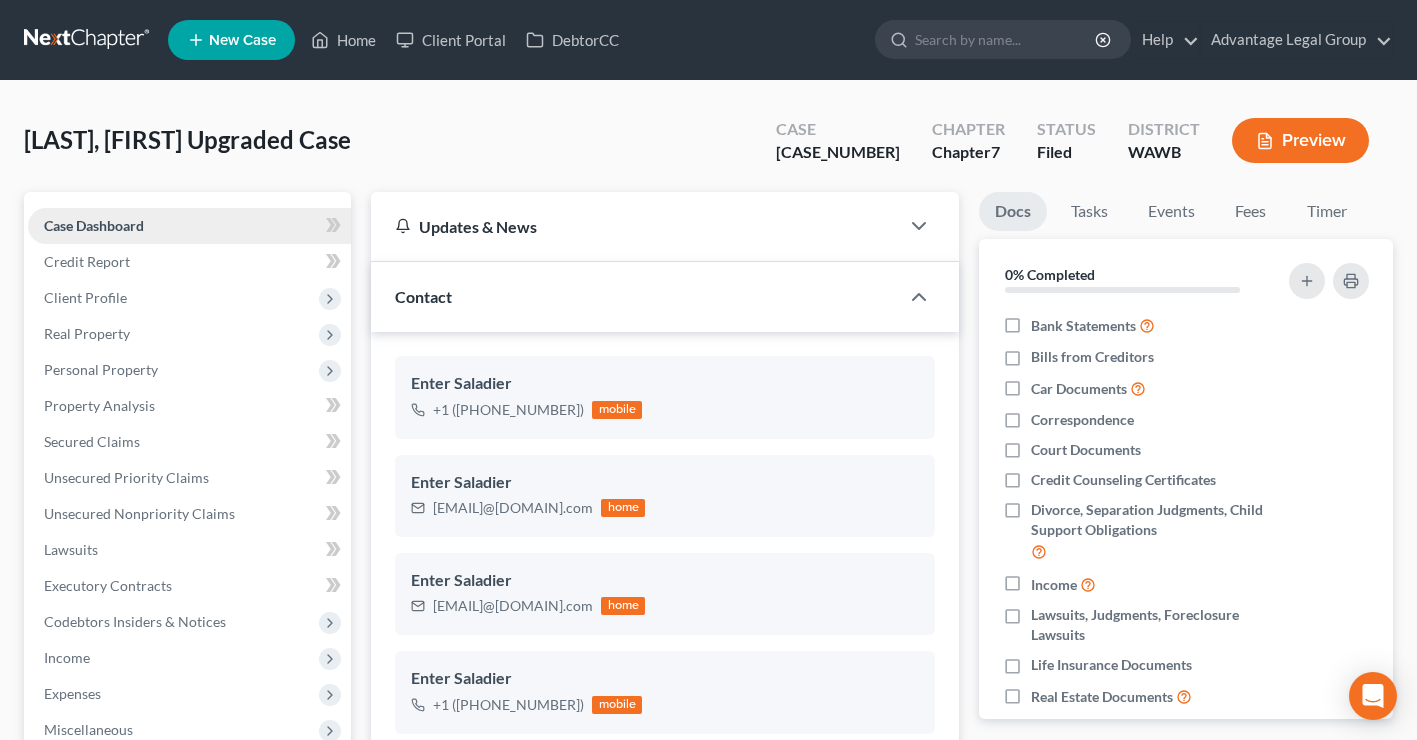 scroll, scrollTop: 7706, scrollLeft: 0, axis: vertical 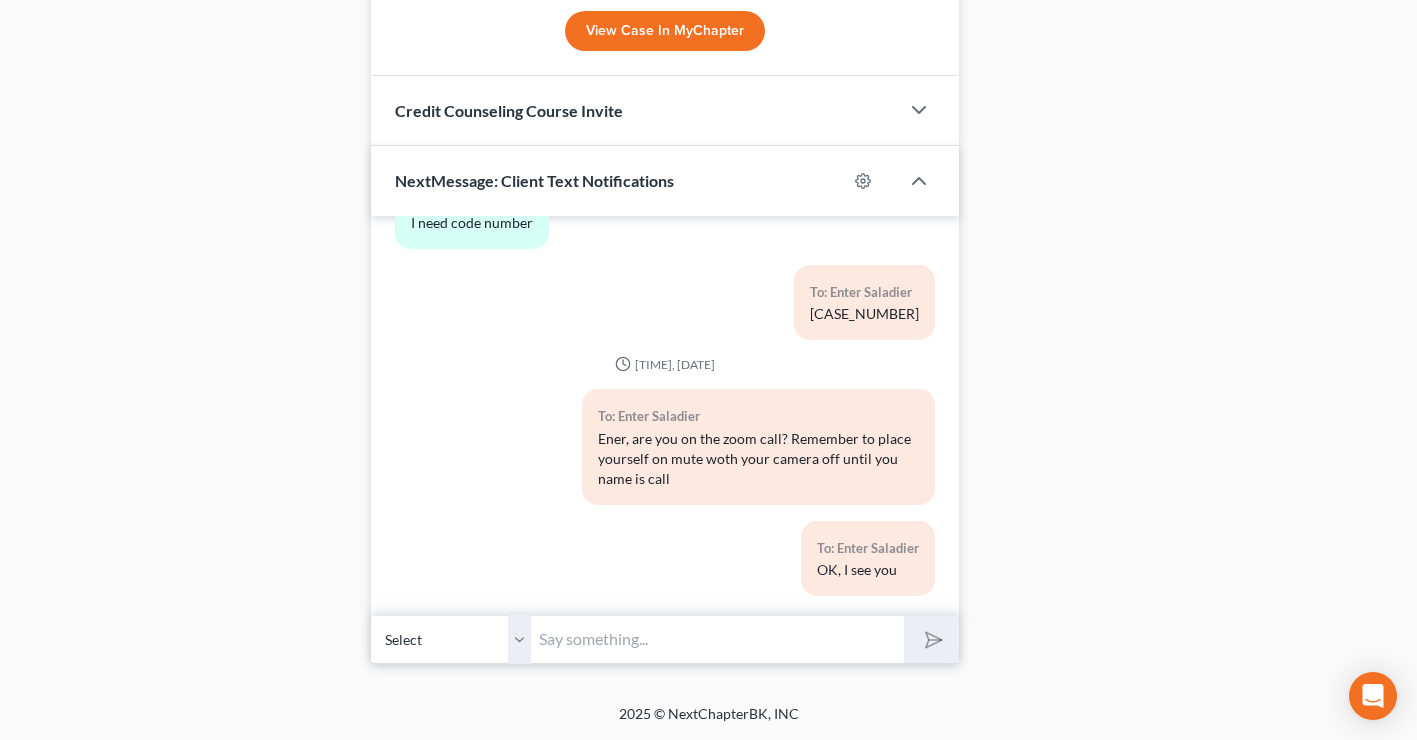 click on "Docs
Tasks
Events
Fees
Timer
0% Completed
Nothing here yet! Bank Statements   Bills from Creditors   Car Documents   Correspondence   Court Documents   Credit Counseling Certificates   Divorce, Separation Judgments, Child Support Obligations   Income   Lawsuits, Judgments, Foreclosure Lawsuits   Life Insurance Documents   Real Estate Documents   Retirement, 401K, IRA, Pension, Annuities   Tax Returns   Copy of Driver's License, US Passport, or Military Identification   Copy of Social Security Number Proof
Hide Completed Tasks
Initial consultation Upon paid in full, send Next Steps Email Pull Credit Report Send email re: MyClient Portal Receive documents Prepare petition and docs to be filed. Signing appointment Review petition after signing appointment File petition Prepare case filed letter and calendar 341 date and relevant dates Upload 4002 Documents to Trustee File post petition counseling course (Form 23) Close file" at bounding box center [1186, -148] 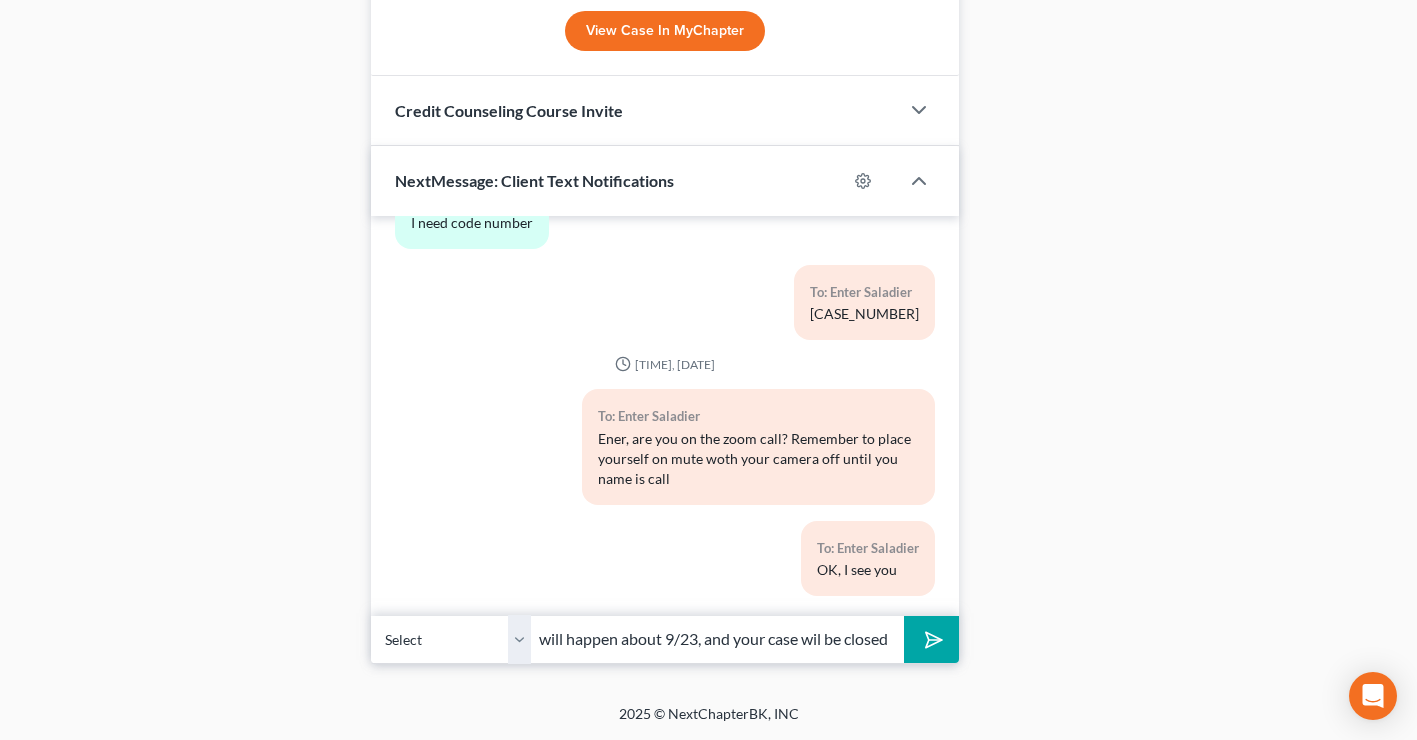 scroll, scrollTop: 0, scrollLeft: 274, axis: horizontal 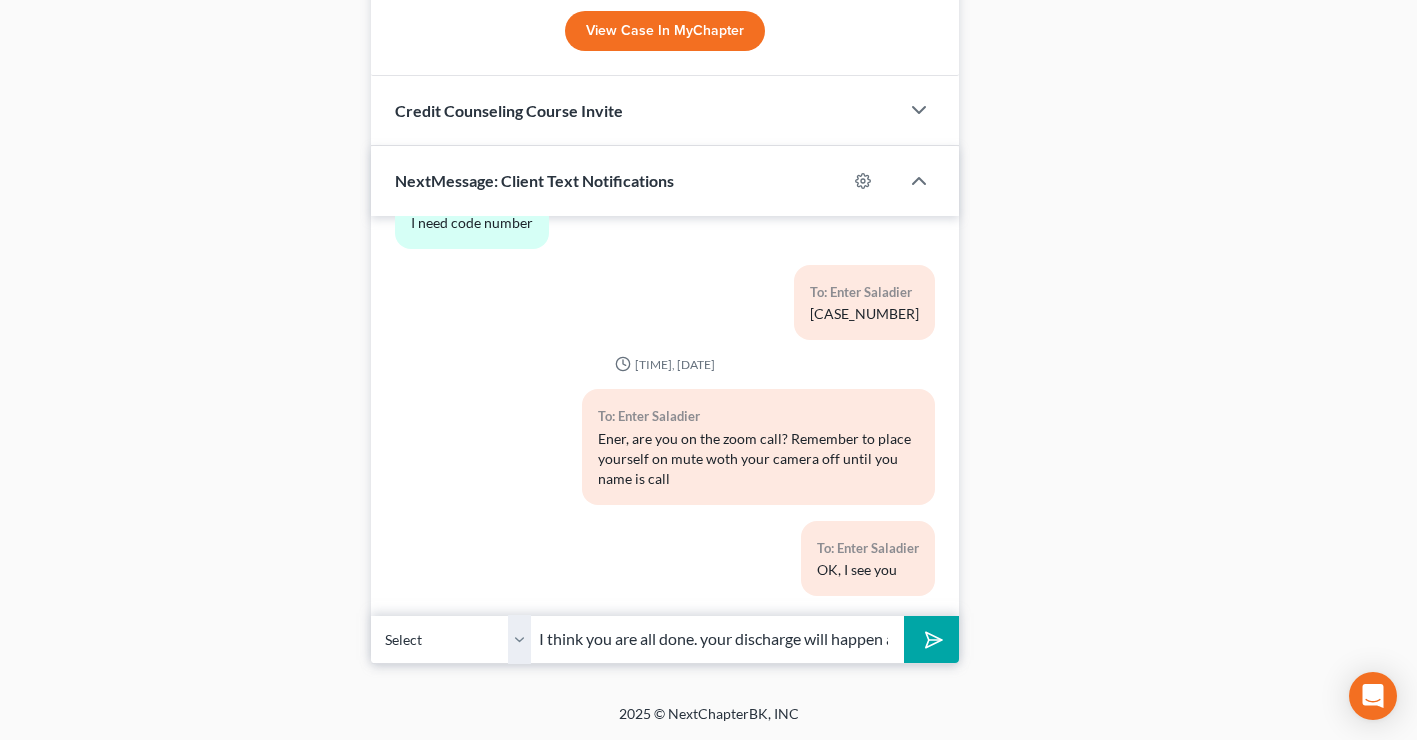 click on "I think you are all done. your discharge will happen about 9/23, and your case wil be closed" at bounding box center (717, 639) 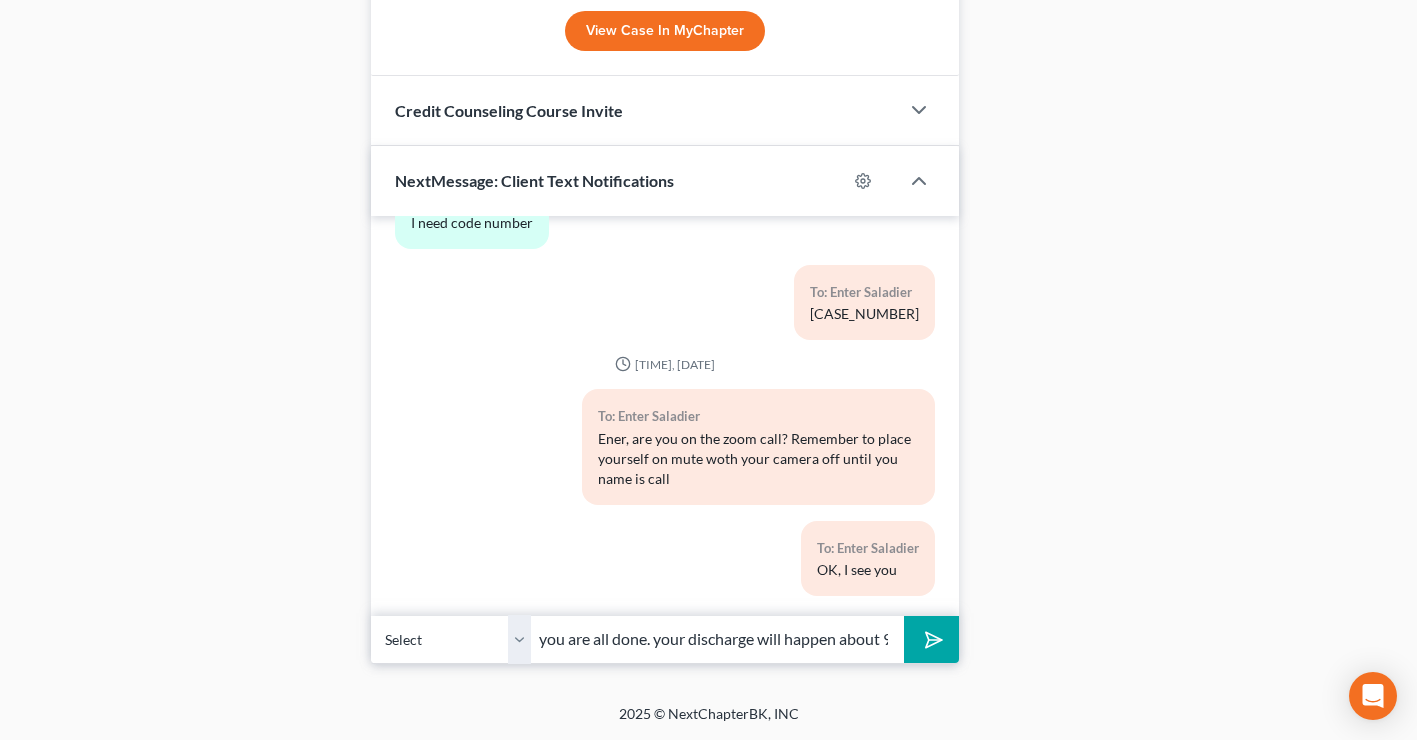 type on "you are all done. your discharge will happen about 9/23, and your case wil be closed" 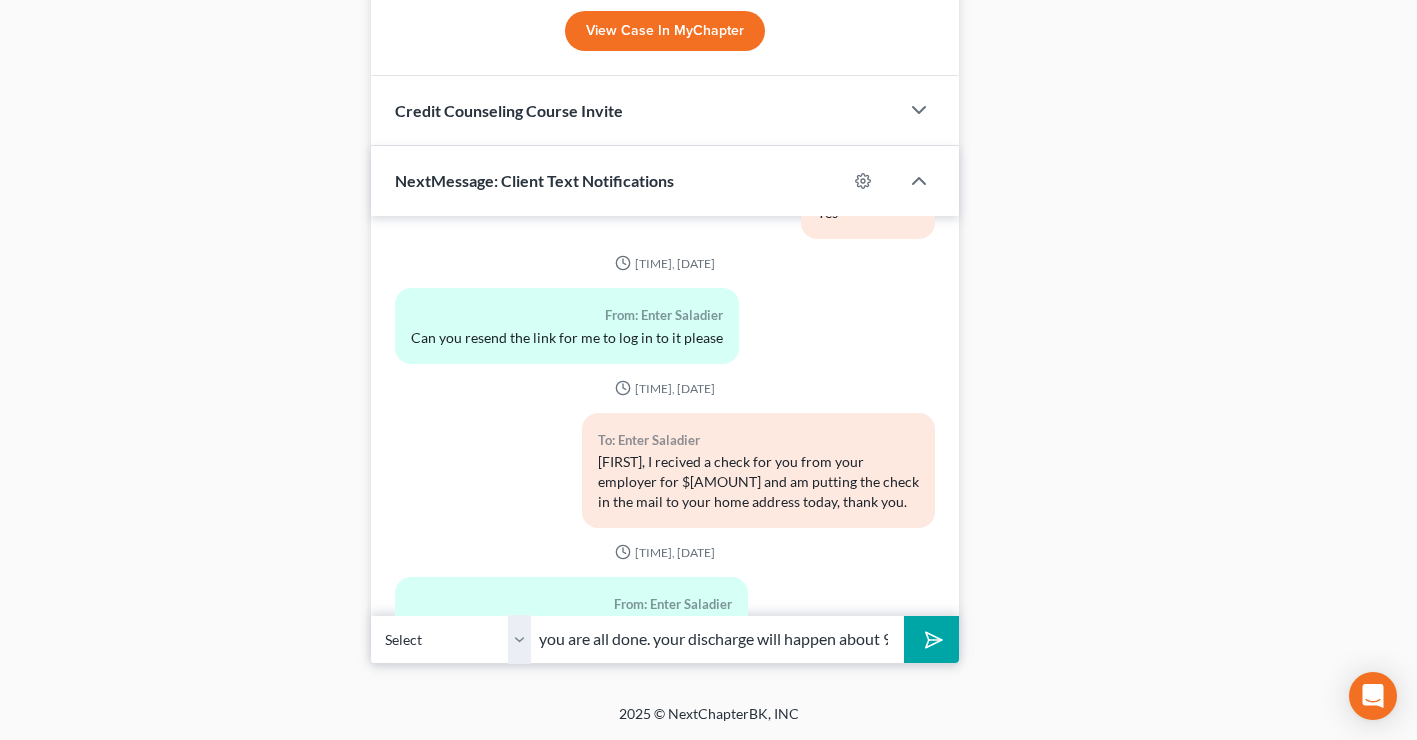 scroll, scrollTop: 5978, scrollLeft: 0, axis: vertical 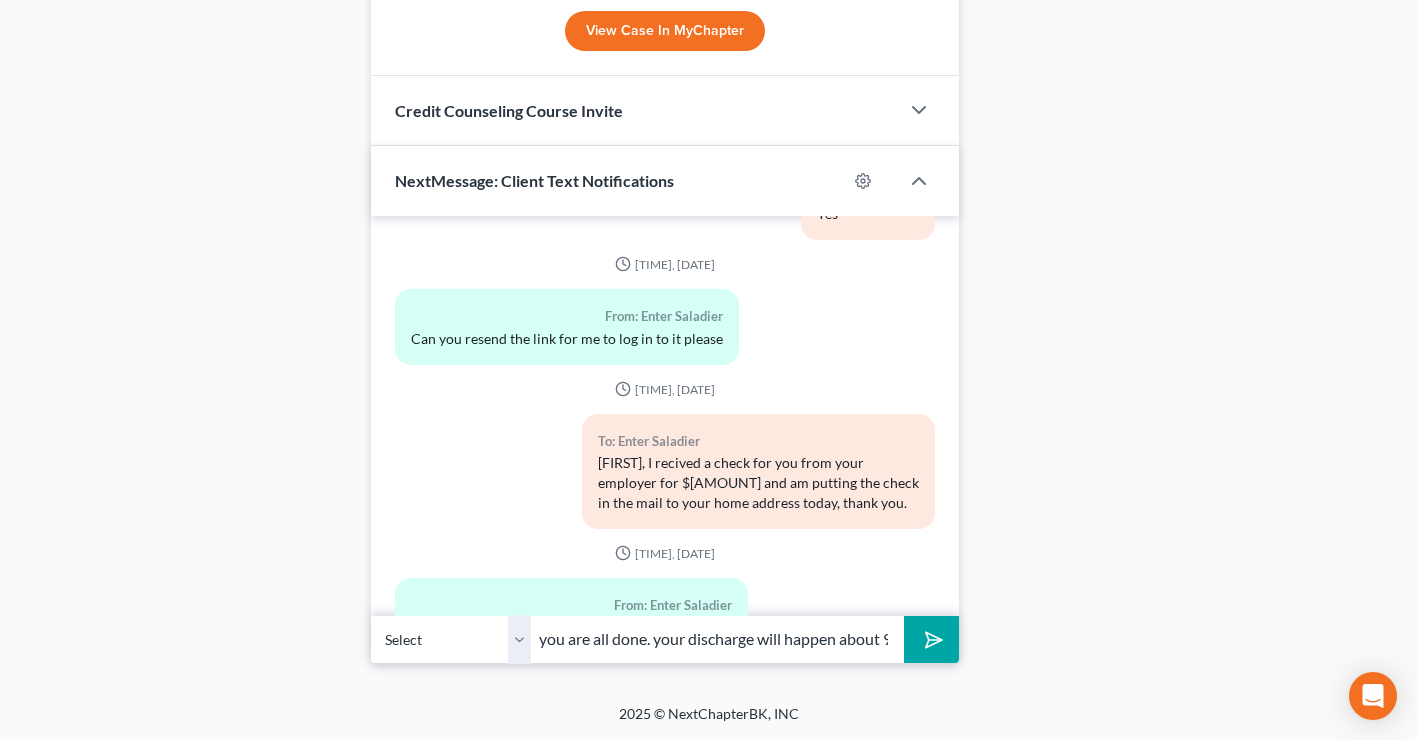 click on "Docs
Tasks
Events
Fees
Timer
0% Completed
Nothing here yet! Bank Statements   Bills from Creditors   Car Documents   Correspondence   Court Documents   Credit Counseling Certificates   Divorce, Separation Judgments, Child Support Obligations   Income   Lawsuits, Judgments, Foreclosure Lawsuits   Life Insurance Documents   Real Estate Documents   Retirement, 401K, IRA, Pension, Annuities   Tax Returns   Copy of Driver's License, US Passport, or Military Identification   Copy of Social Security Number Proof
Hide Completed Tasks
Initial consultation Upon paid in full, send Next Steps Email Pull Credit Report Send email re: MyClient Portal Receive documents Prepare petition and docs to be filed. Signing appointment Review petition after signing appointment File petition Prepare case filed letter and calendar 341 date and relevant dates Upload 4002 Documents to Trustee File post petition counseling course (Form 23) Close file" at bounding box center (1186, -148) 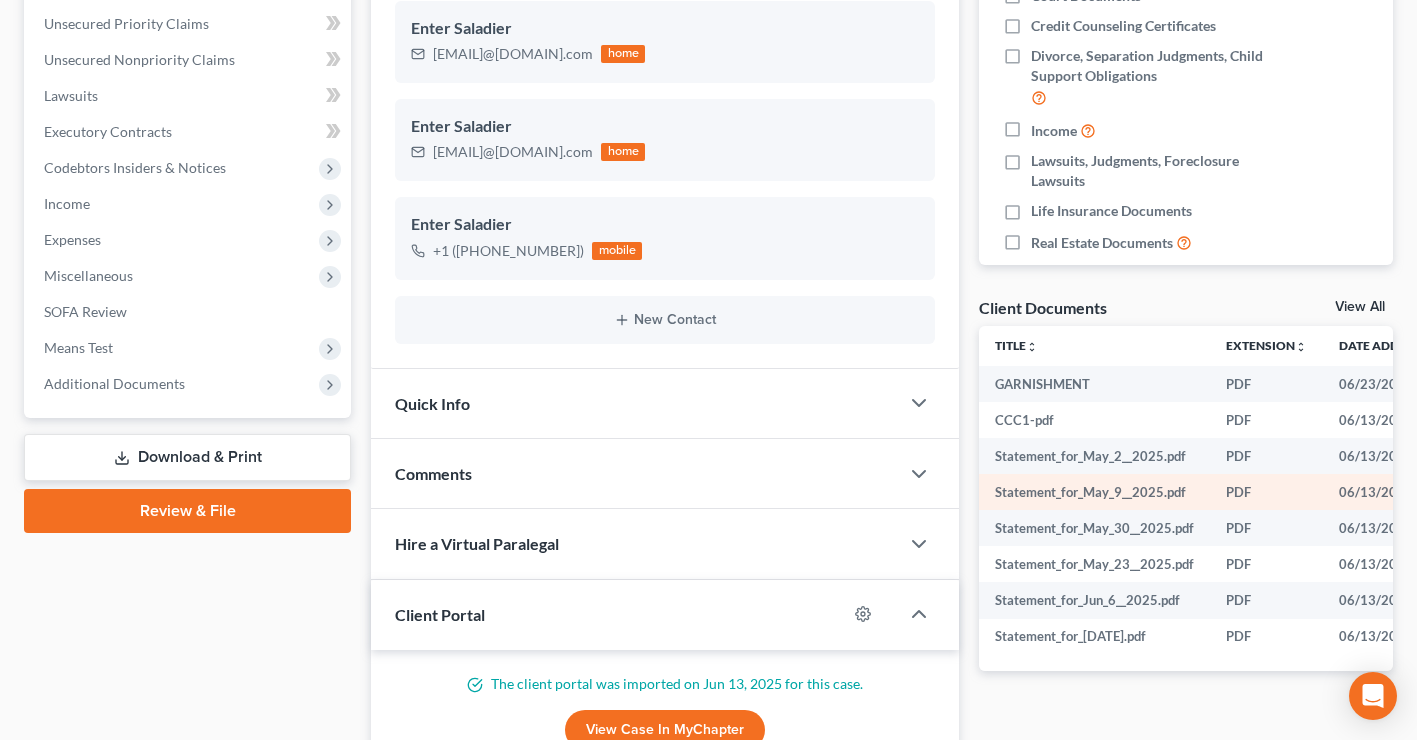 scroll, scrollTop: 428, scrollLeft: 0, axis: vertical 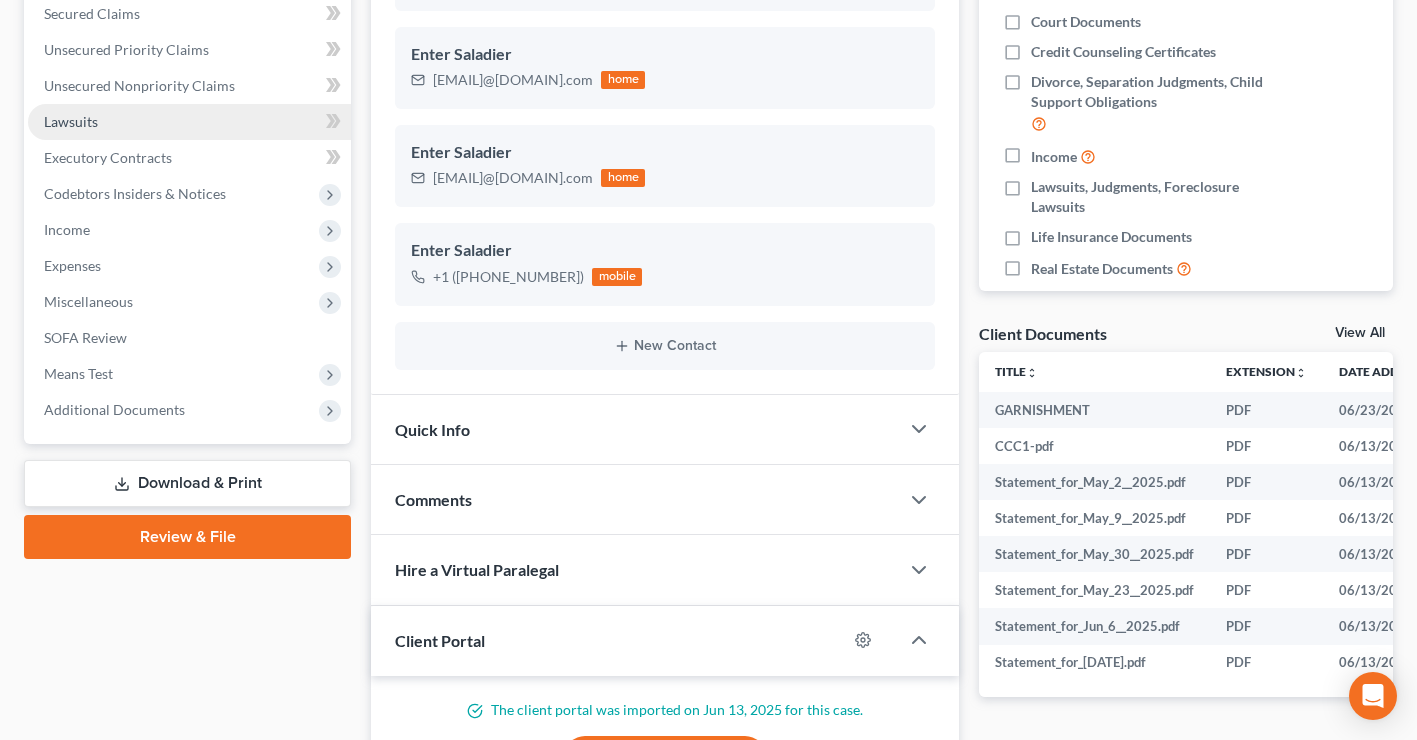 click on "Lawsuits" at bounding box center [71, 121] 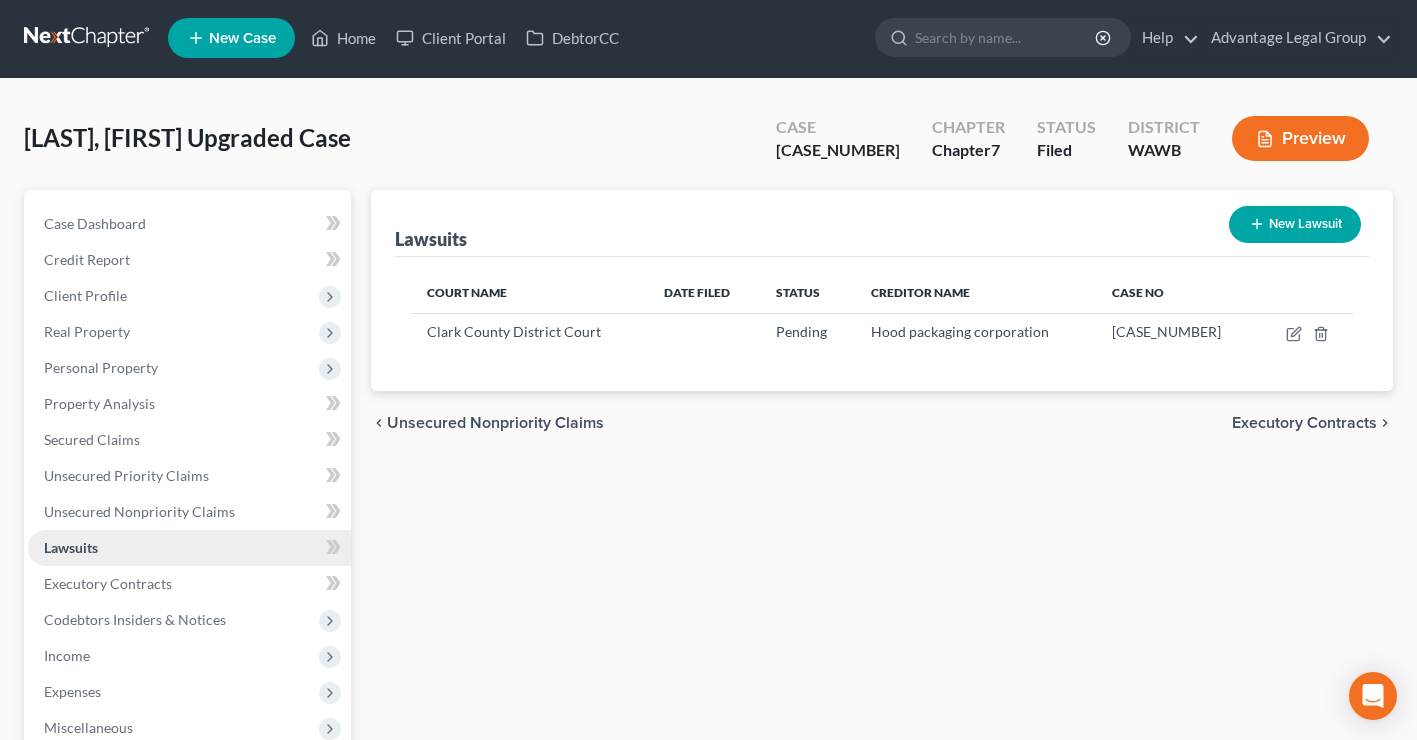 scroll, scrollTop: 0, scrollLeft: 0, axis: both 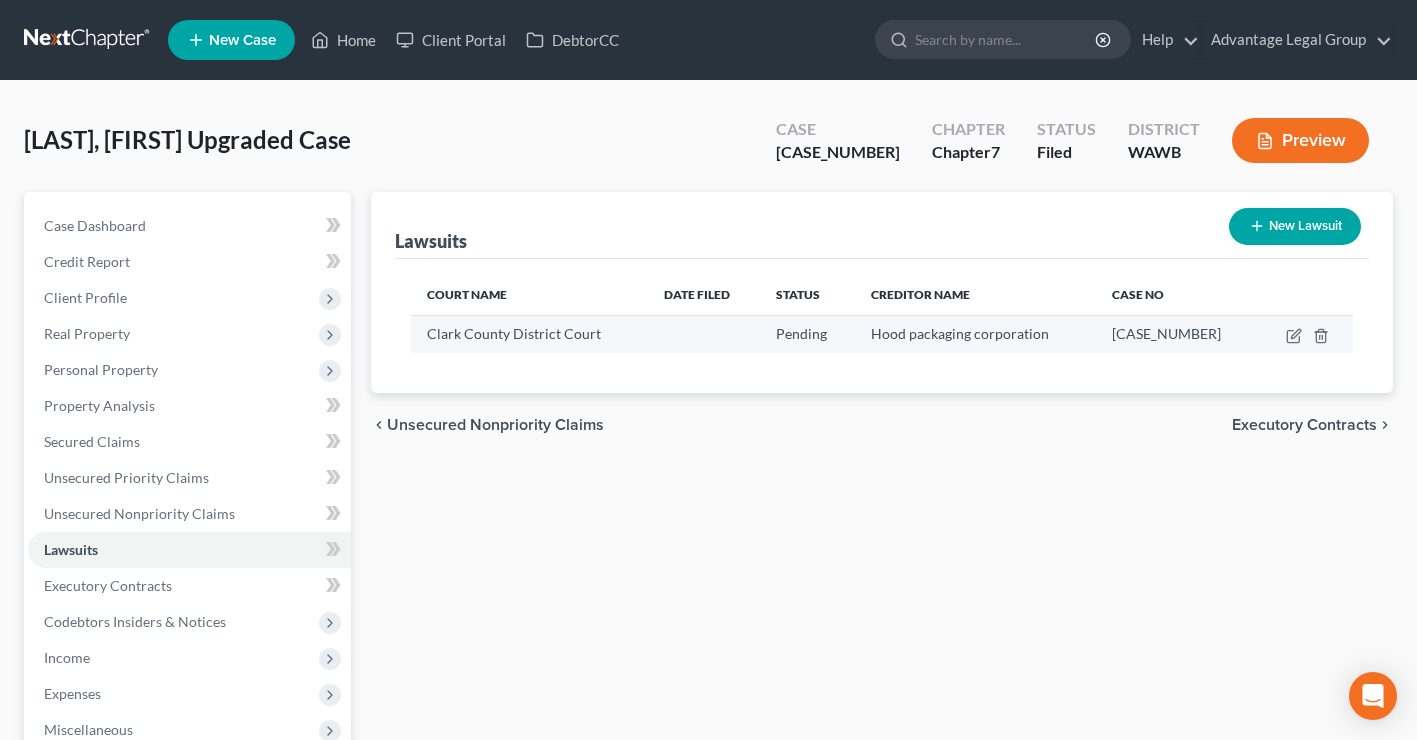 click on "Clark County District Court" at bounding box center (529, 334) 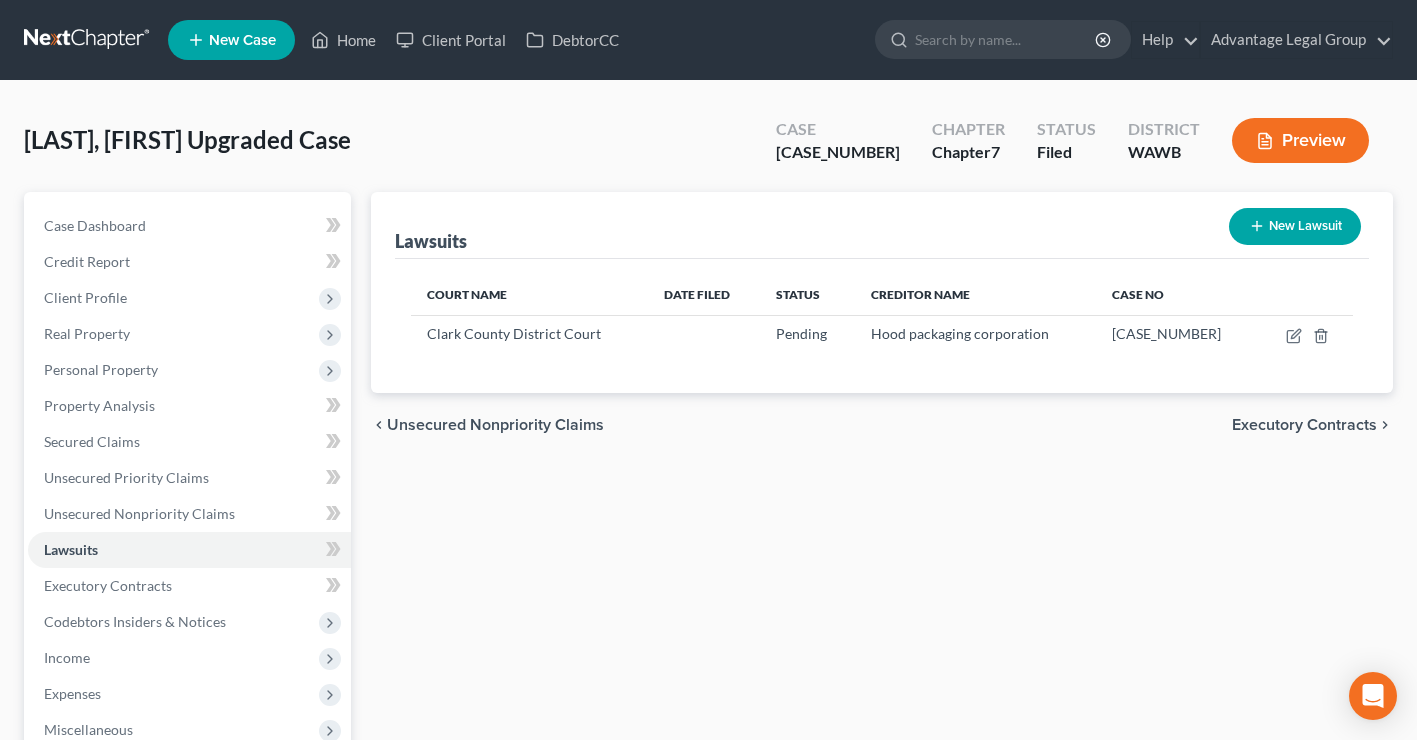 click on "Lawsuits New Lawsuit
Court Name
Date Filed
Status
Creditor Name
Case No
[COUNTY] [COUNTY_NAME] District Court
Pending
[COMPANY]
[CASE_NUMBER]
chevron_left
Unsecured Nonpriority Claims
Executory Contracts
chevron_right" at bounding box center [882, 589] 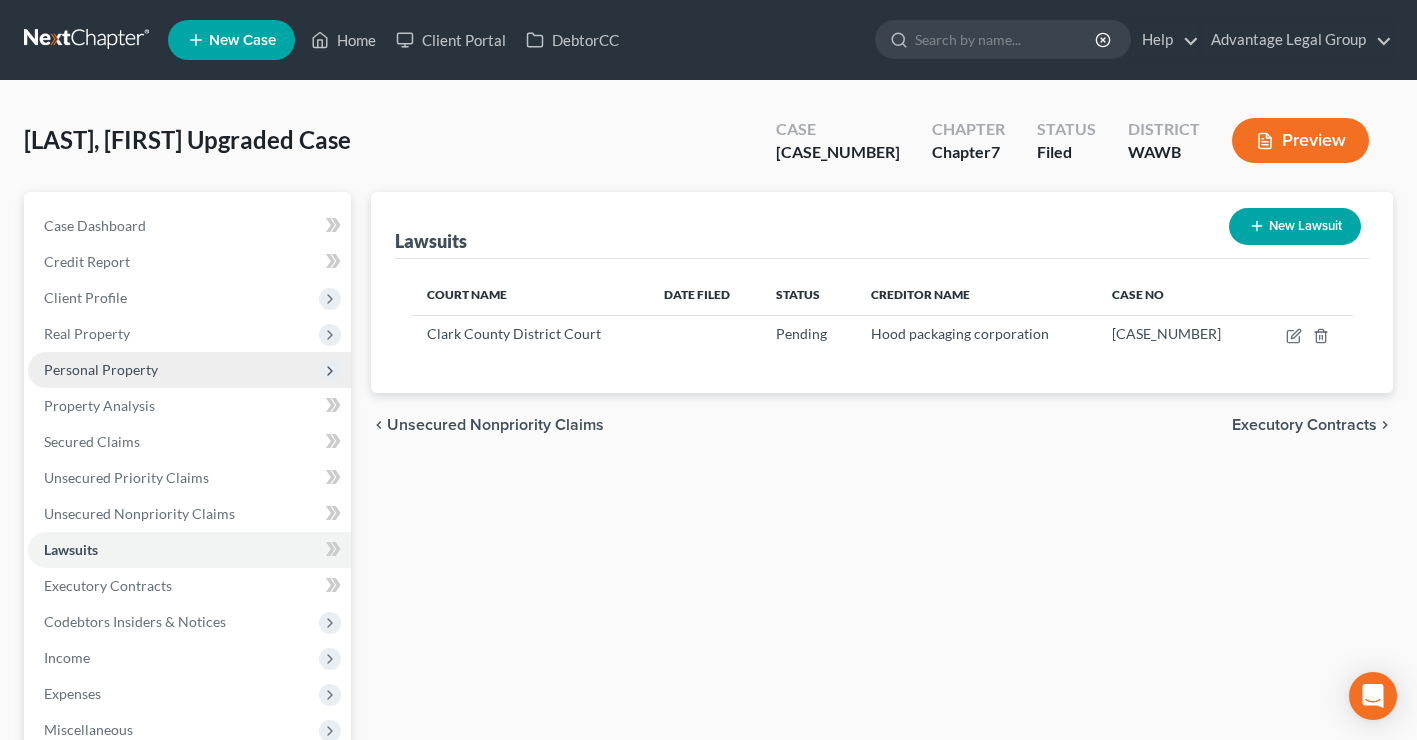 click on "Personal Property" at bounding box center [101, 369] 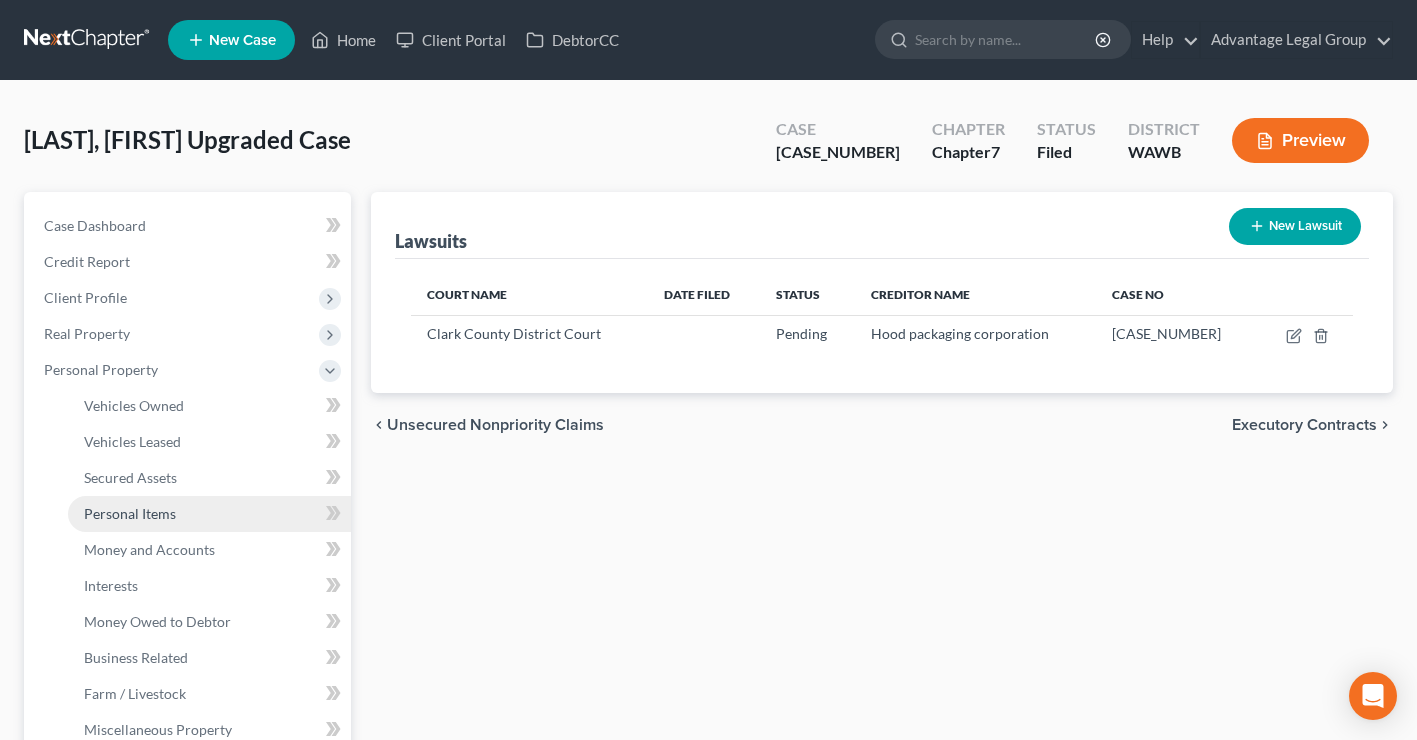 click on "Personal Items" at bounding box center (130, 513) 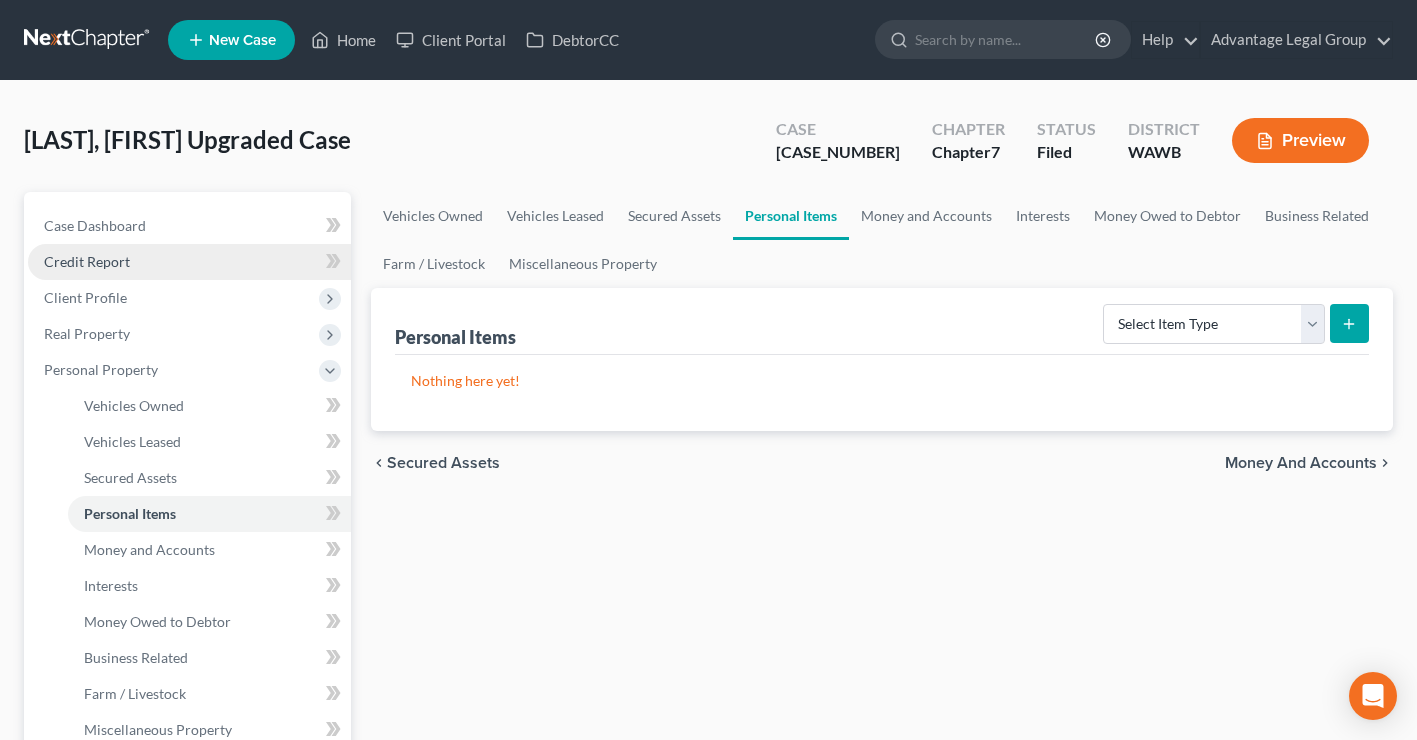 click on "Credit Report" at bounding box center [87, 261] 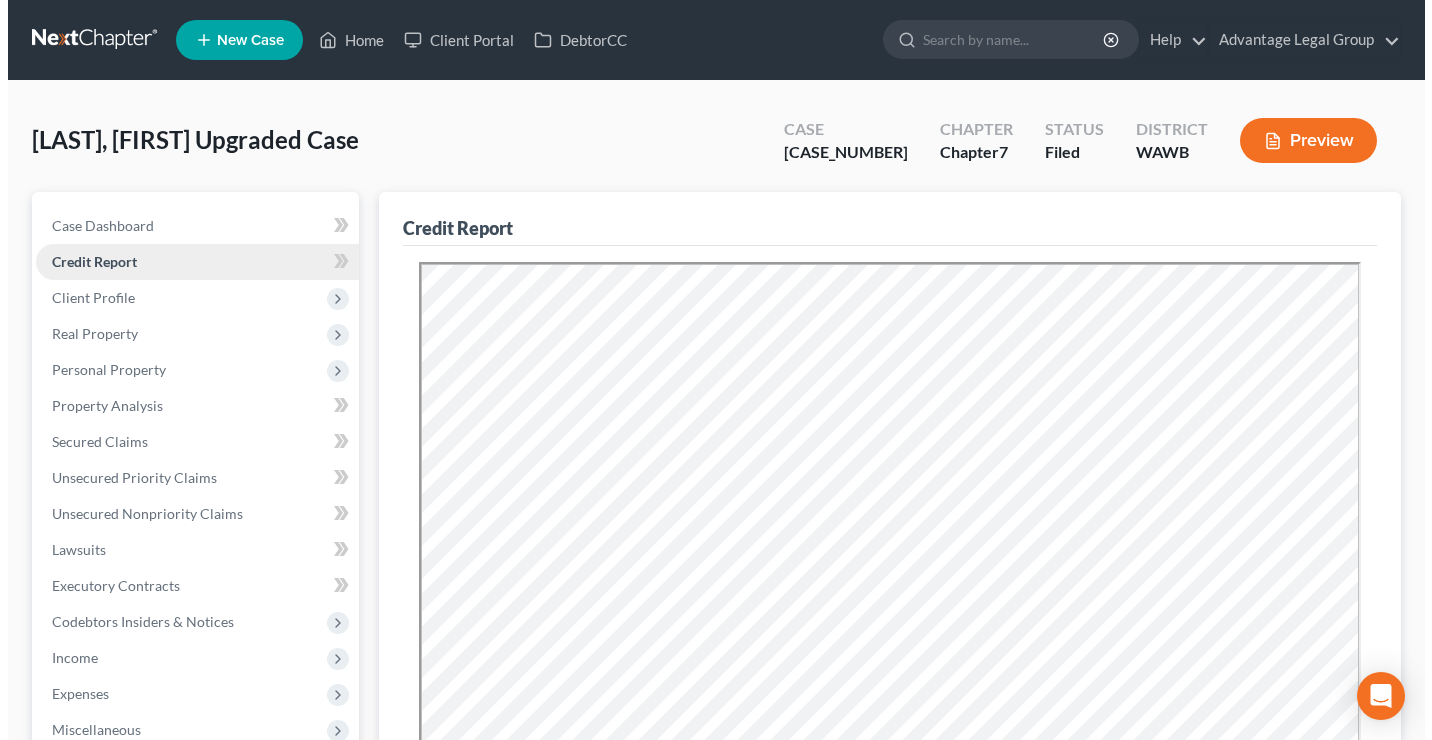 scroll, scrollTop: 0, scrollLeft: 0, axis: both 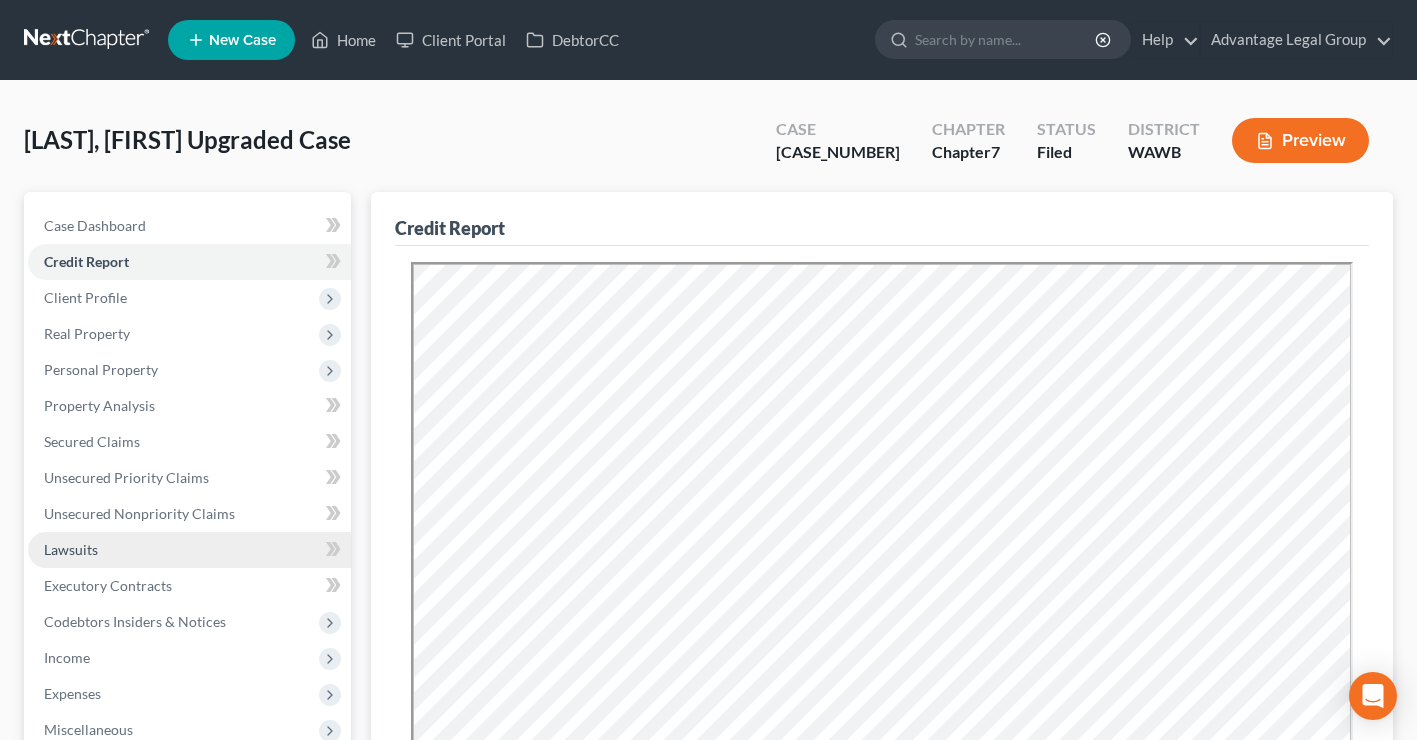 click on "Lawsuits" at bounding box center [71, 549] 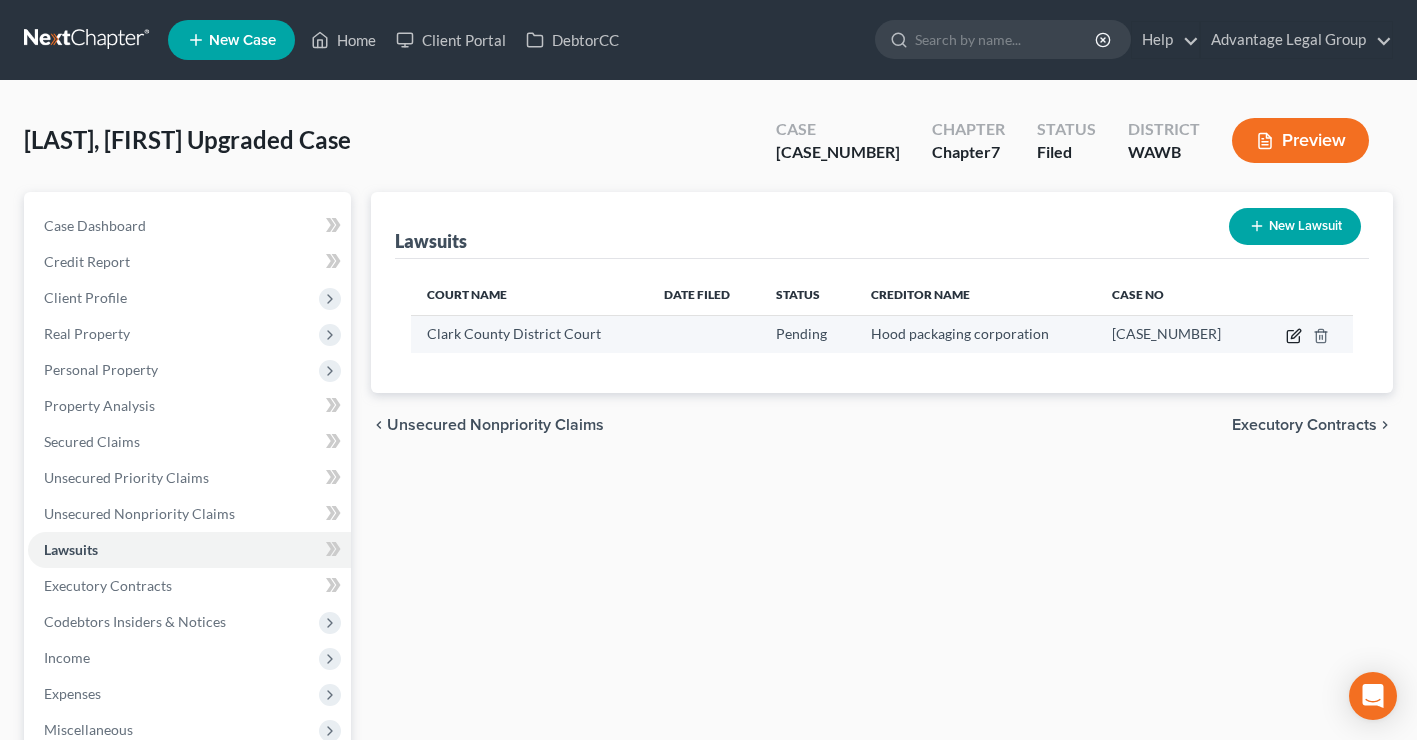 click 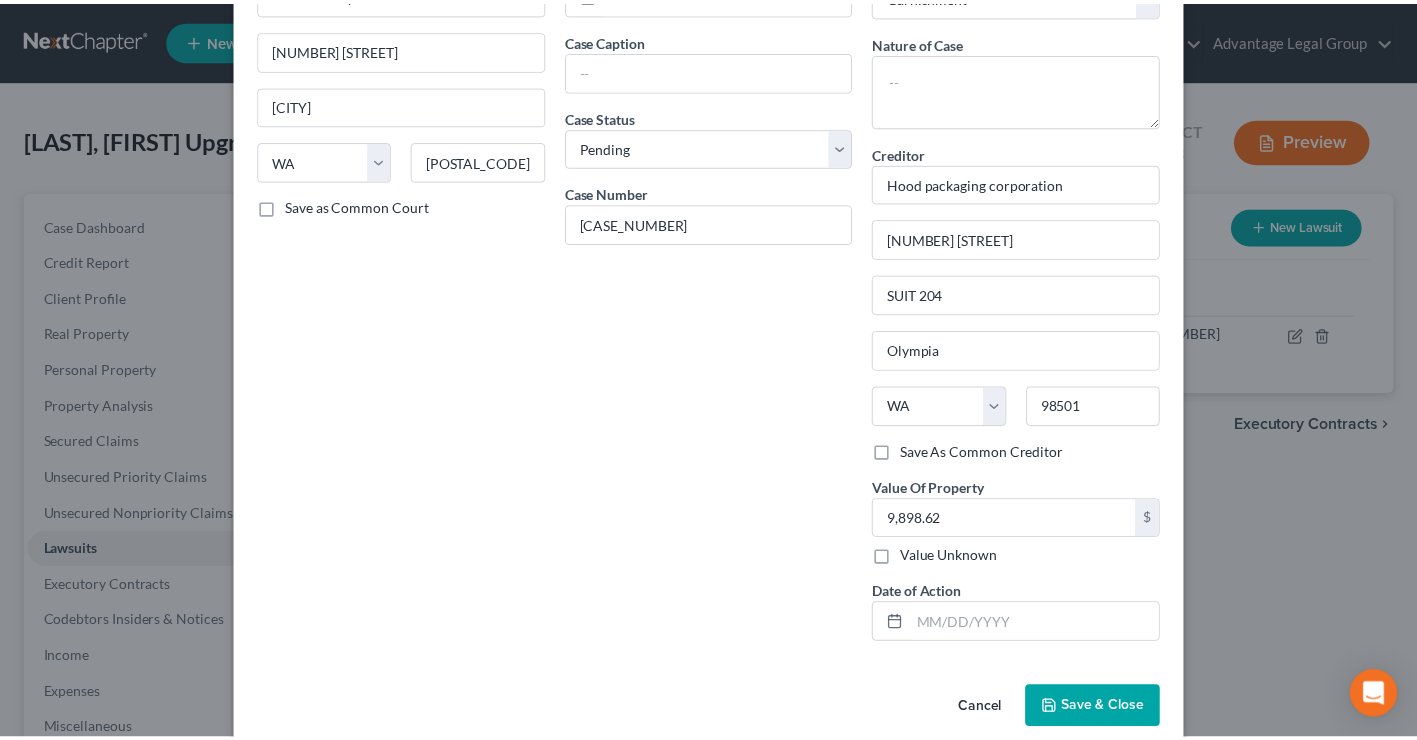 scroll, scrollTop: 169, scrollLeft: 0, axis: vertical 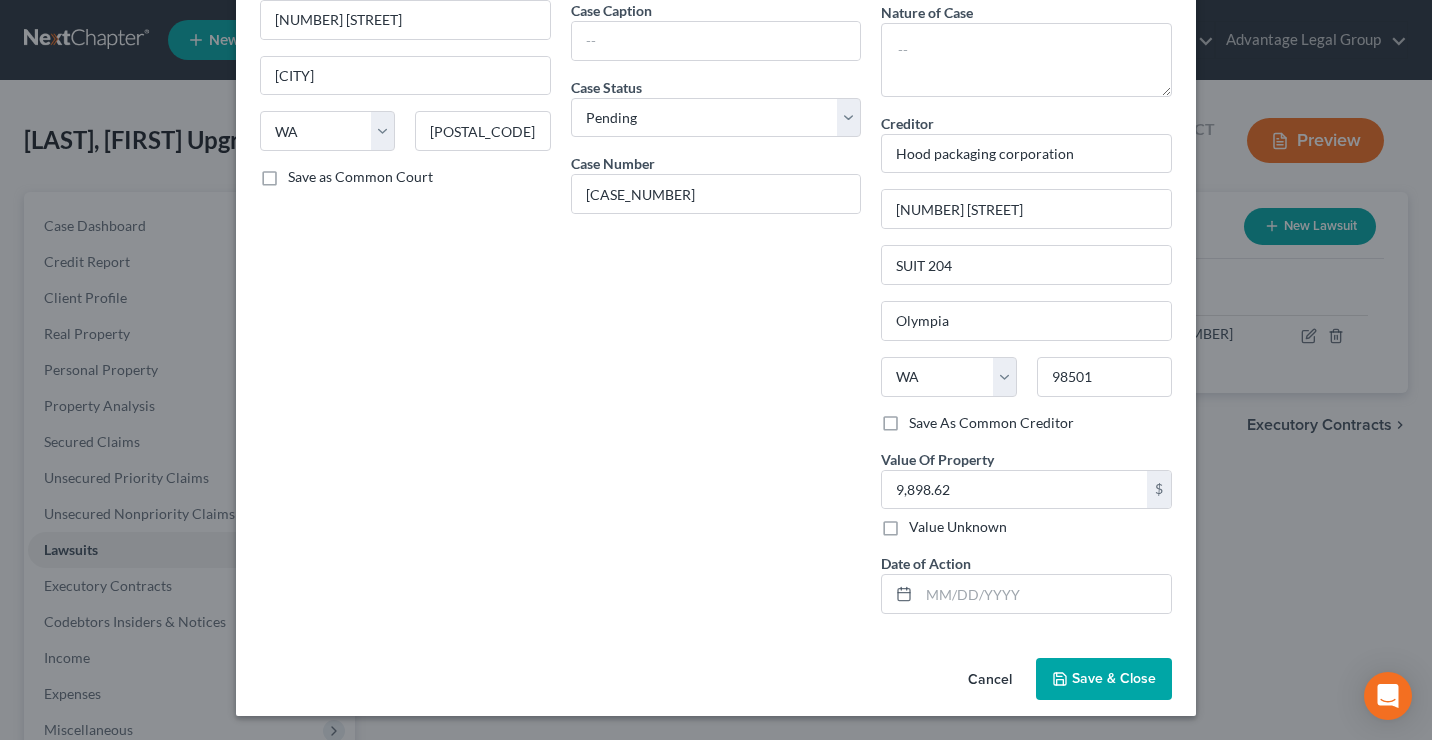 click on "Cancel" at bounding box center [990, 680] 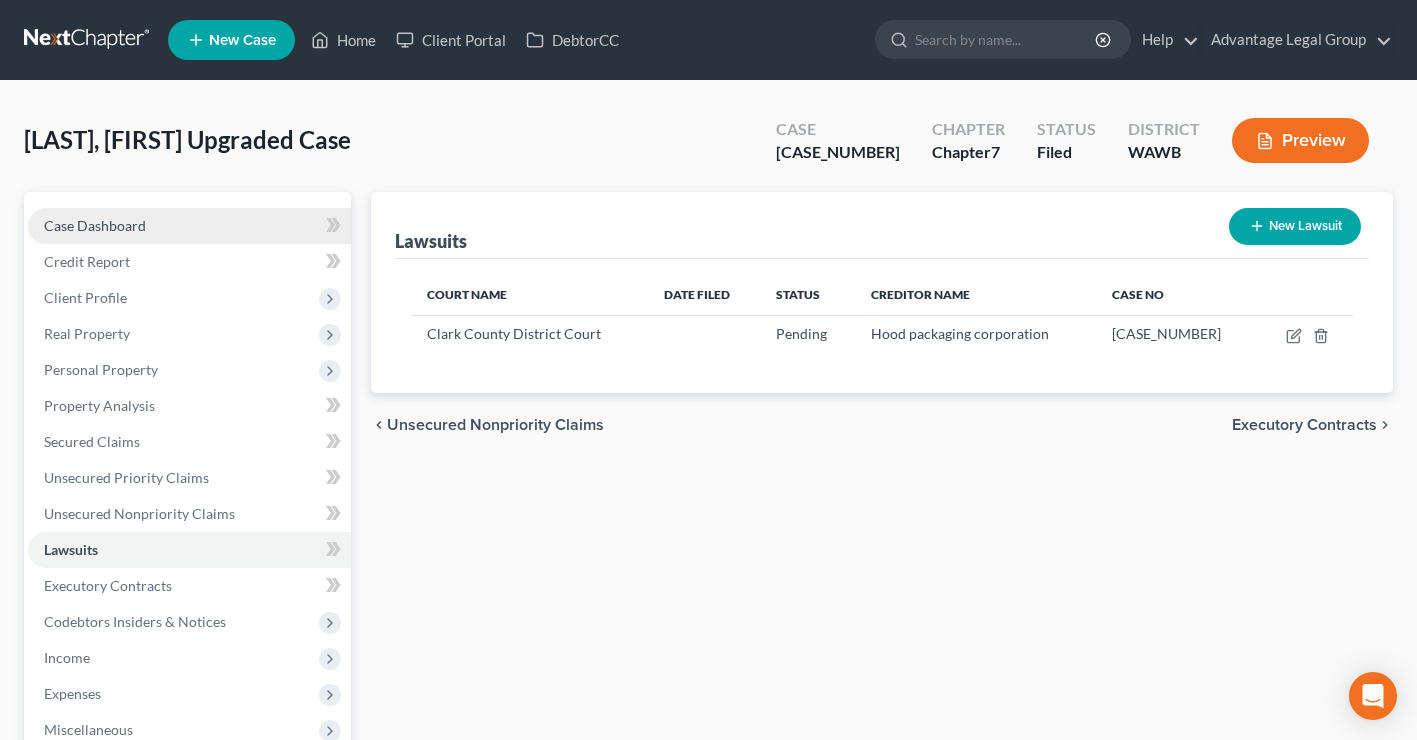drag, startPoint x: 104, startPoint y: 227, endPoint x: 143, endPoint y: 222, distance: 39.319206 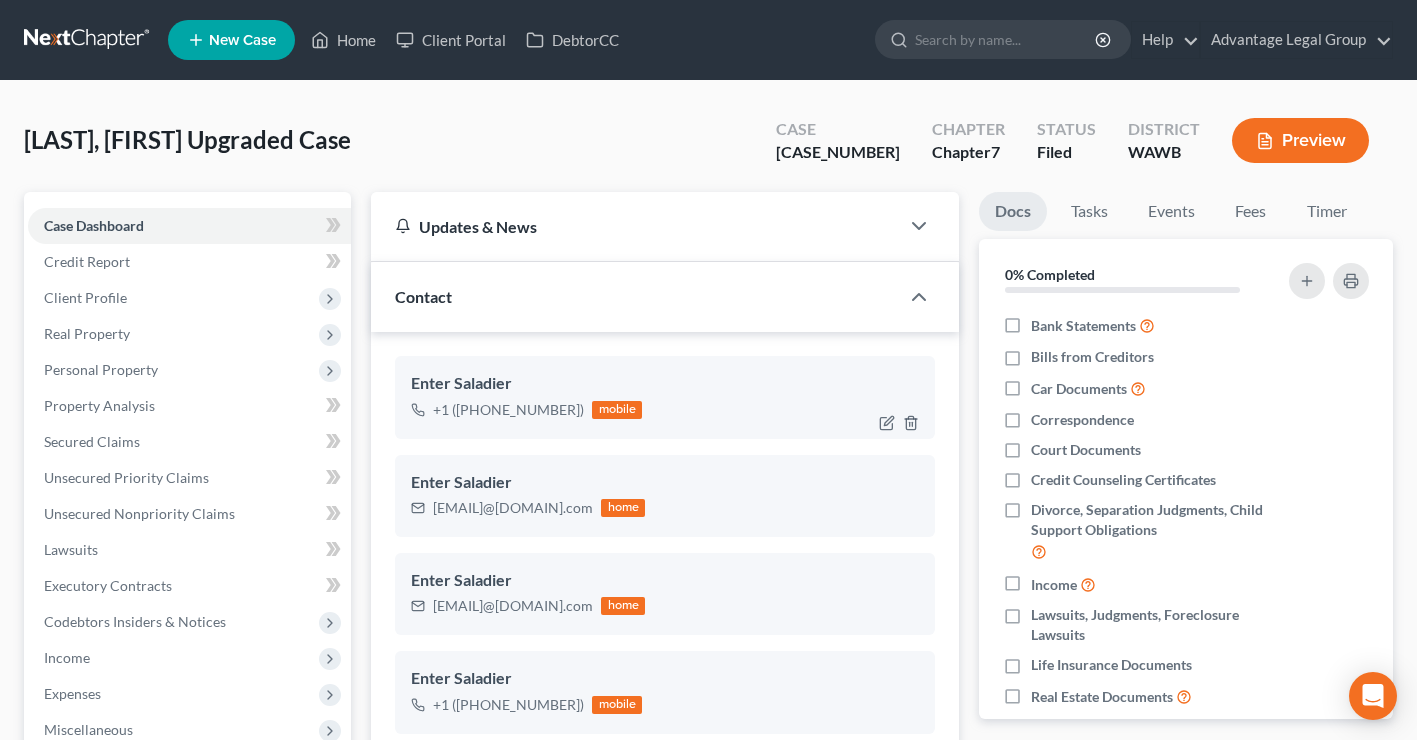 scroll, scrollTop: 7706, scrollLeft: 0, axis: vertical 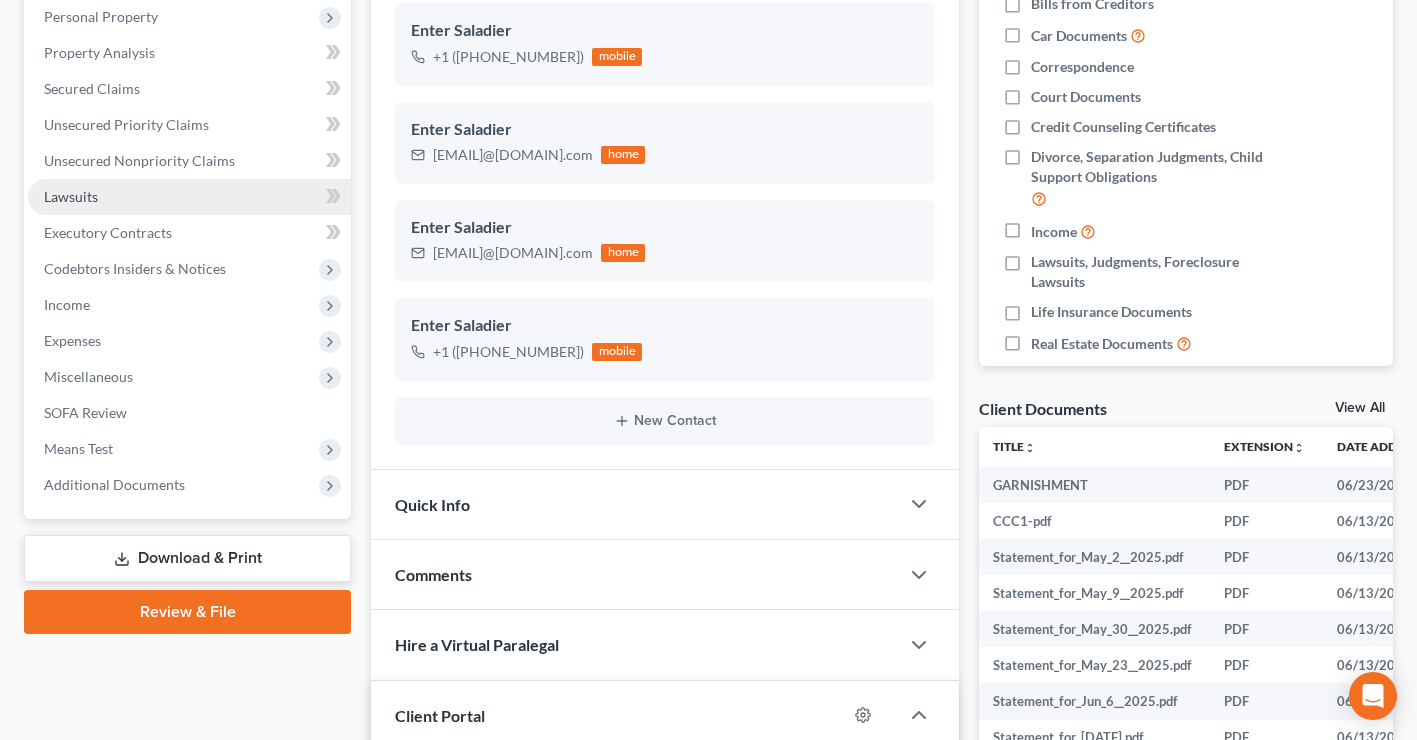 click on "Lawsuits" at bounding box center [71, 196] 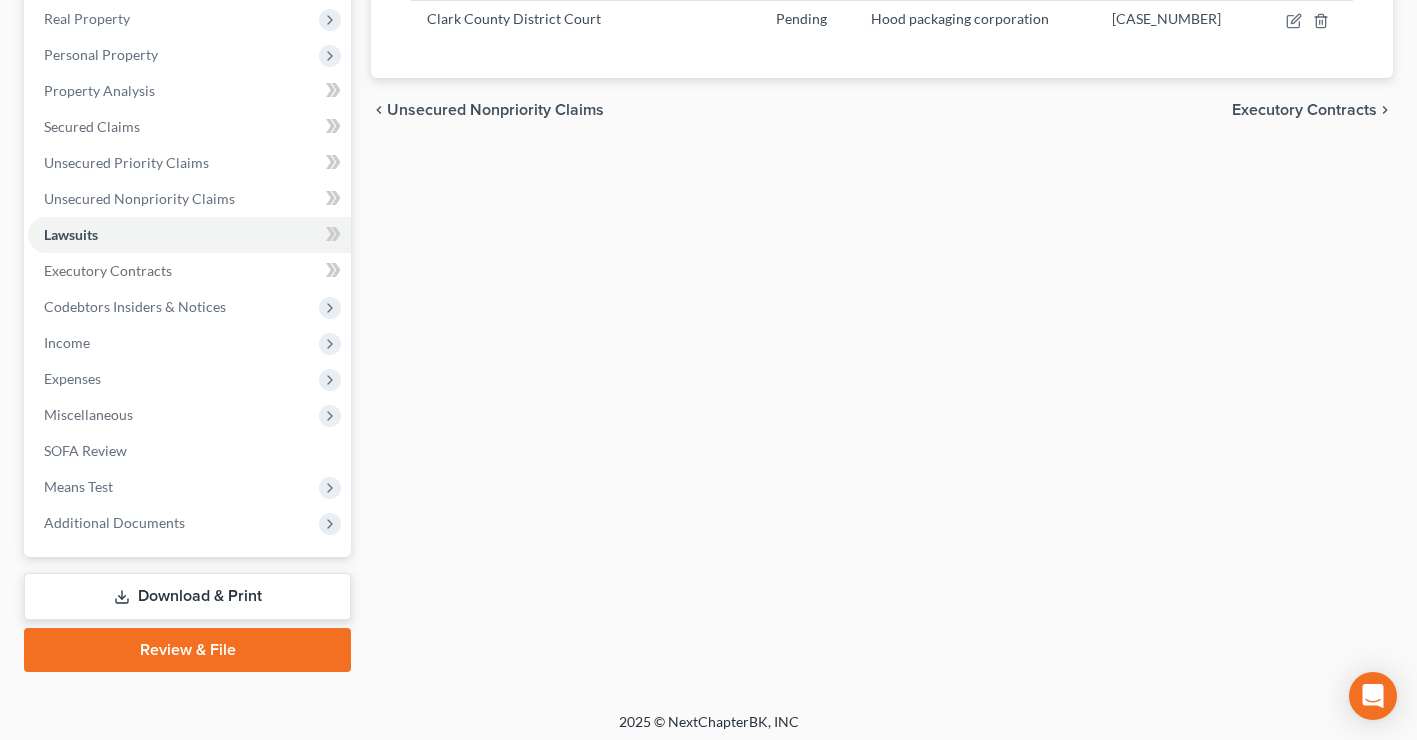 scroll, scrollTop: 323, scrollLeft: 0, axis: vertical 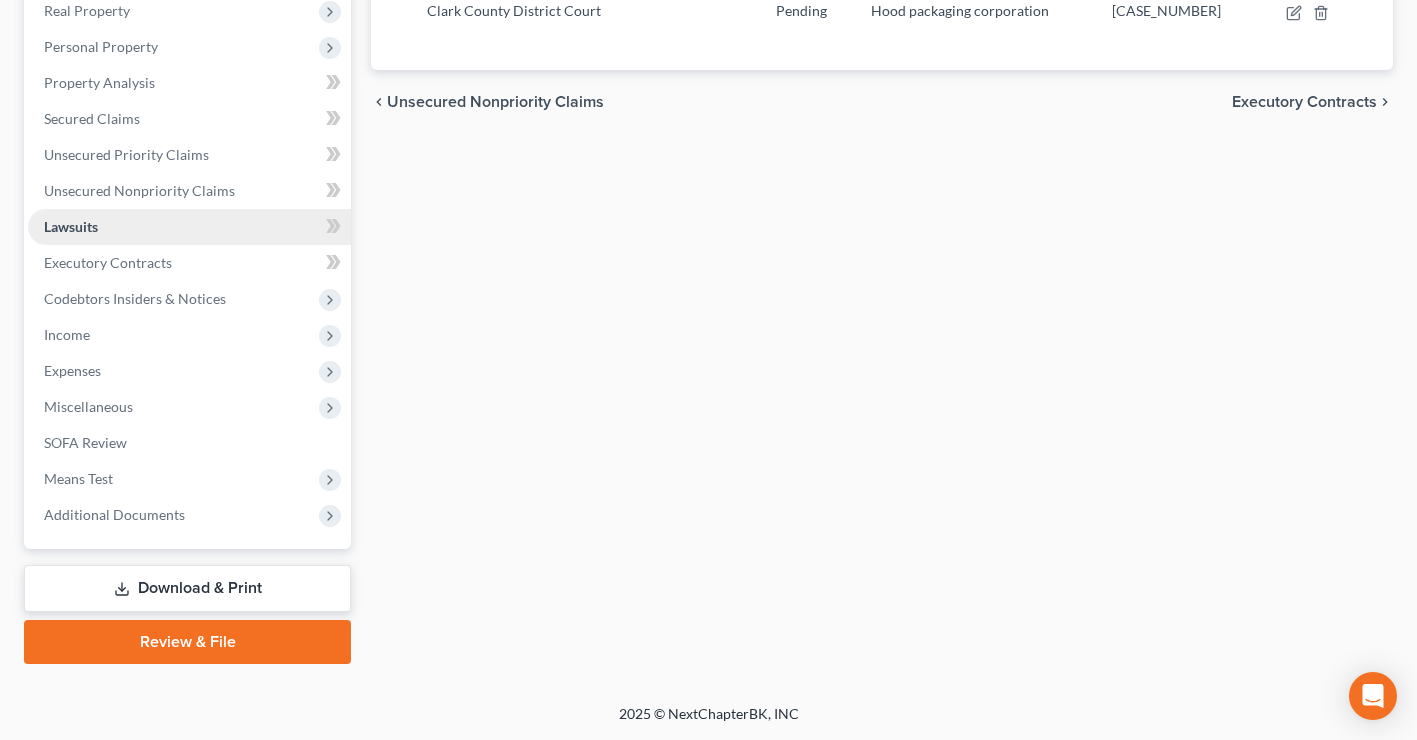 click on "Lawsuits" at bounding box center (71, 226) 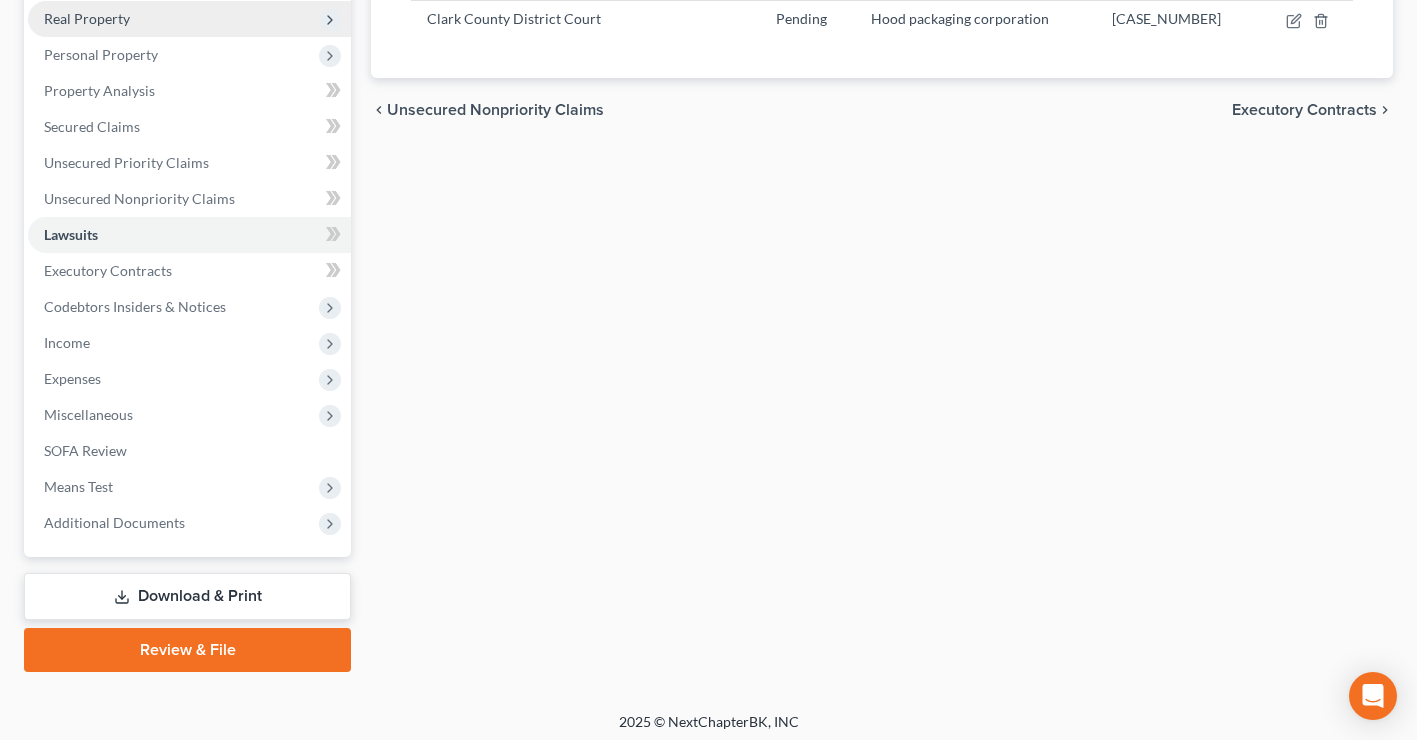 scroll, scrollTop: 323, scrollLeft: 0, axis: vertical 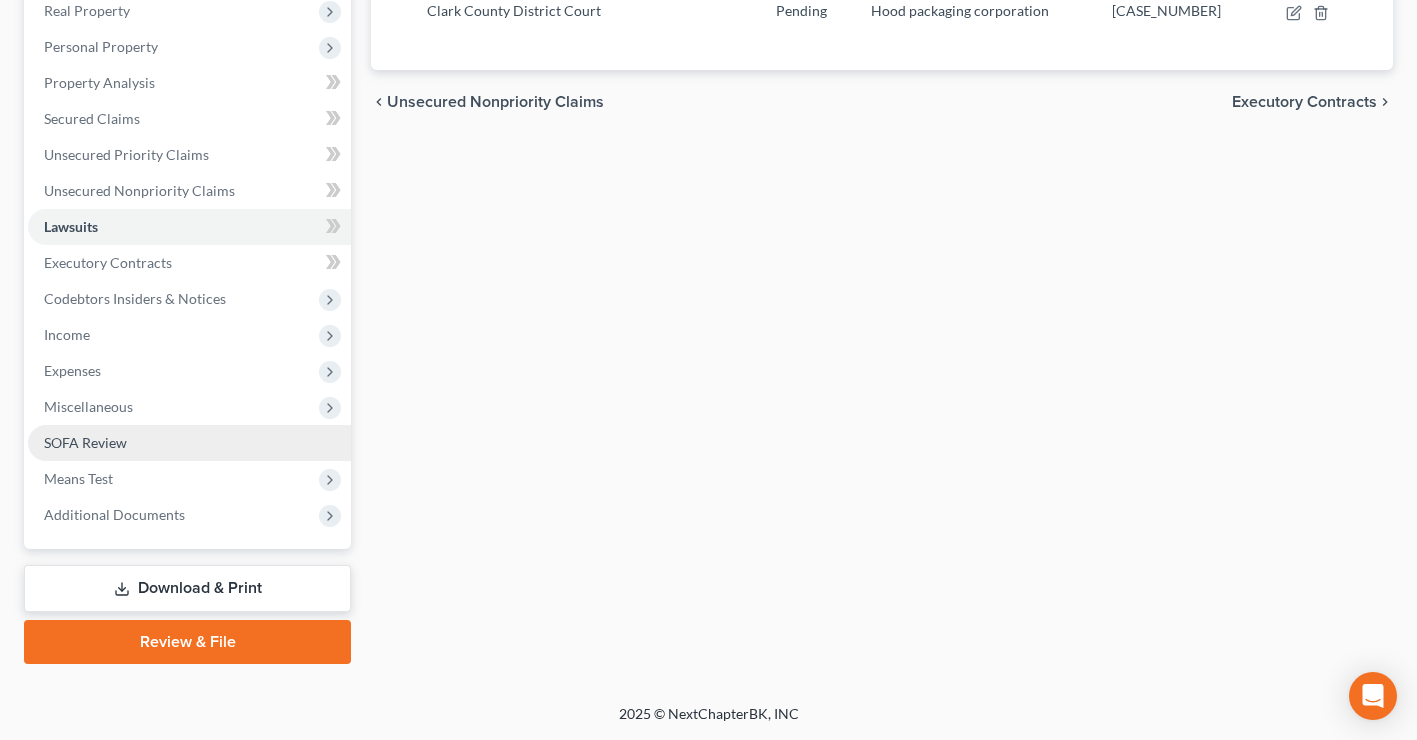 click on "SOFA Review" at bounding box center (85, 442) 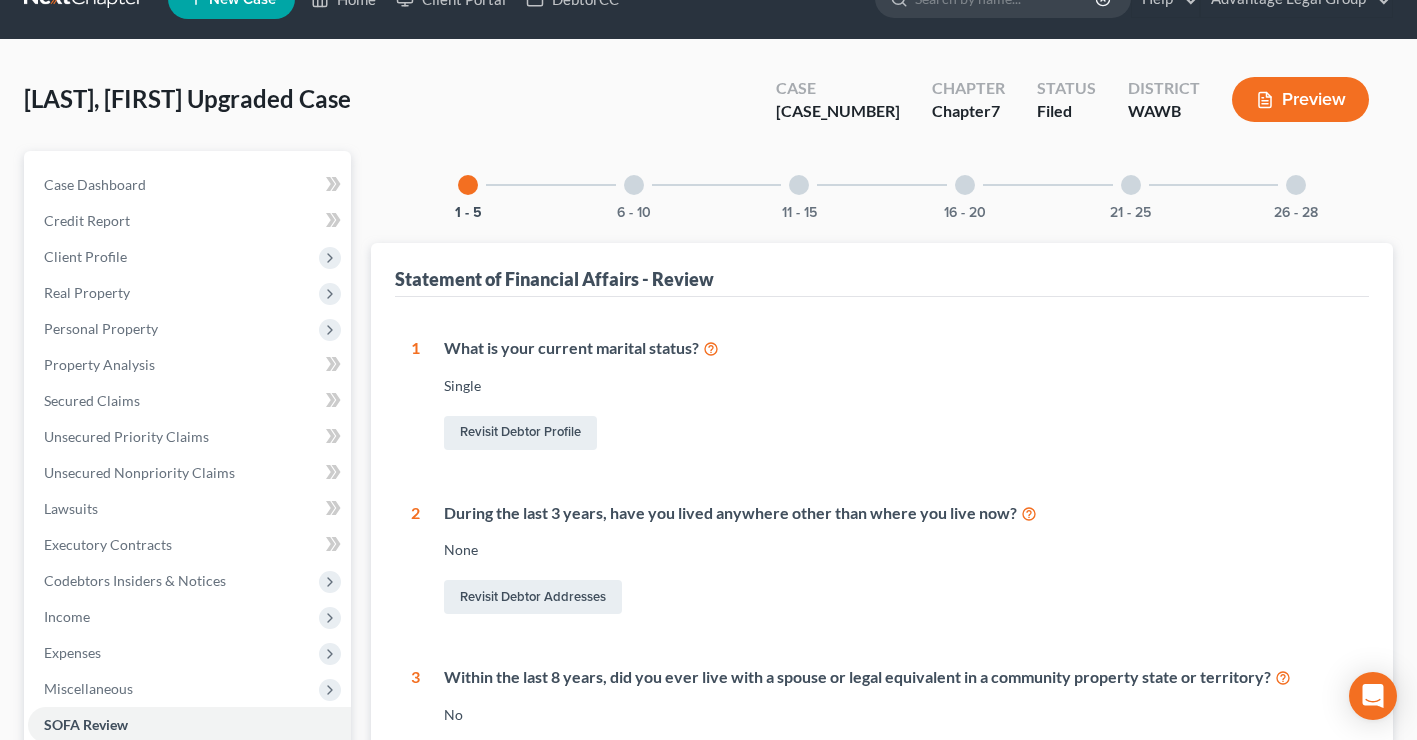 scroll, scrollTop: 0, scrollLeft: 0, axis: both 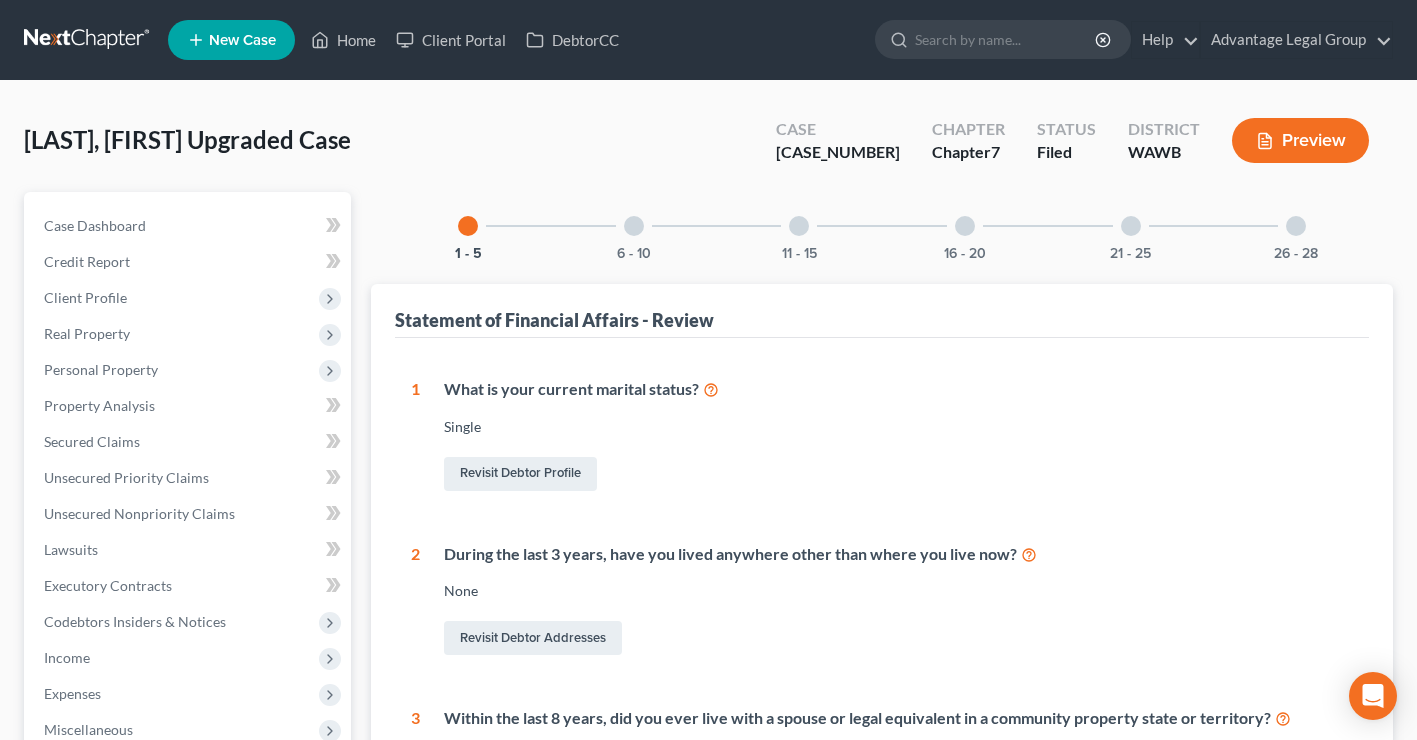 click at bounding box center [634, 226] 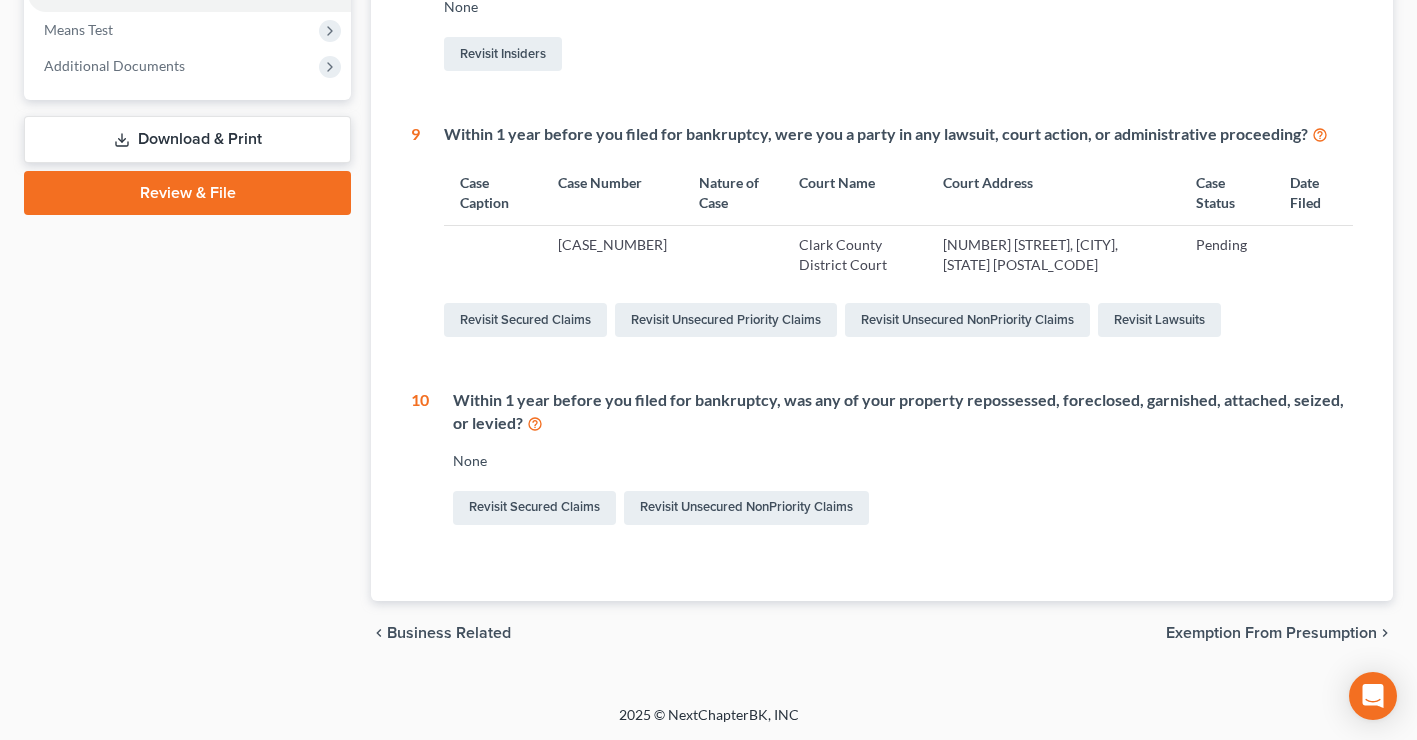 scroll, scrollTop: 773, scrollLeft: 0, axis: vertical 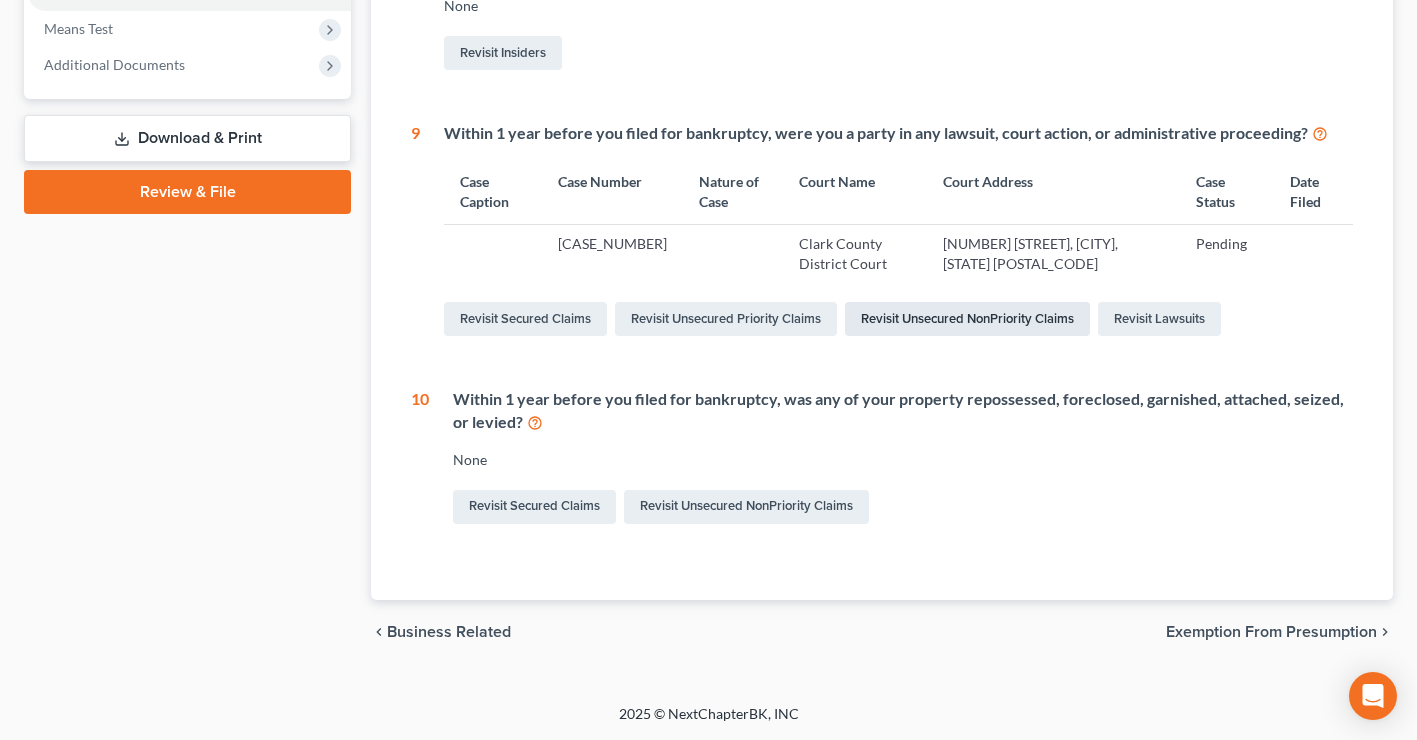 click on "Revisit Unsecured NonPriority Claims" at bounding box center (967, 319) 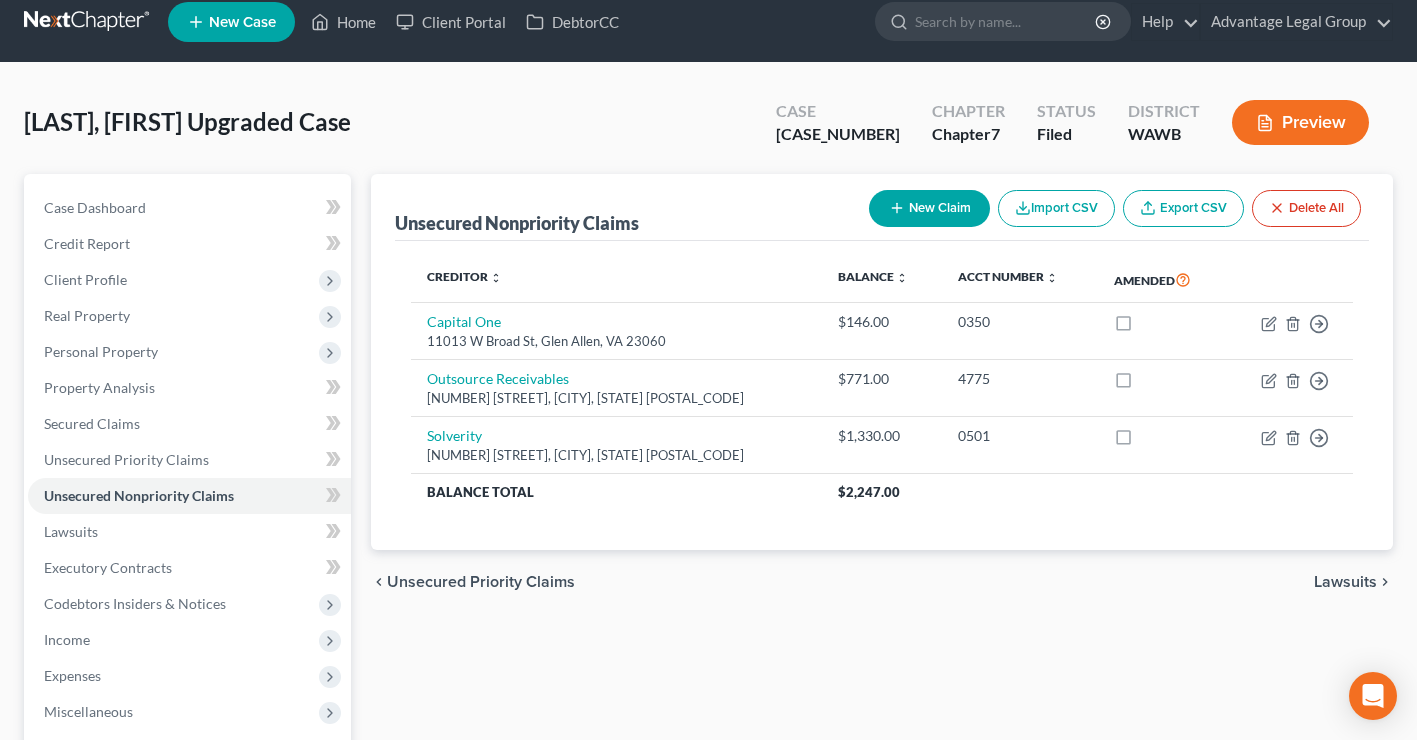 scroll, scrollTop: 0, scrollLeft: 0, axis: both 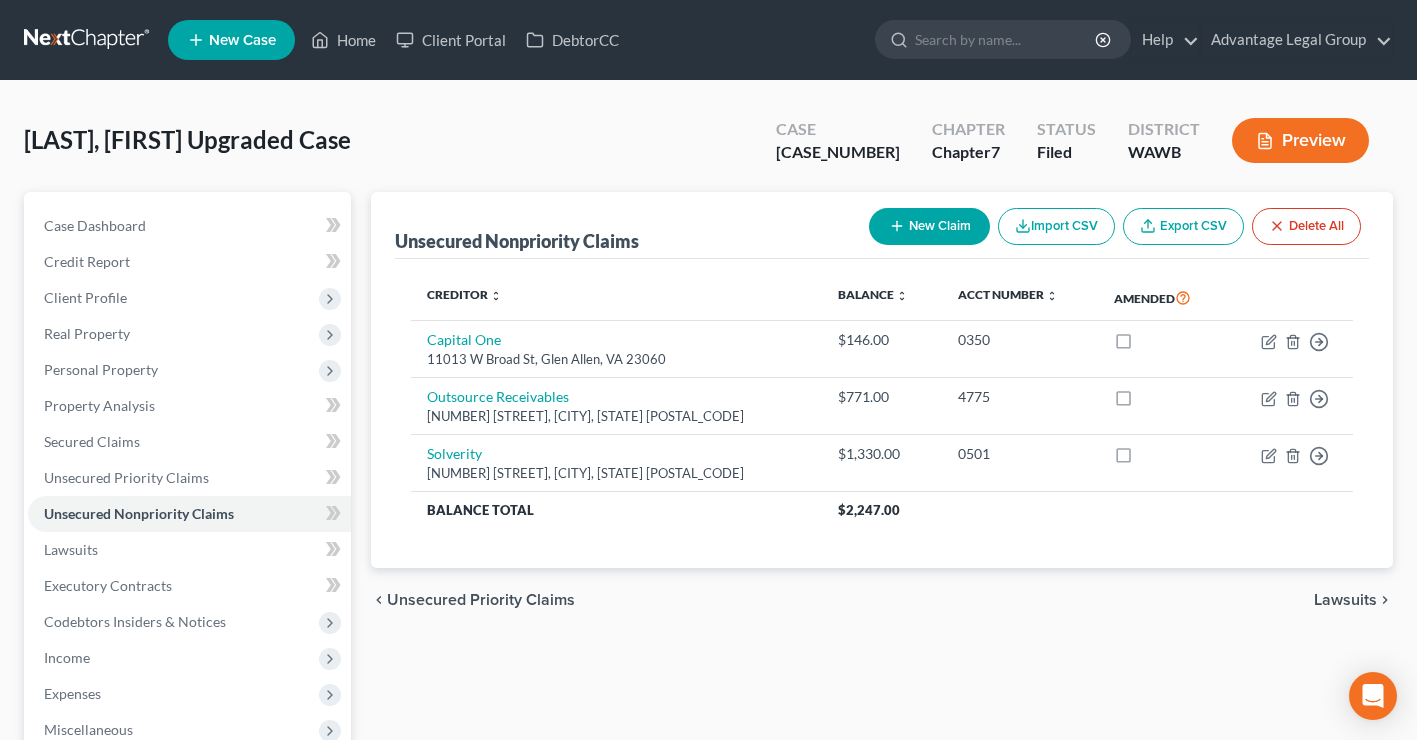 click on "[LAST], [FIRST] Upgraded Case [CASE_NUMBER] Chapter Chapter 7 Status Filed District WAWB Preview" at bounding box center (708, 148) 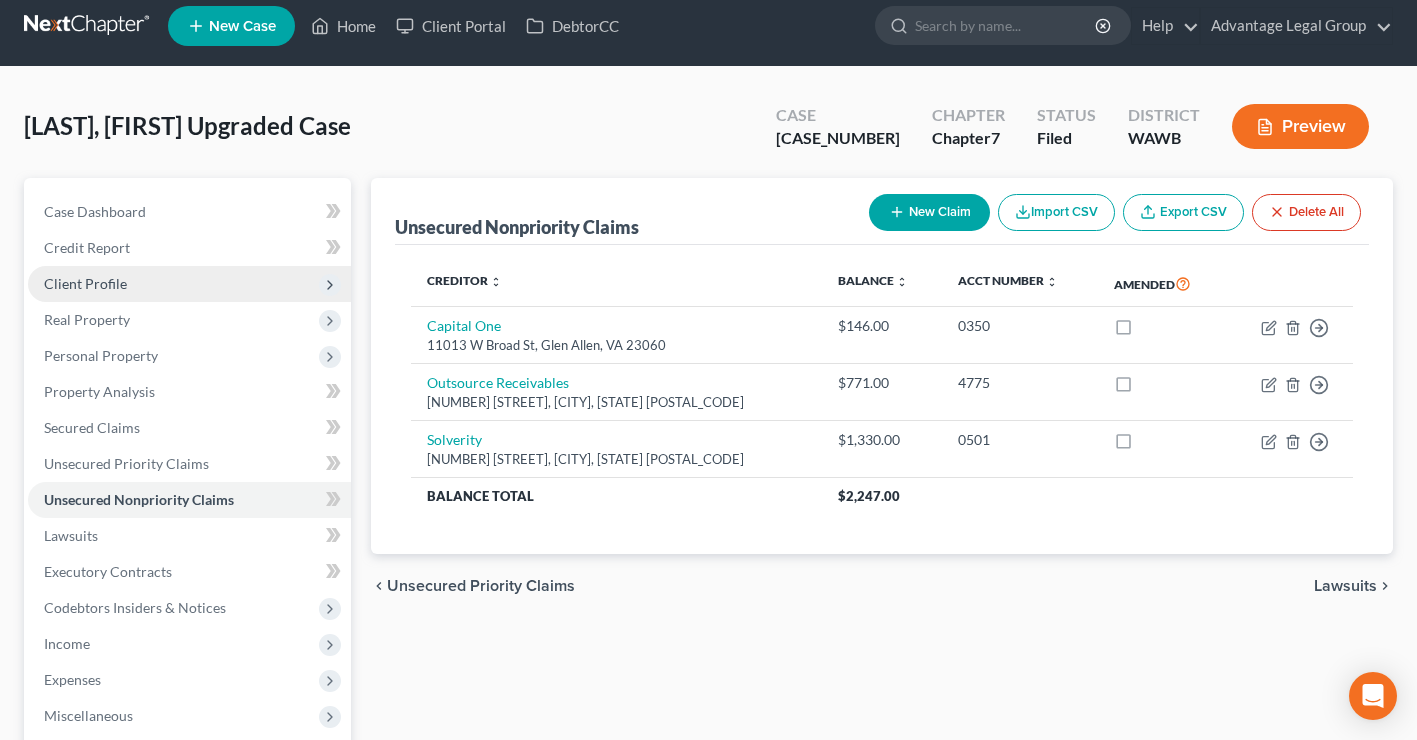 click on "Client Profile" at bounding box center [85, 283] 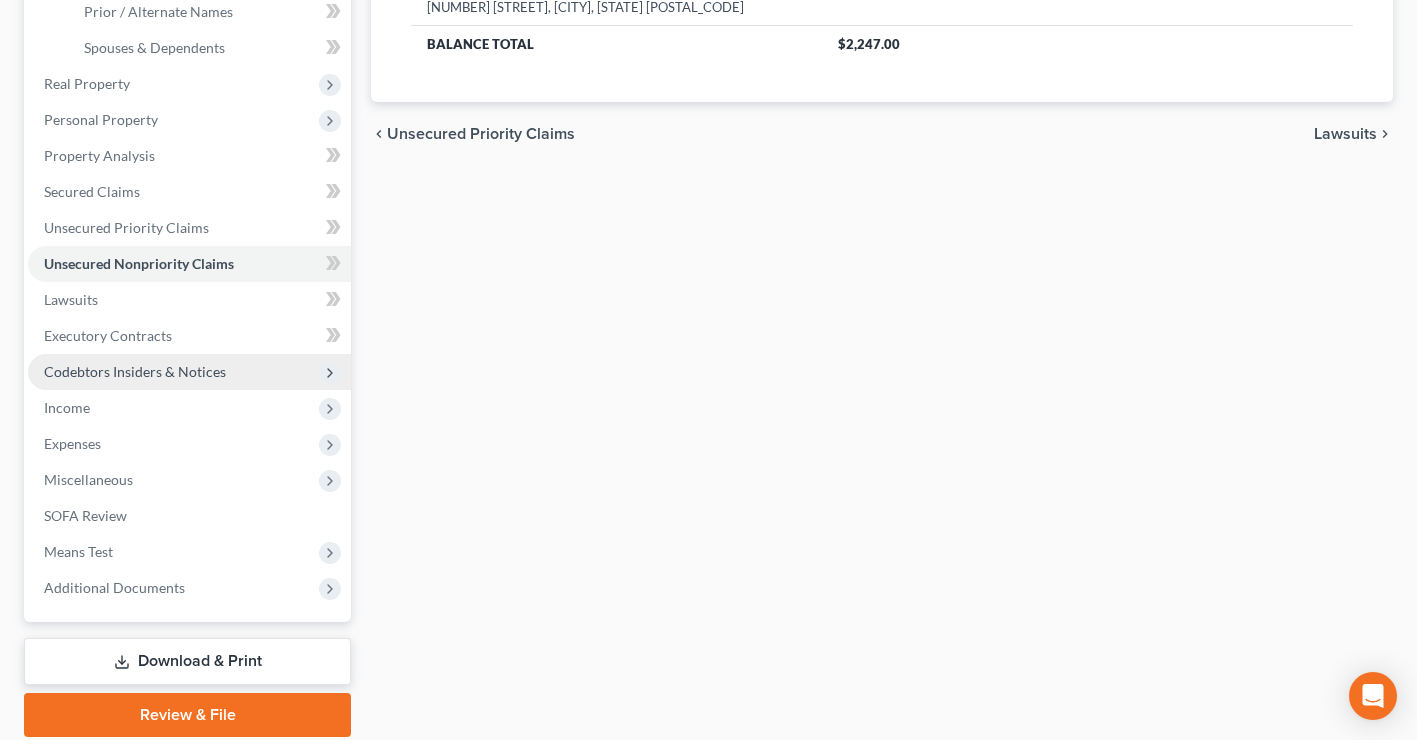 scroll, scrollTop: 467, scrollLeft: 0, axis: vertical 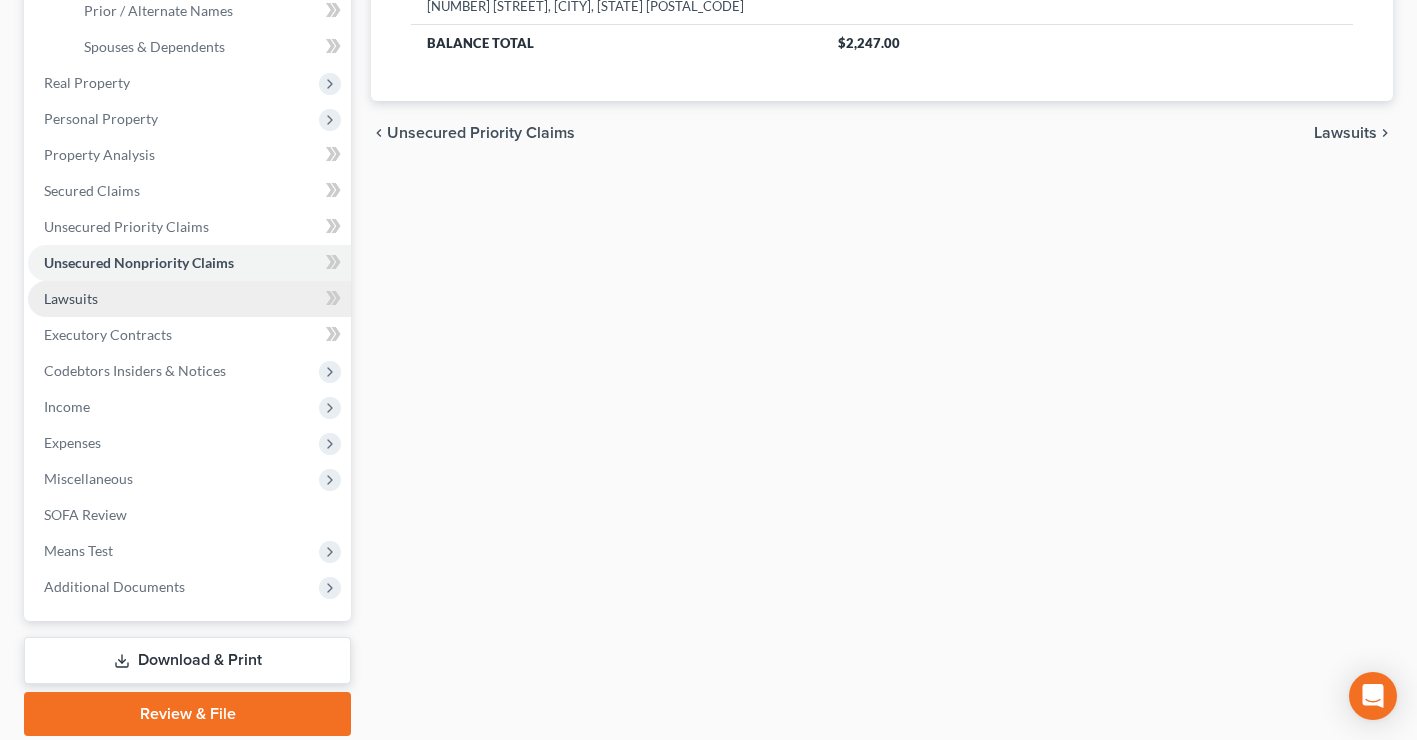 click on "Lawsuits" at bounding box center (71, 298) 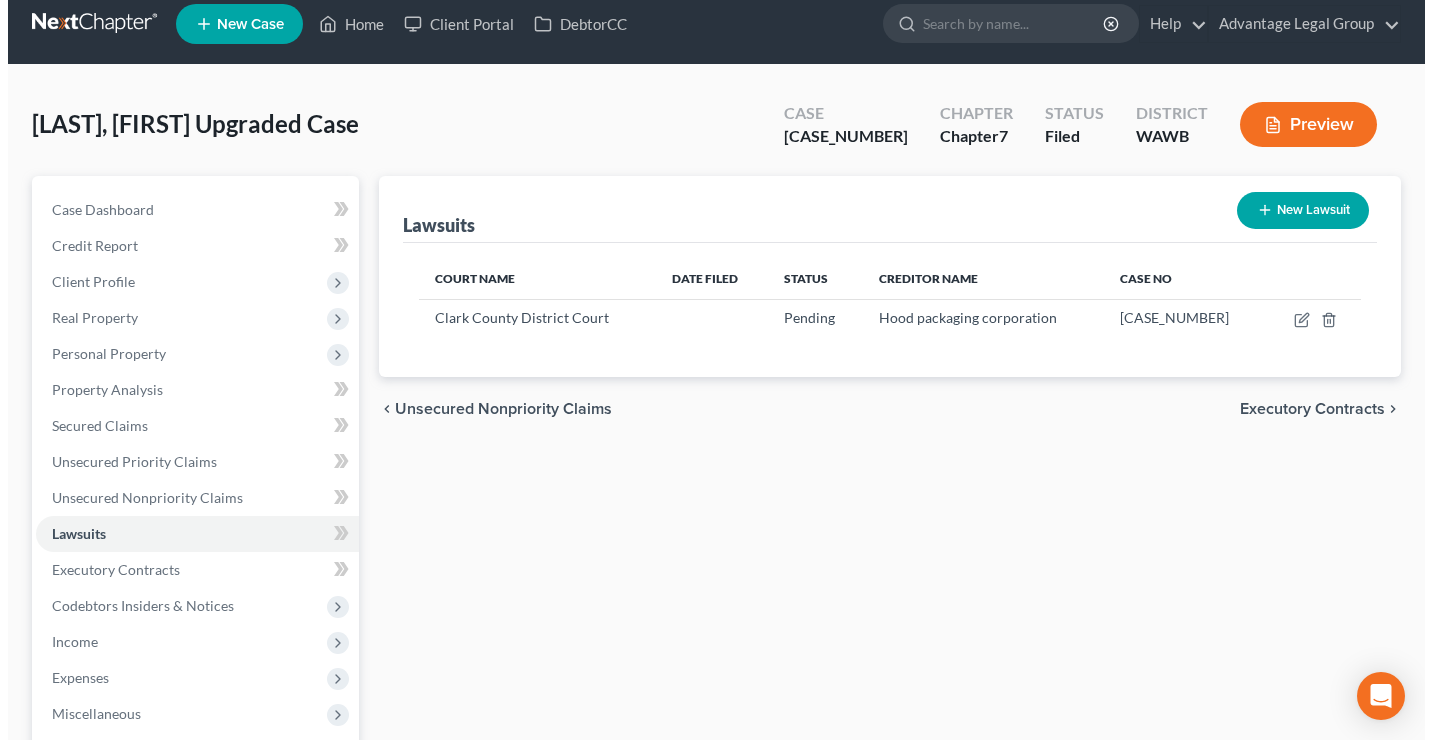 scroll, scrollTop: 0, scrollLeft: 0, axis: both 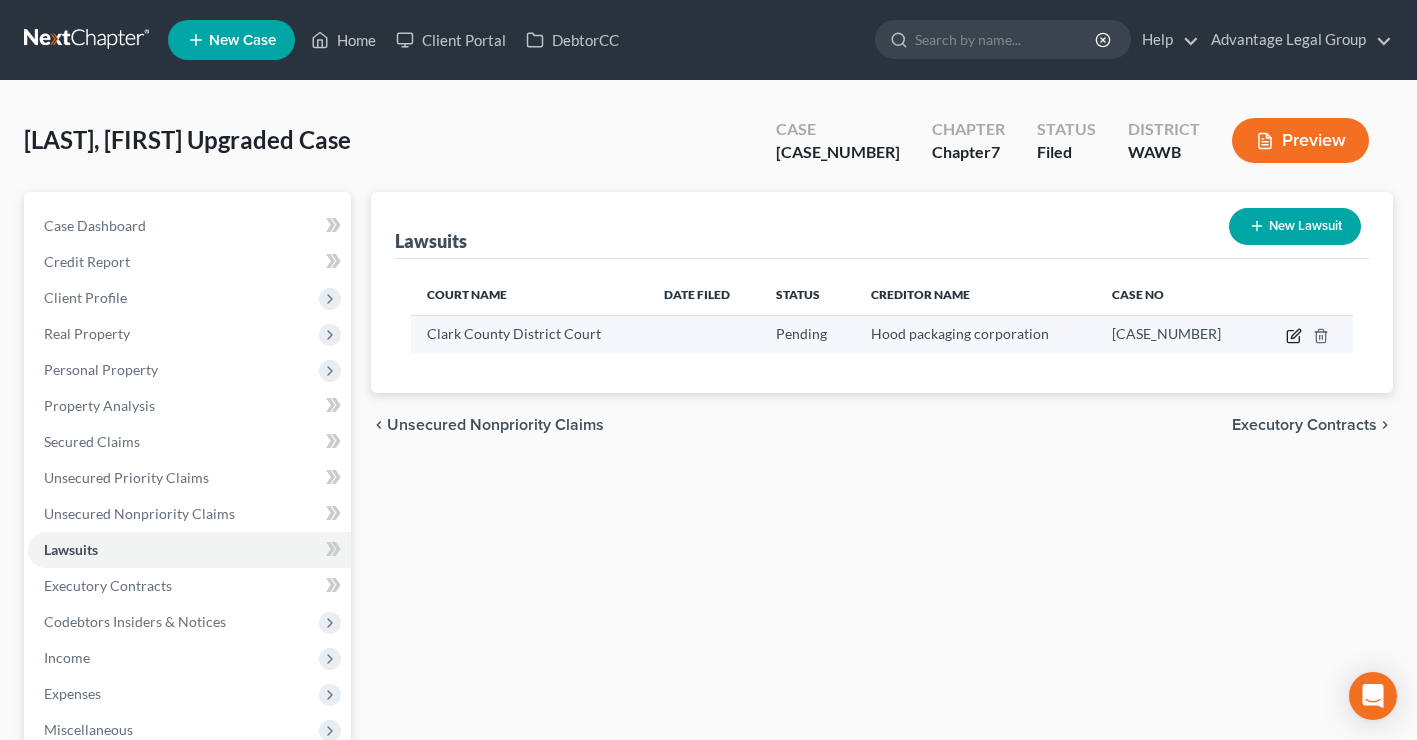 click 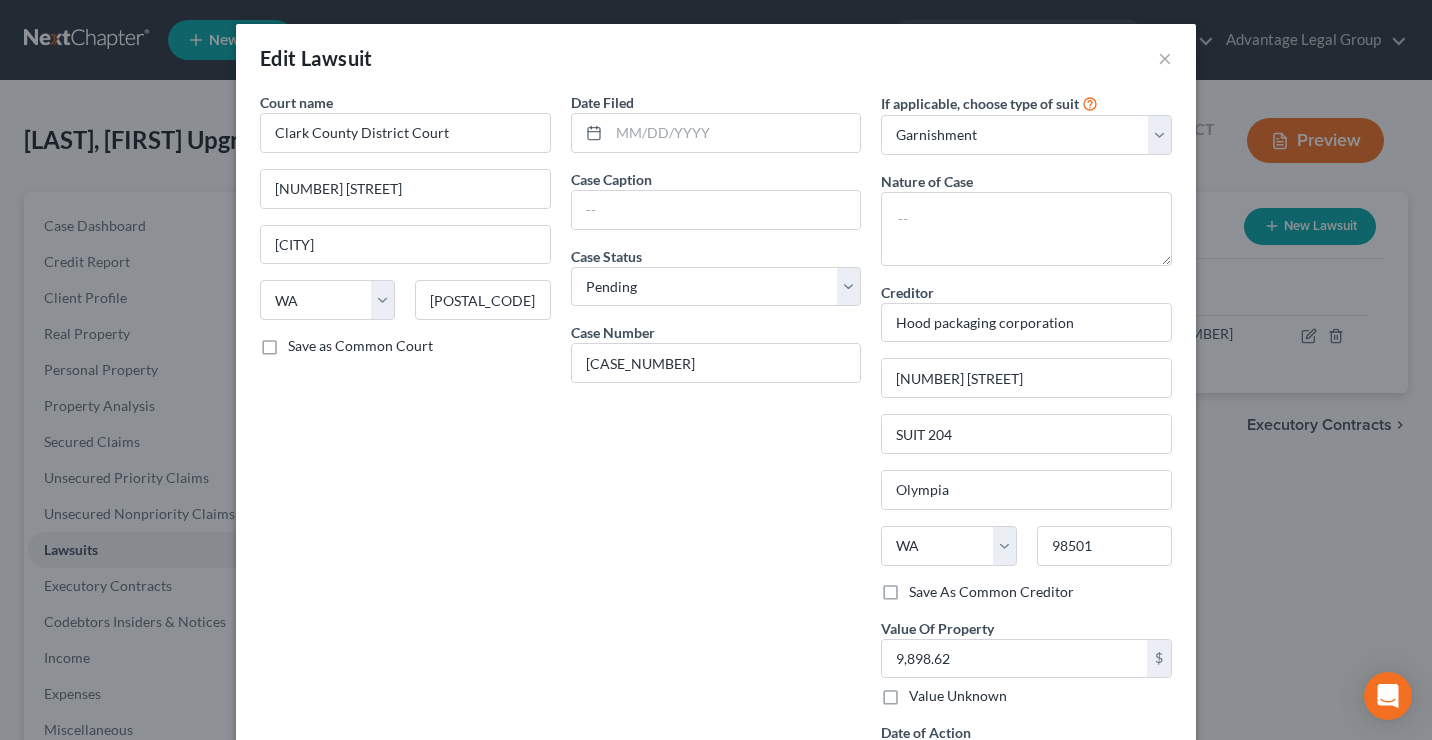 click on "Edit     Lawsuit ×
Court name
*
[COUNTY] [COUNTY_NAME] District Court                      [NUMBER] [STREET] [CITY] State AL AK AR AZ CA CO CT DE DC FL GA GU HI ID IL IN IA KS KY LA ME MD MA MI MN MS MO MT NC ND NE NV NH NJ NM NY OH OK OR PA PR RI SC SD TN TX UT VI VA VT WA WV WI WY [POSTAL_CODE] Save as Common Court Date Filed         Case Caption
Case Status
*
Select Pending On Appeal Concluded Case Number [CASE_NUMBER] If applicable, choose type of suit     Select Repossession Garnishment Foreclosure Attached, Seized, Or Levied Other Nature of Case Creditor *    [COMPANY]                      [NUMBER] [STREET] [SUITE] [CITY] State AL AK AR AZ CA CO CT DE DC FL GA GU HI ID IL IN IA KS KY LA ME MD MA MI MN MS MO MT NC ND NE NV NH NJ NM NY OH OK OR PA PR RI SC SD TN TX UT VI VA VT WA WV WI WY [POSTAL_CODE] Save As Common Creditor Value Of Property
9,898.62 $
Value Unknown
Balance Undetermined
$" at bounding box center [716, 370] 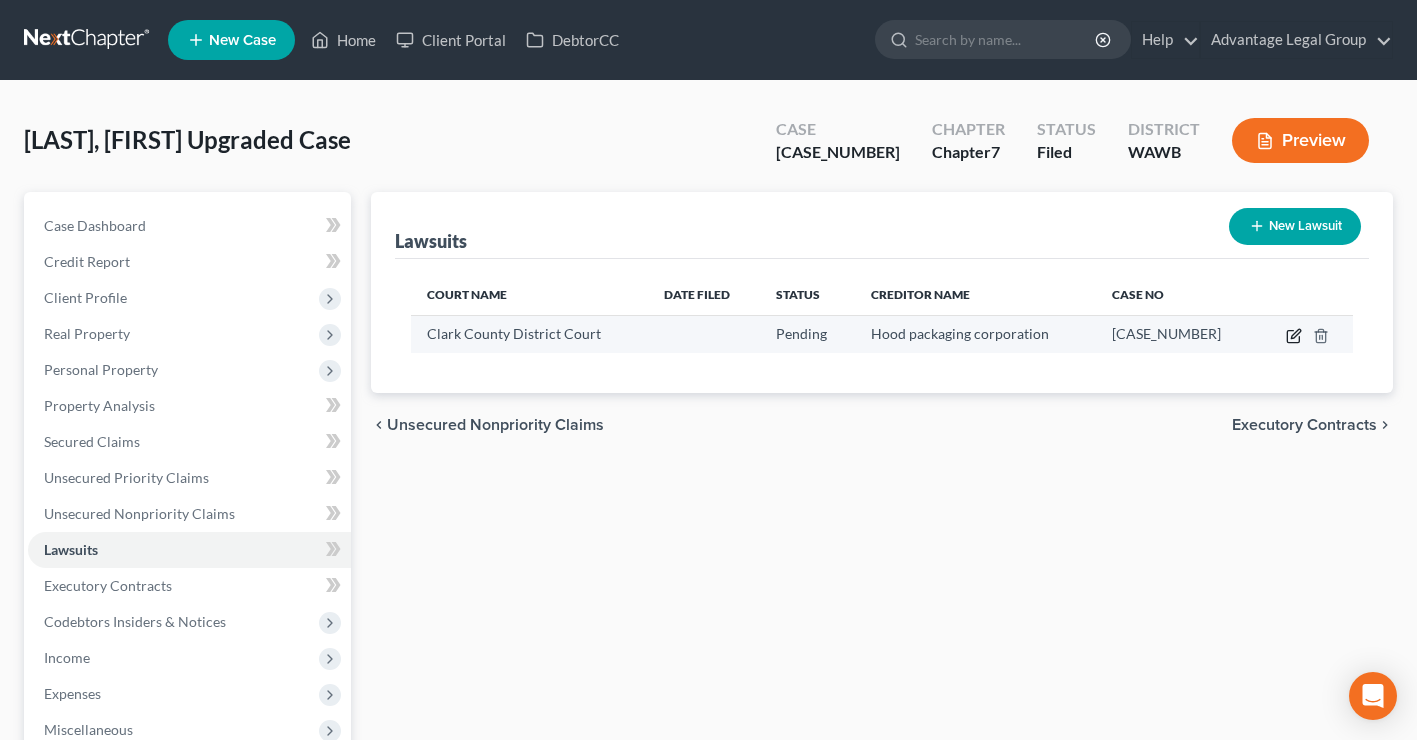 click 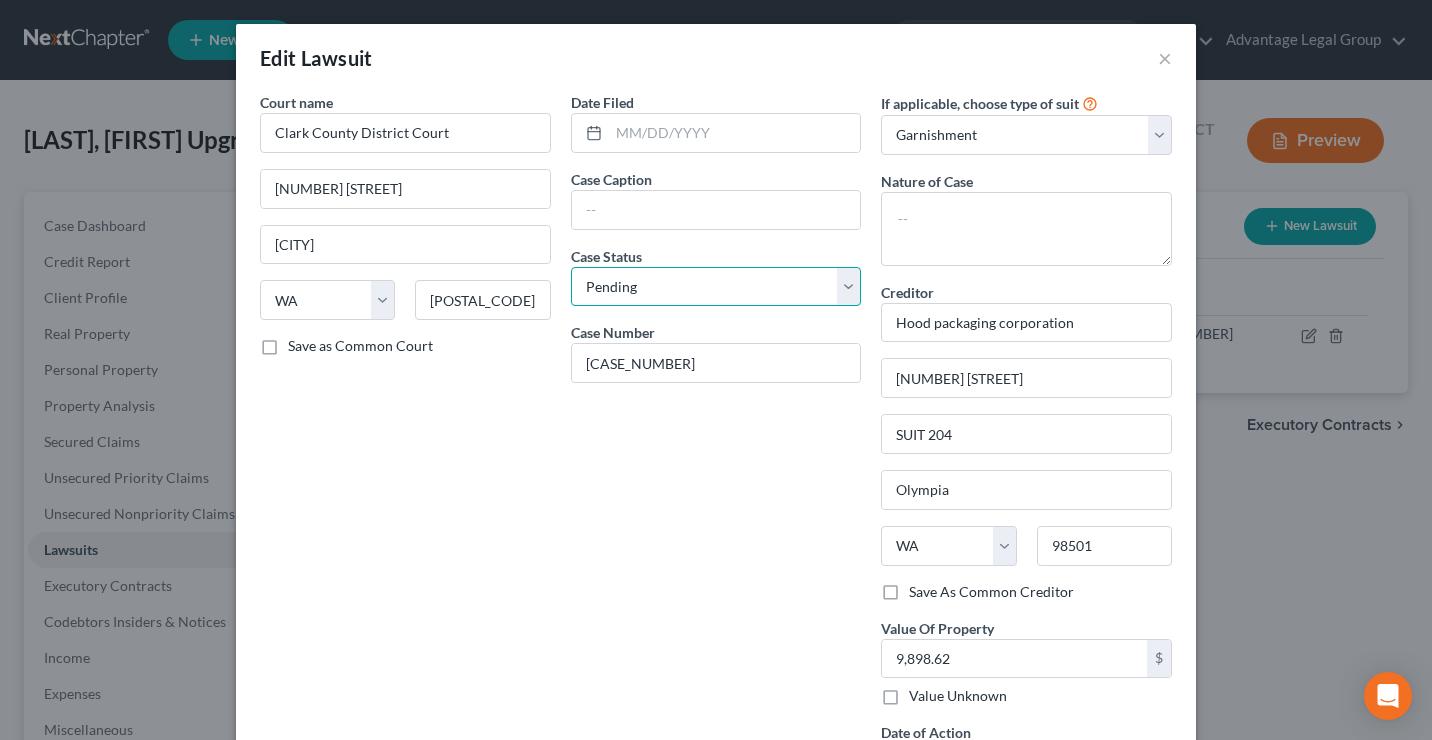 click on "Select Pending On Appeal Concluded" at bounding box center [716, 287] 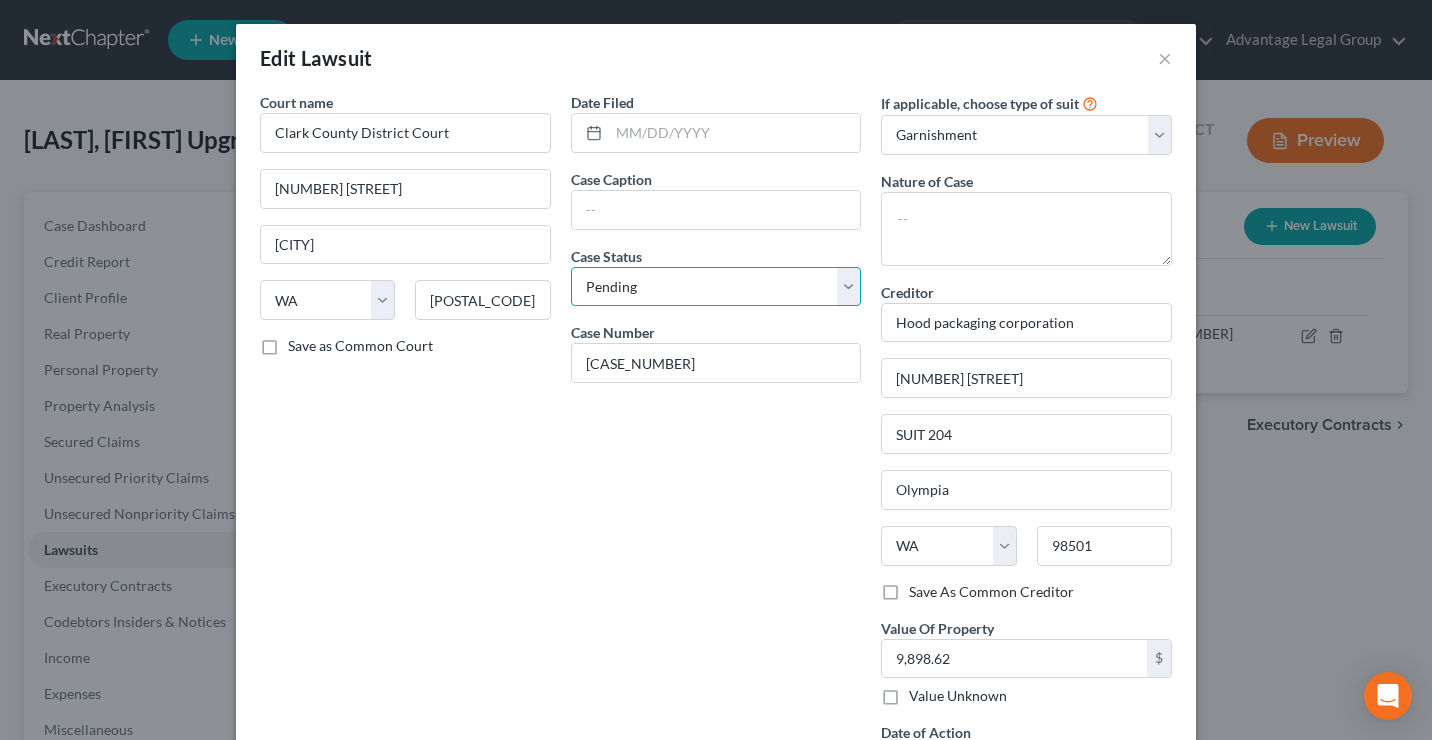 select on "2" 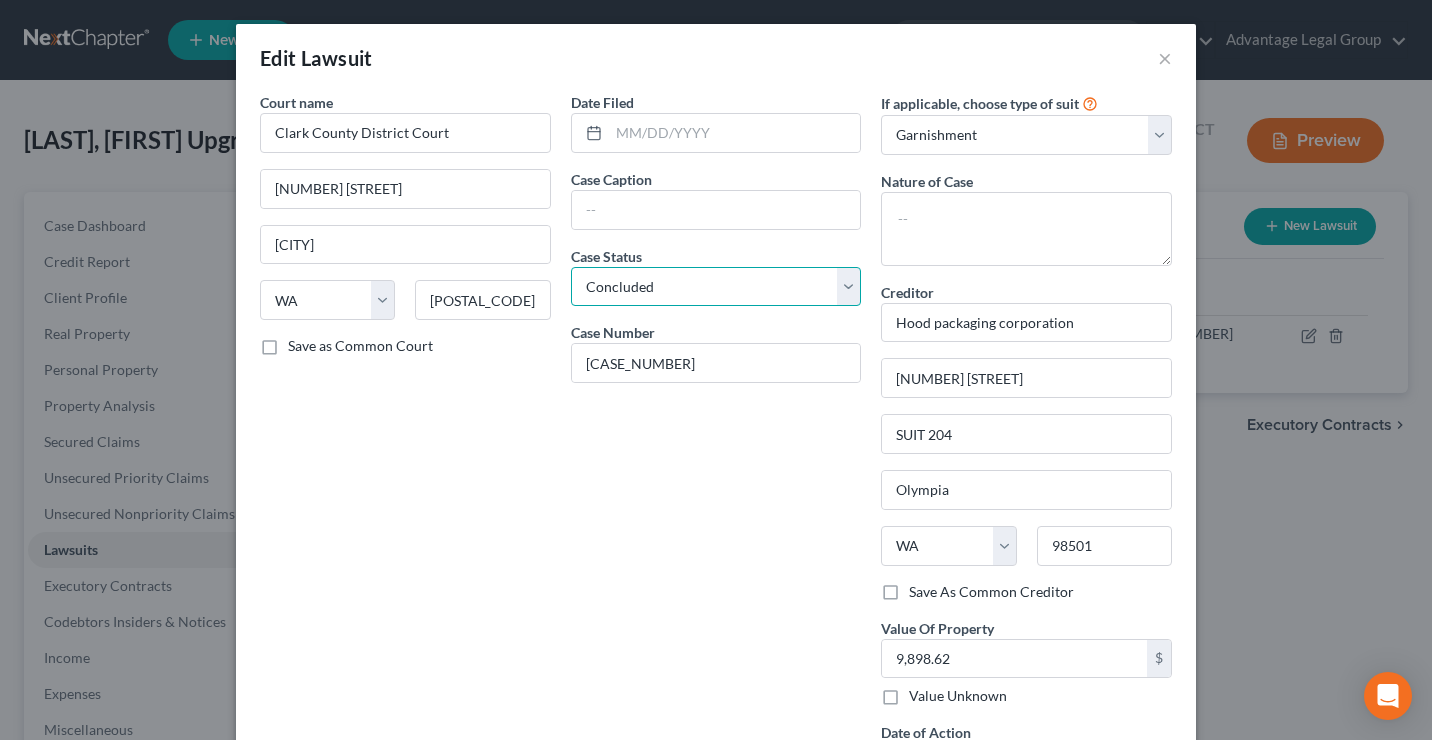 click on "Select Pending On Appeal Concluded" at bounding box center (716, 287) 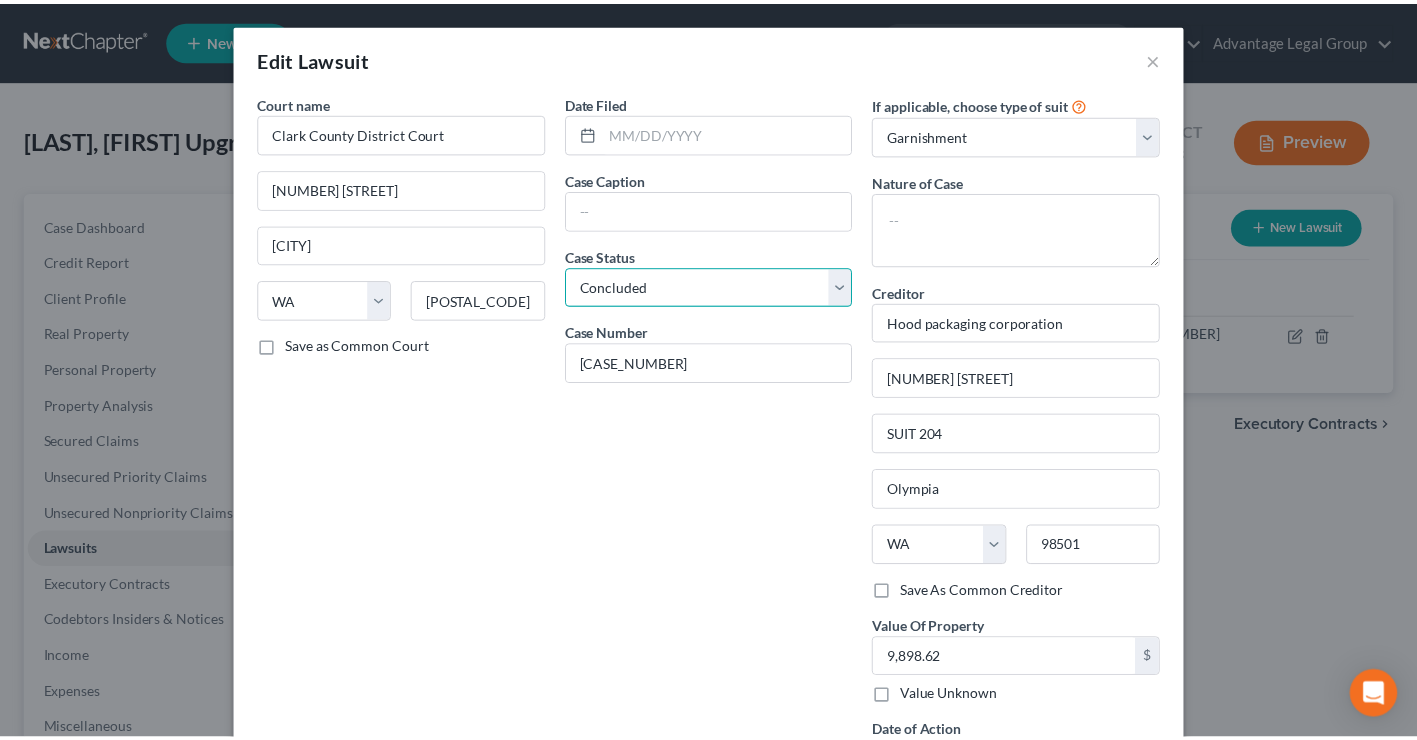 scroll, scrollTop: 169, scrollLeft: 0, axis: vertical 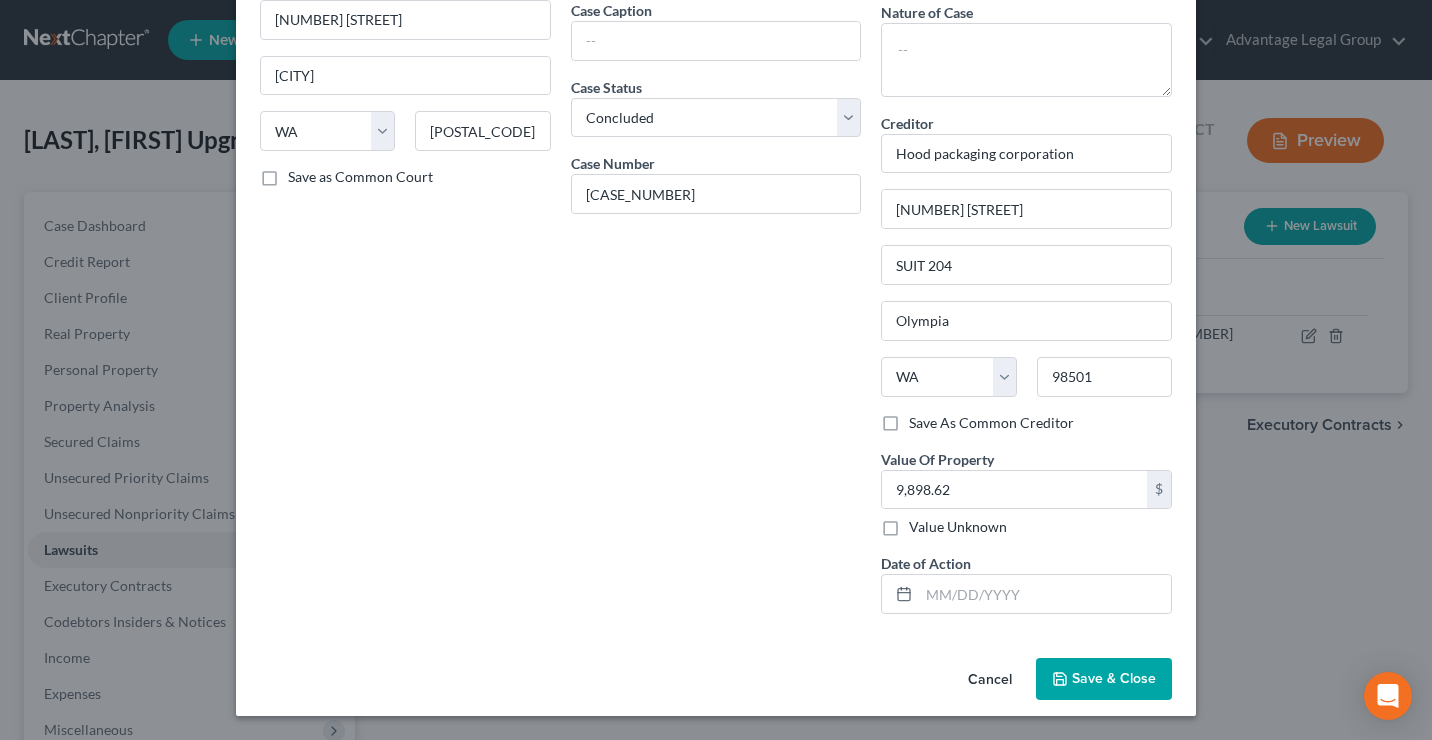 drag, startPoint x: 1081, startPoint y: 679, endPoint x: 1062, endPoint y: 675, distance: 19.416489 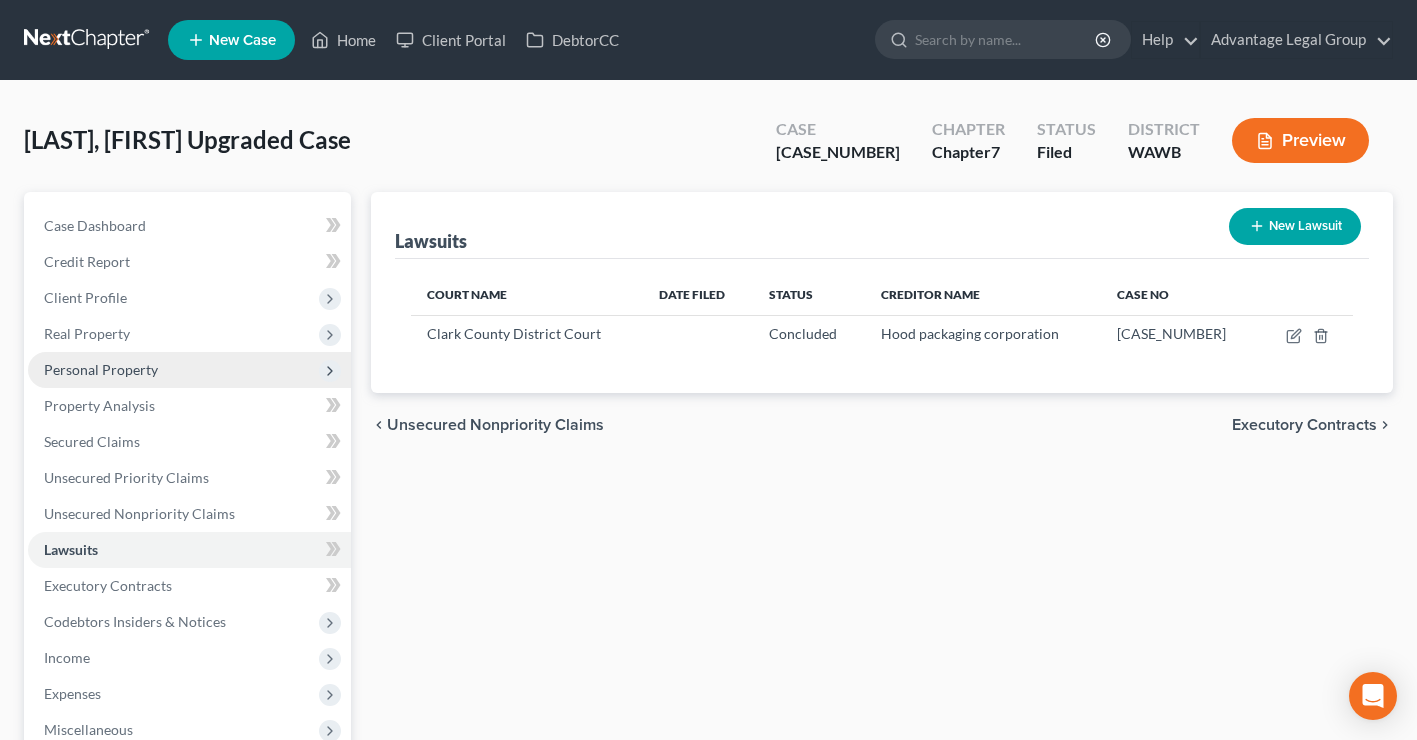 click on "Personal Property" at bounding box center (101, 369) 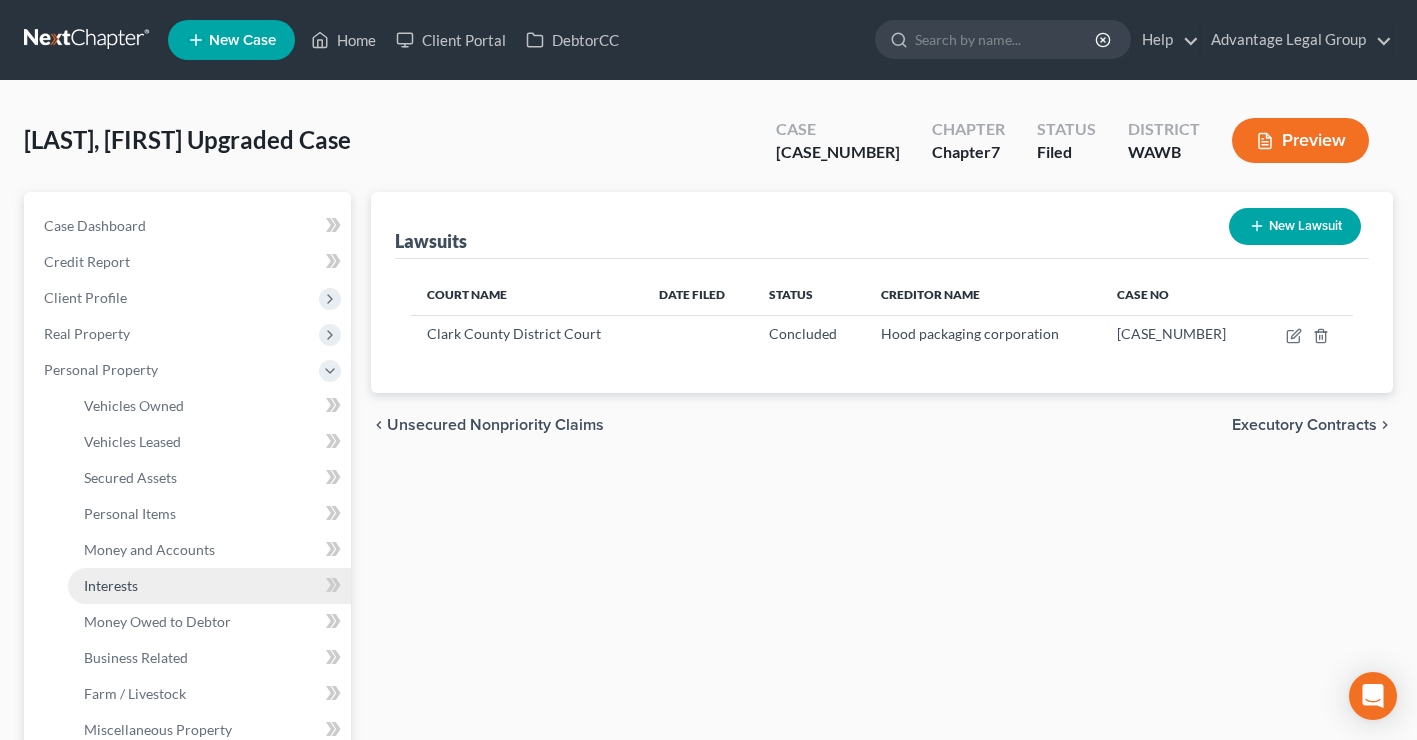 click on "Interests" at bounding box center (111, 585) 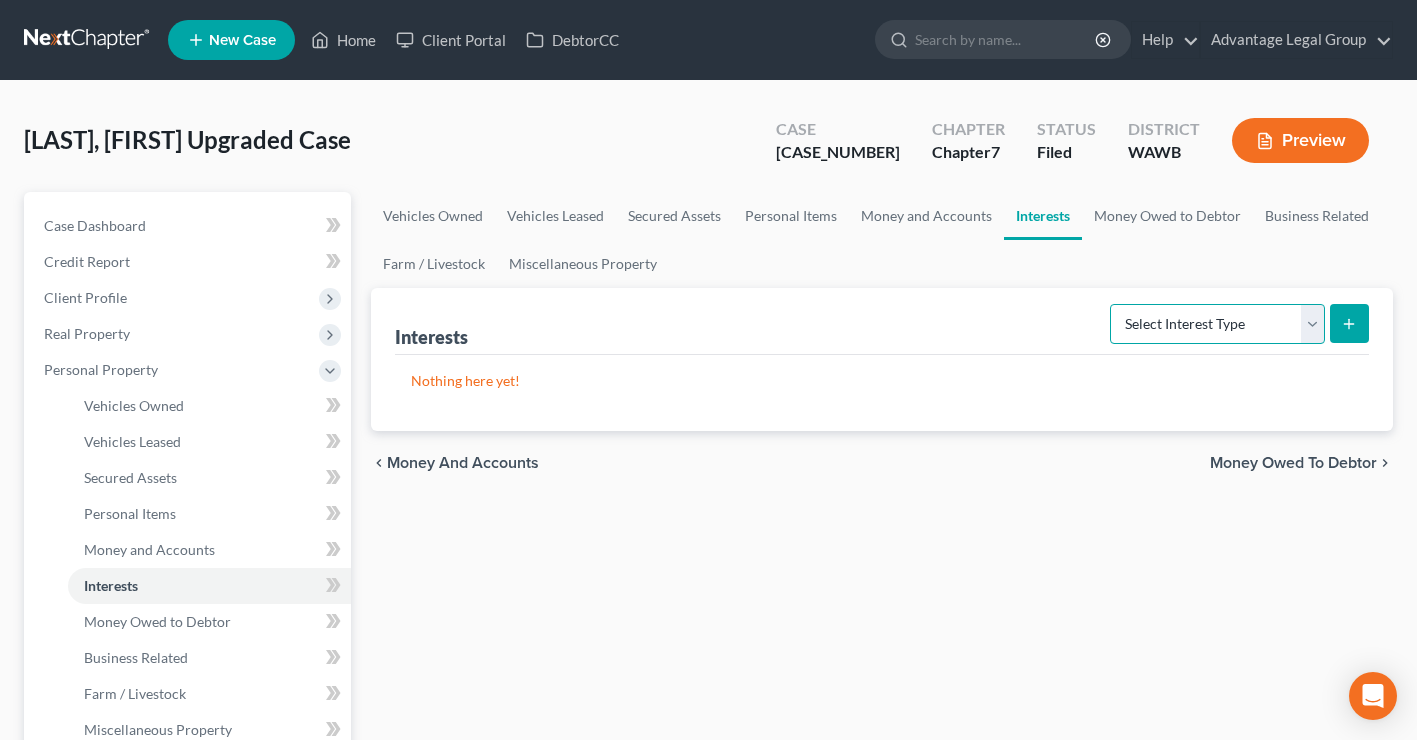 click on "Select Interest Type 401K Annuity Bond Education IRA Government Bond Government Pension Plan Incorporated Business IRA Joint Venture (Active) Joint Venture (Inactive) Keogh Mutual Fund Other Retirement Plan Partnership (Active) Partnership (Inactive) Pension Plan Stock Term Life Insurance Unincorporated Business Whole Life Insurance" at bounding box center (1217, 324) 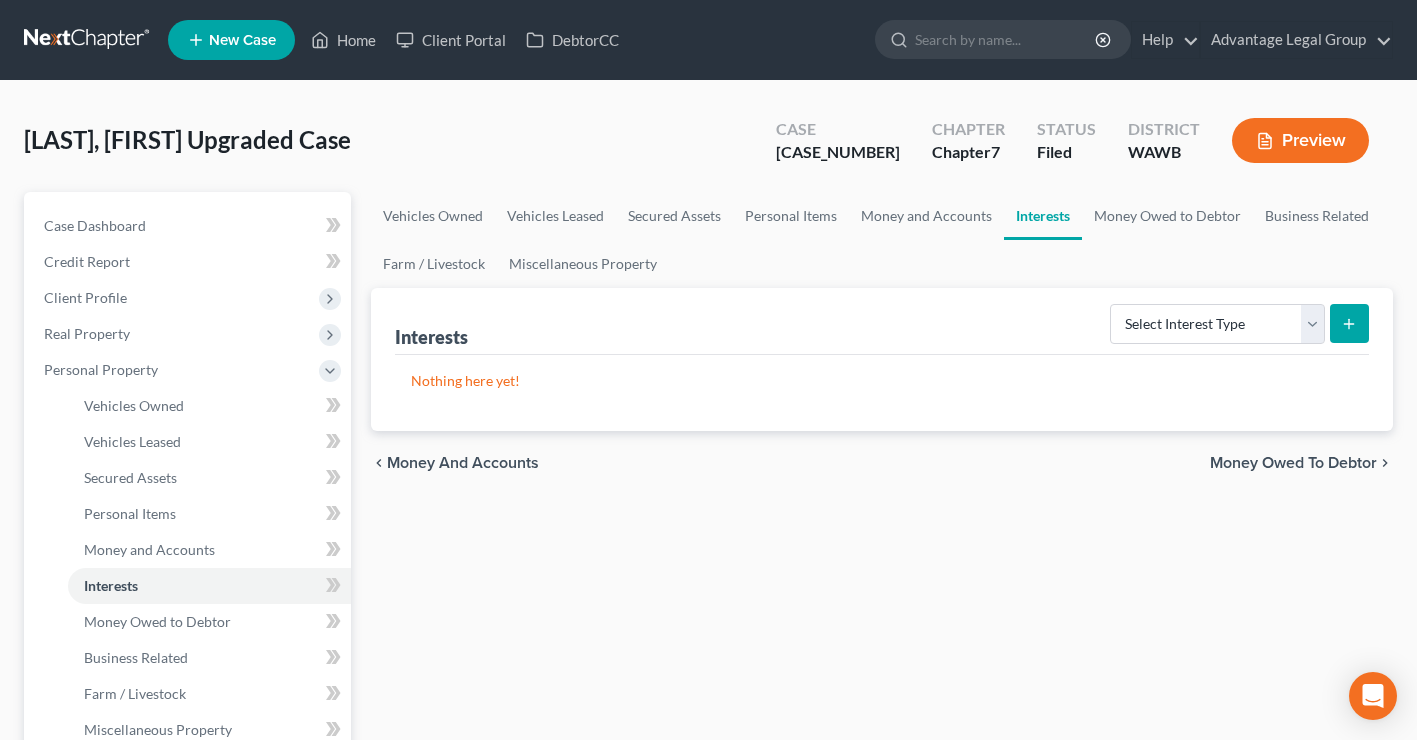 click on "chevron_left
Money and Accounts
Money Owed to Debtor
chevron_right" at bounding box center (882, 463) 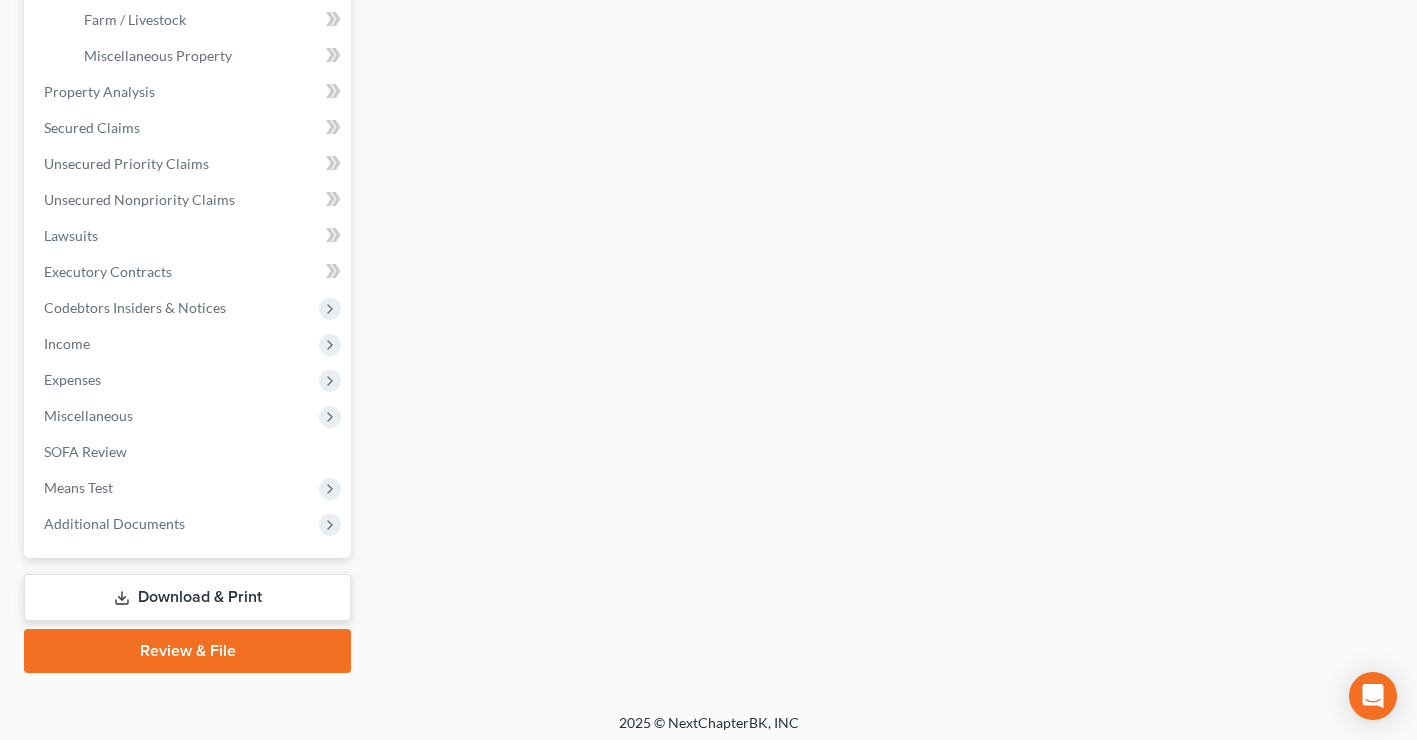 scroll, scrollTop: 683, scrollLeft: 0, axis: vertical 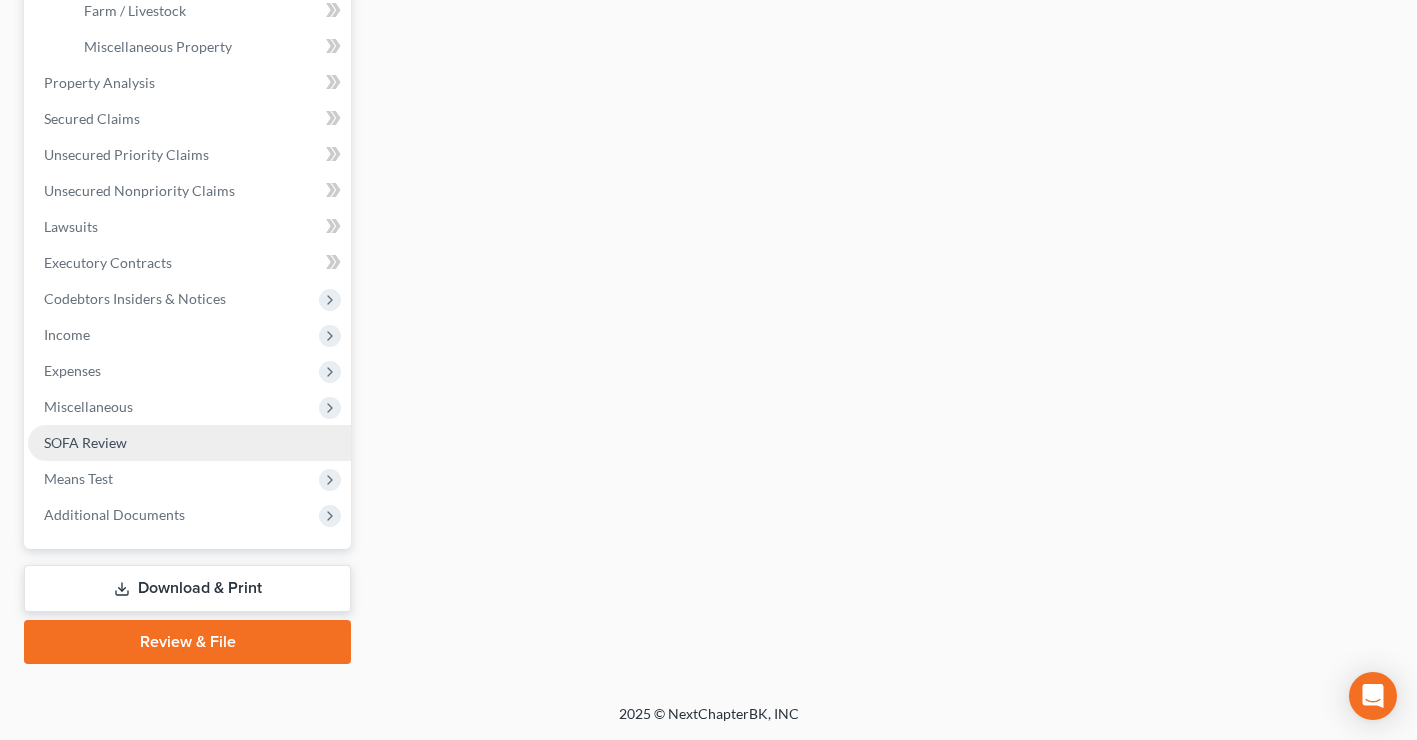 drag, startPoint x: 93, startPoint y: 441, endPoint x: 111, endPoint y: 442, distance: 18.027756 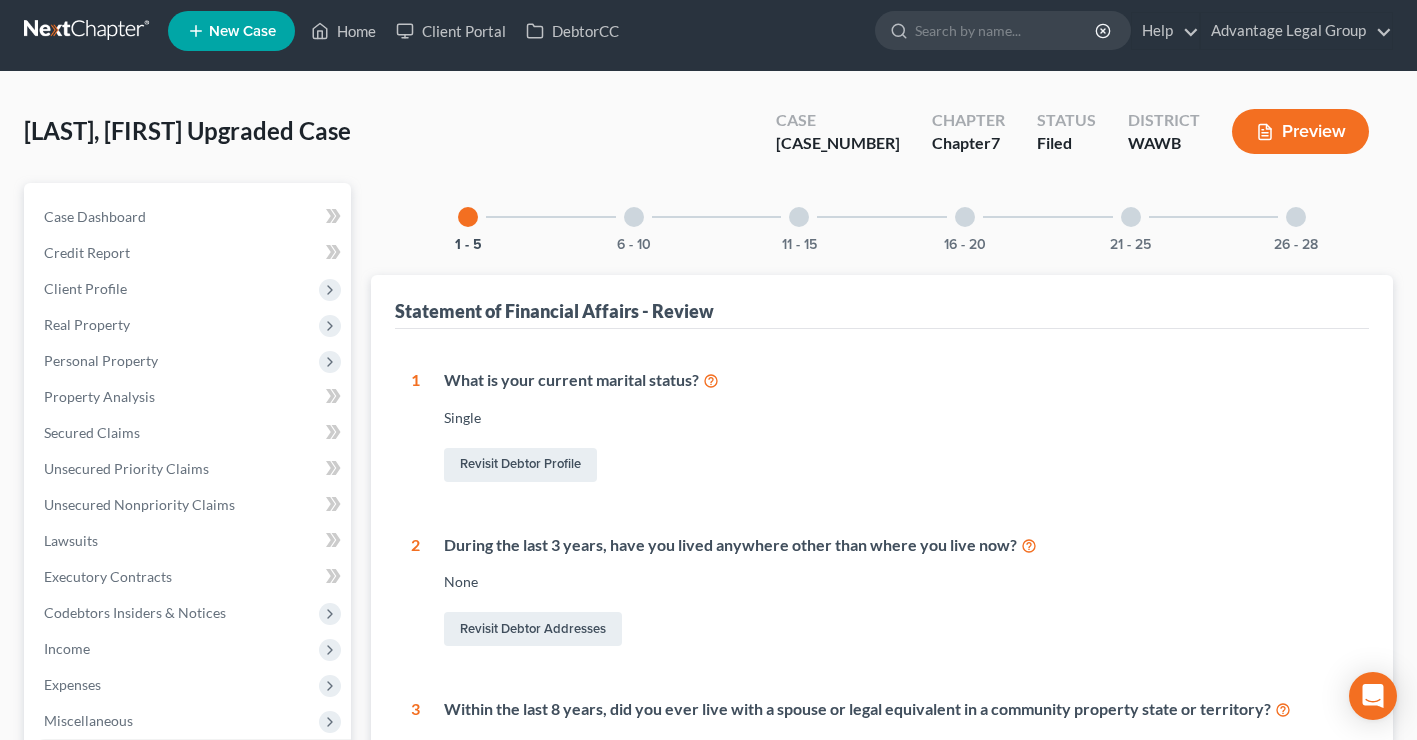 scroll, scrollTop: 0, scrollLeft: 0, axis: both 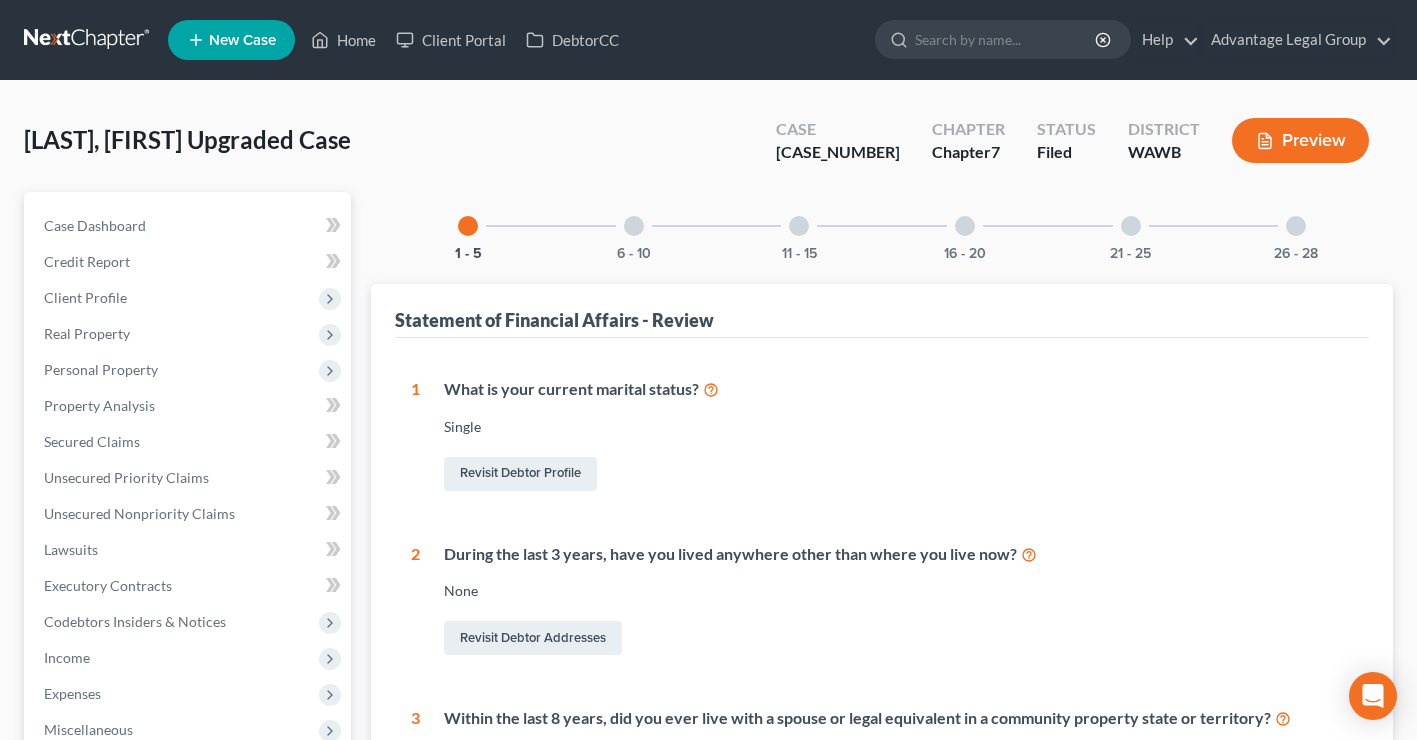 click at bounding box center [634, 226] 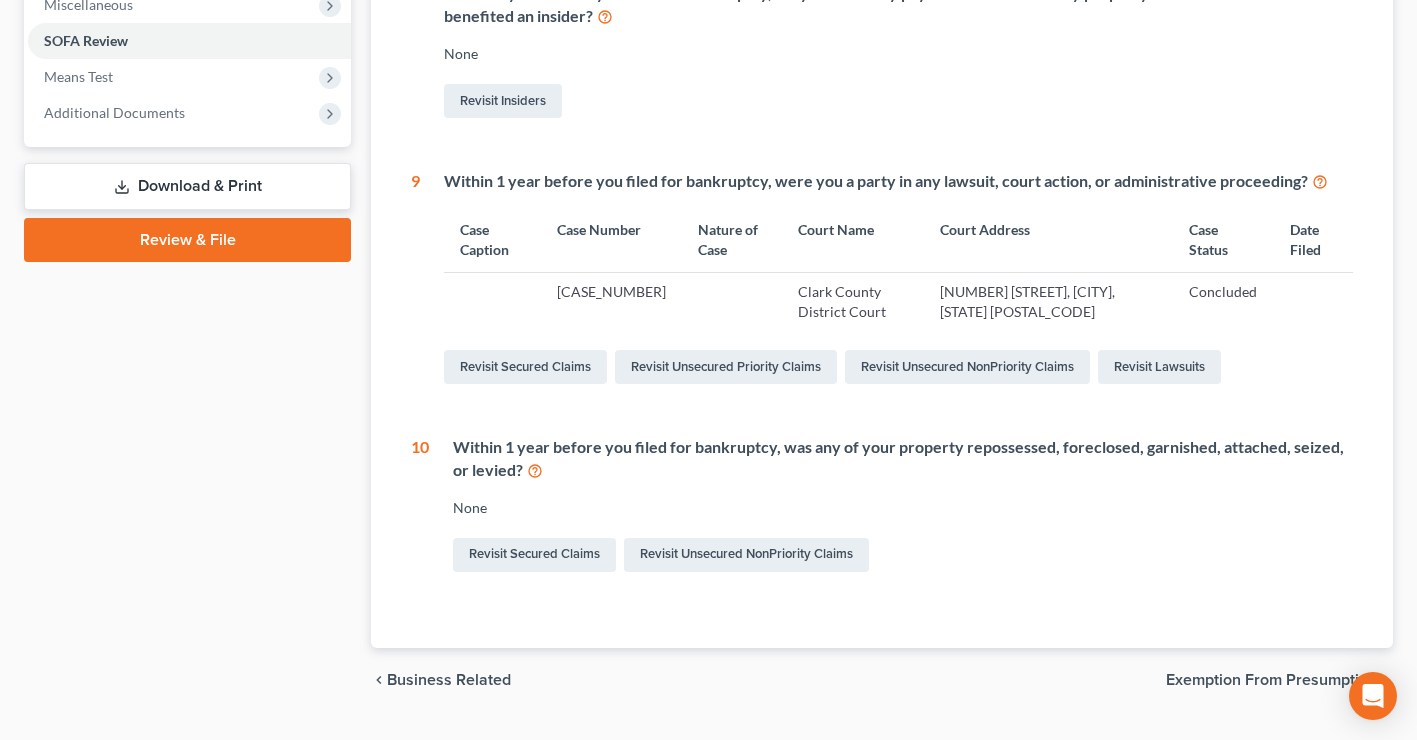 scroll, scrollTop: 734, scrollLeft: 0, axis: vertical 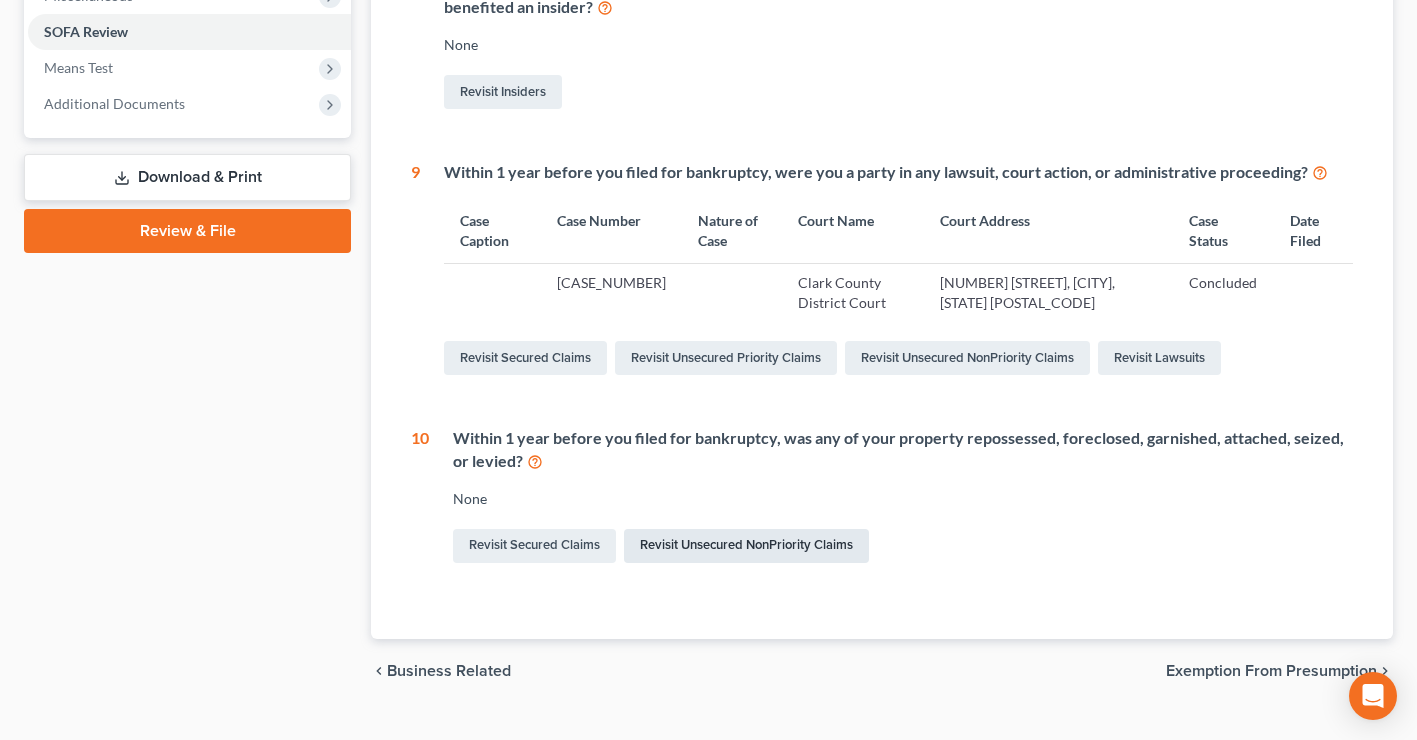 click on "Revisit Unsecured NonPriority Claims" at bounding box center [746, 546] 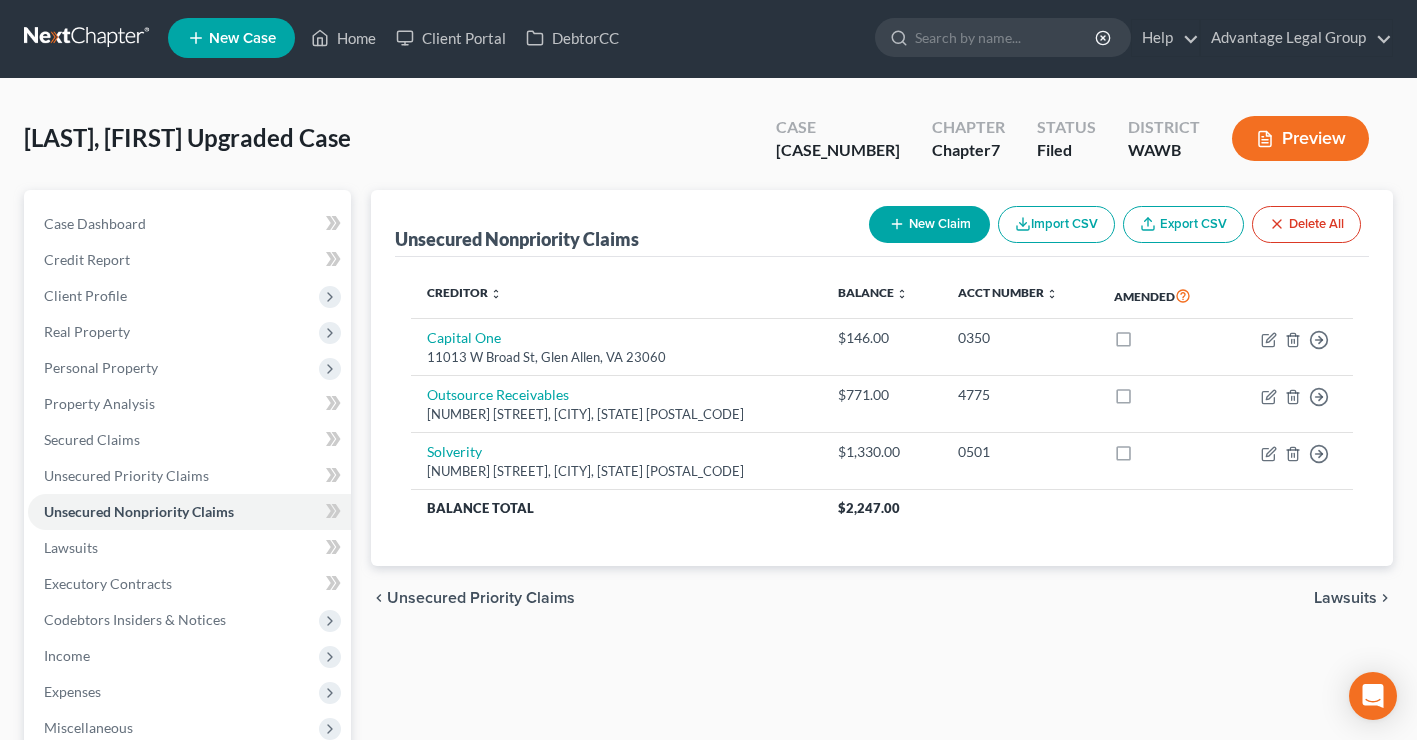 scroll, scrollTop: 0, scrollLeft: 0, axis: both 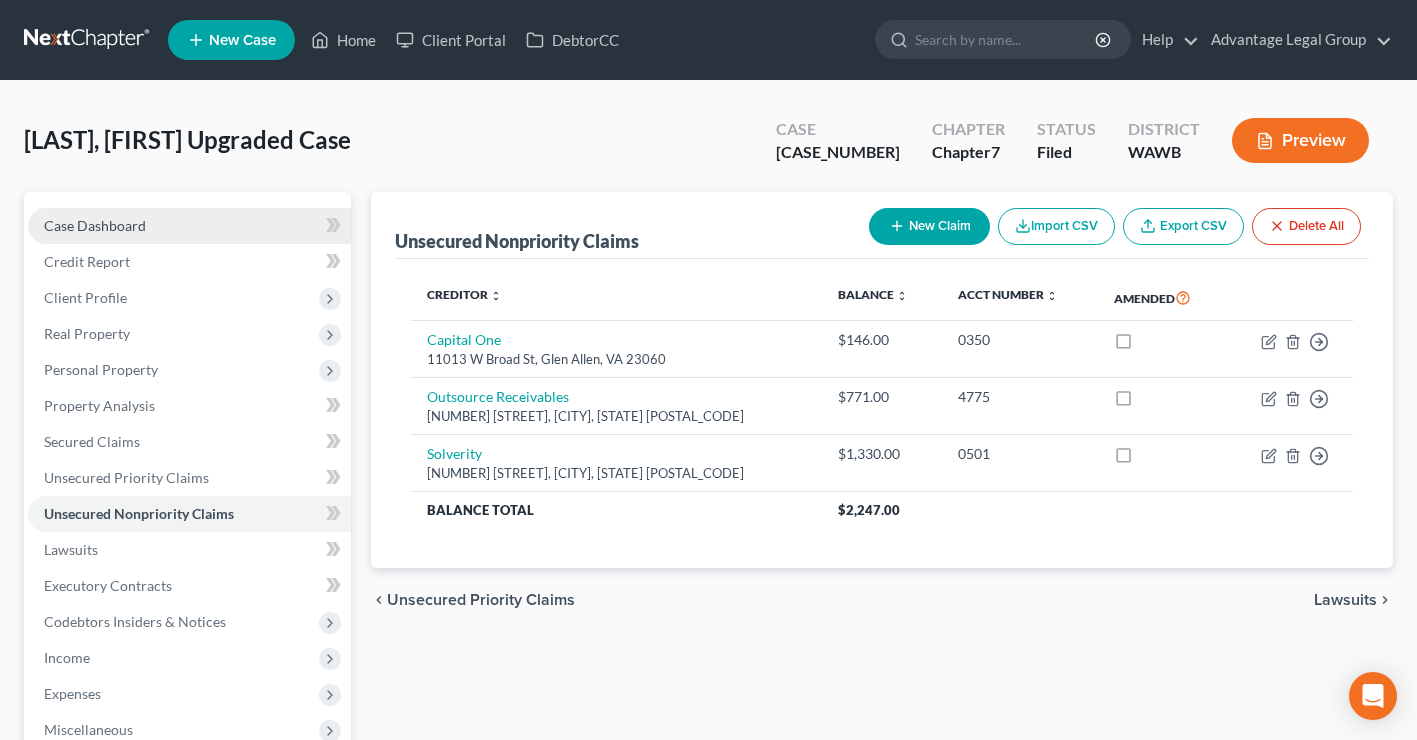 drag, startPoint x: 98, startPoint y: 226, endPoint x: 203, endPoint y: 247, distance: 107.07941 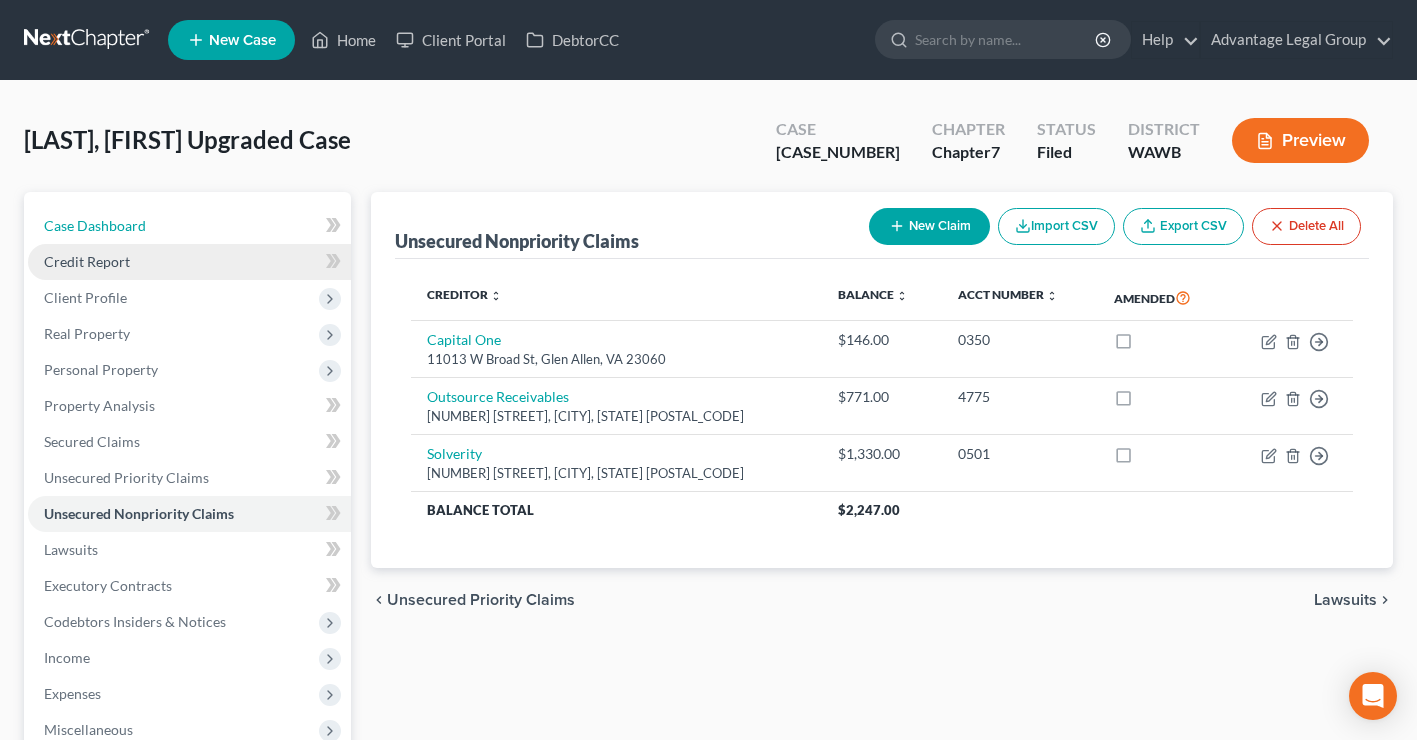 click on "Case Dashboard" at bounding box center [95, 225] 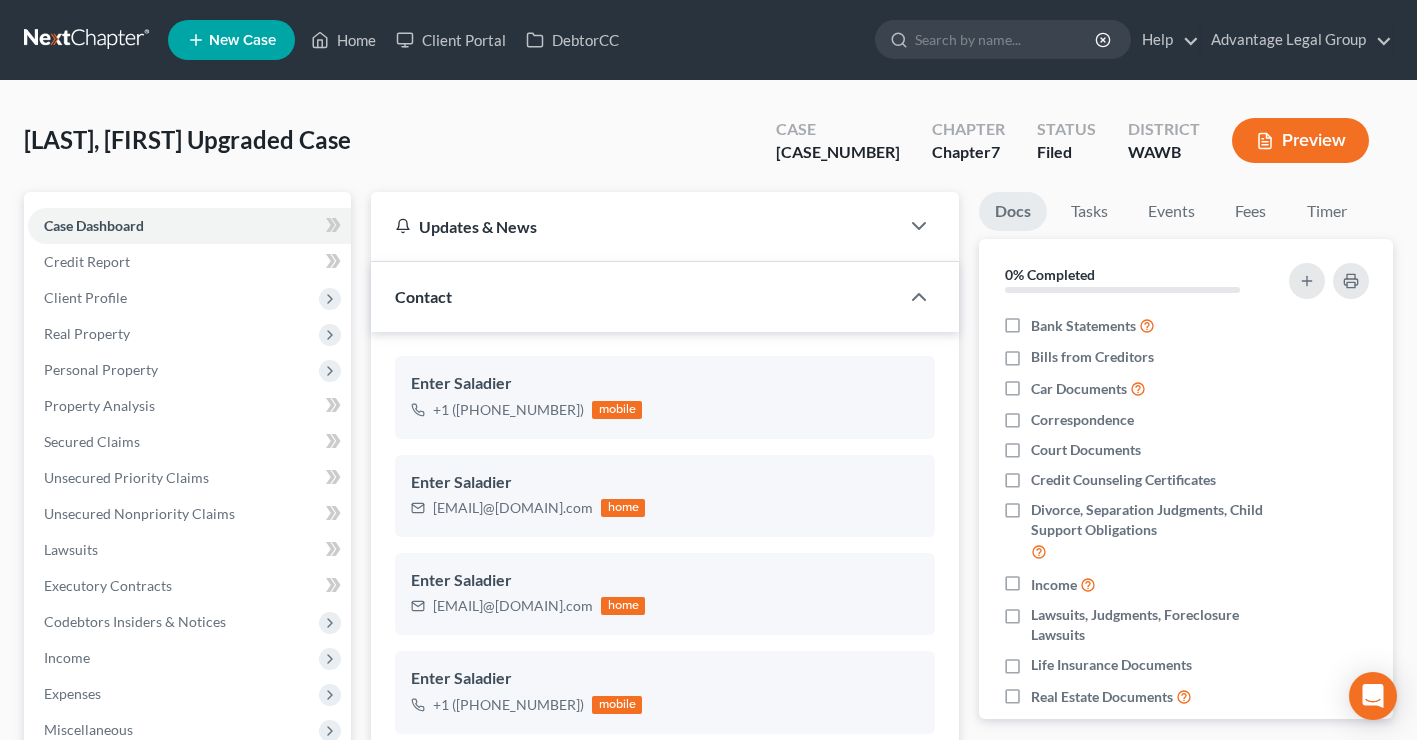 scroll, scrollTop: 7706, scrollLeft: 0, axis: vertical 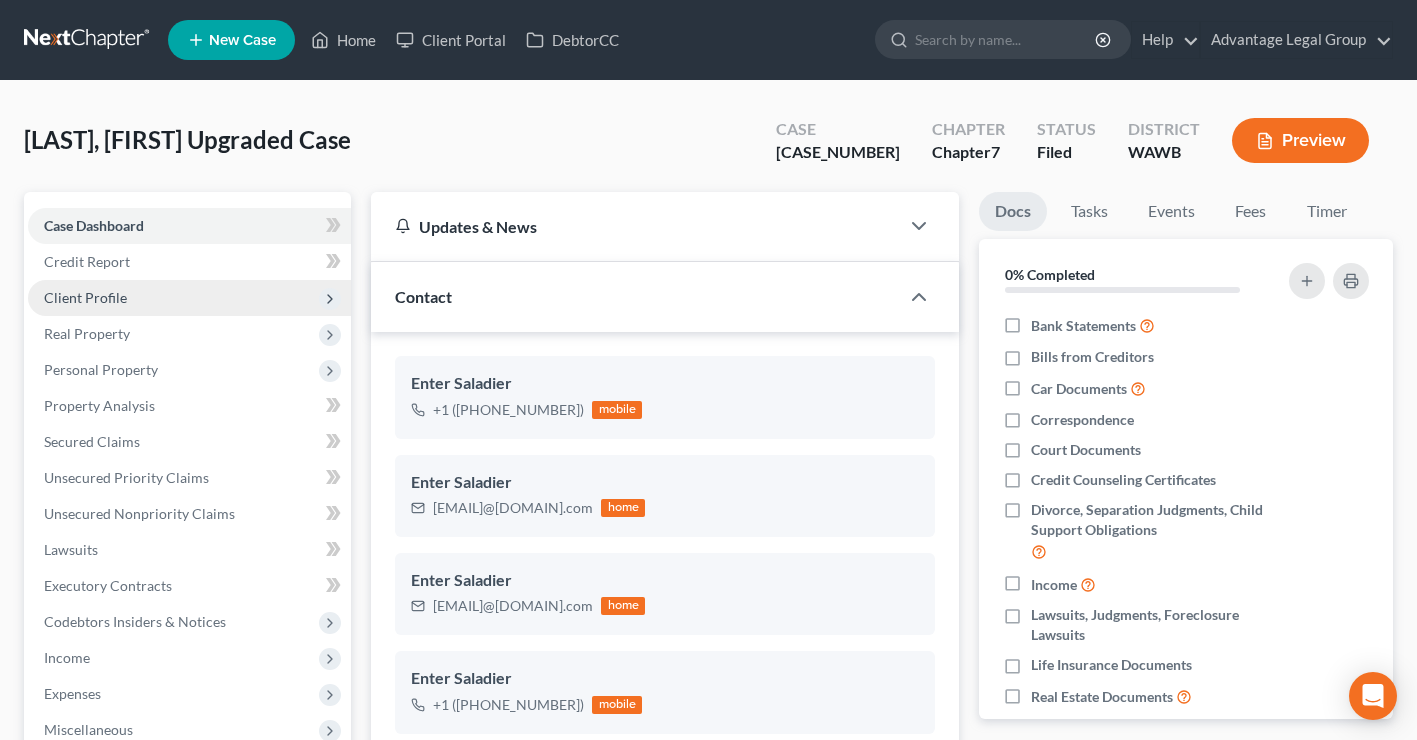 click on "Client Profile" at bounding box center [85, 297] 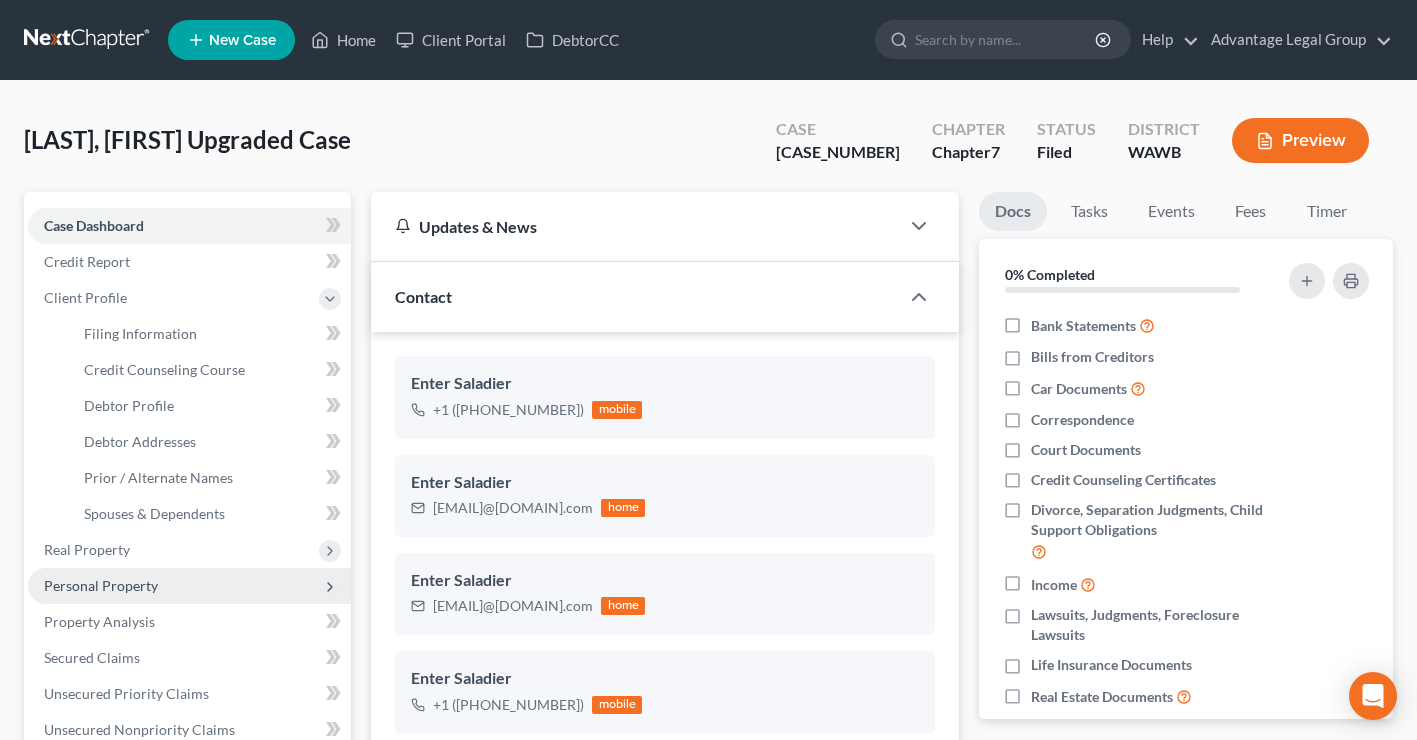 click on "Personal Property" at bounding box center [101, 585] 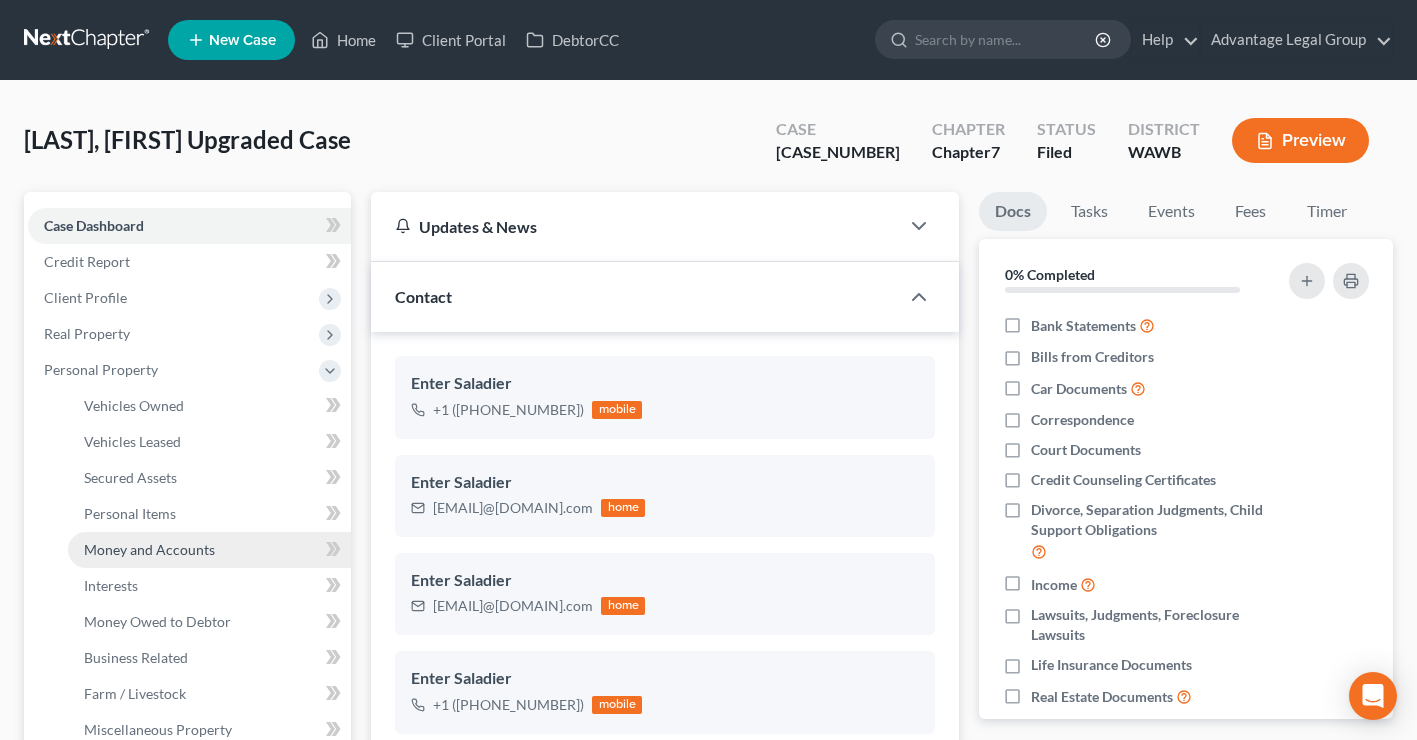 click on "Money and Accounts" at bounding box center [149, 549] 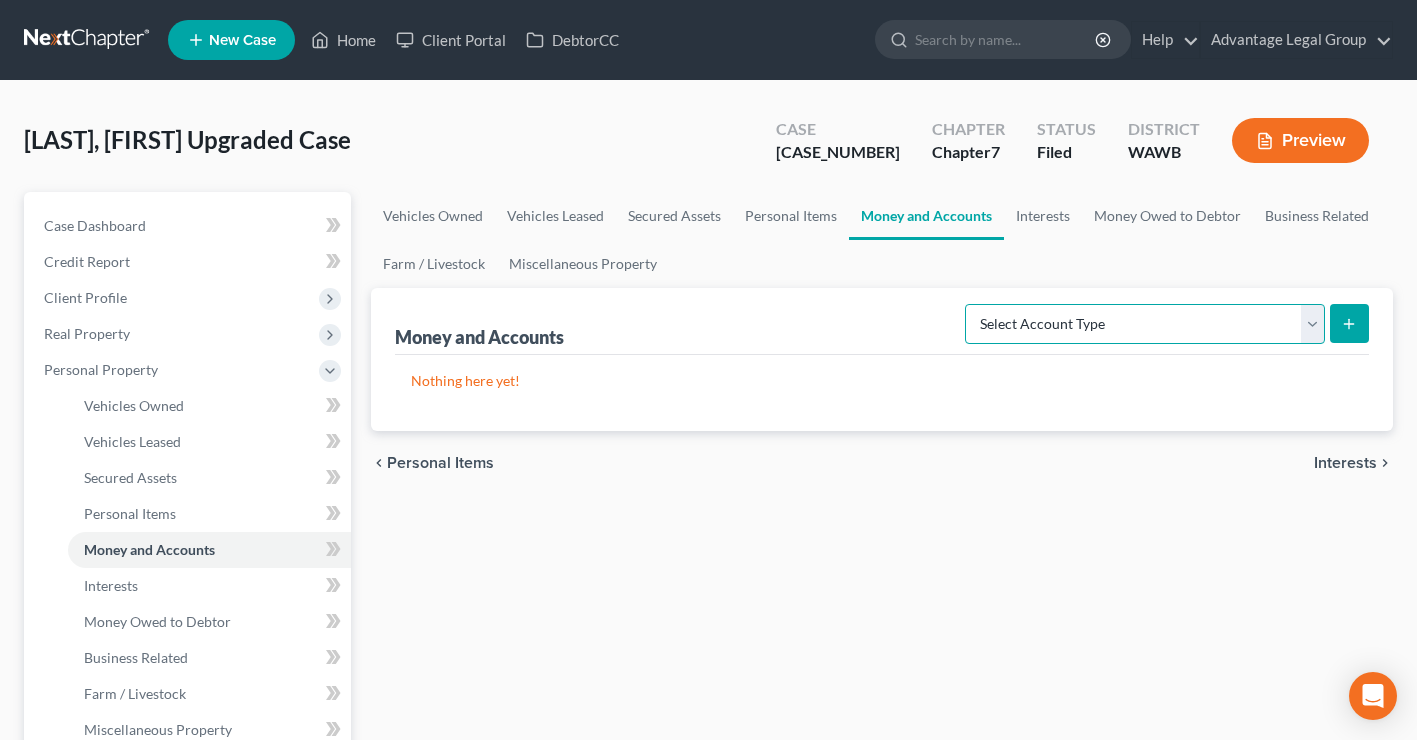 click on "Select Account Type Brokerage Cash on Hand Certificates of Deposit Checking Account Money Market Other (Credit Union, Health Savings Account, etc) Safe Deposit Box Savings Account Security Deposits or Prepayments" at bounding box center (1145, 324) 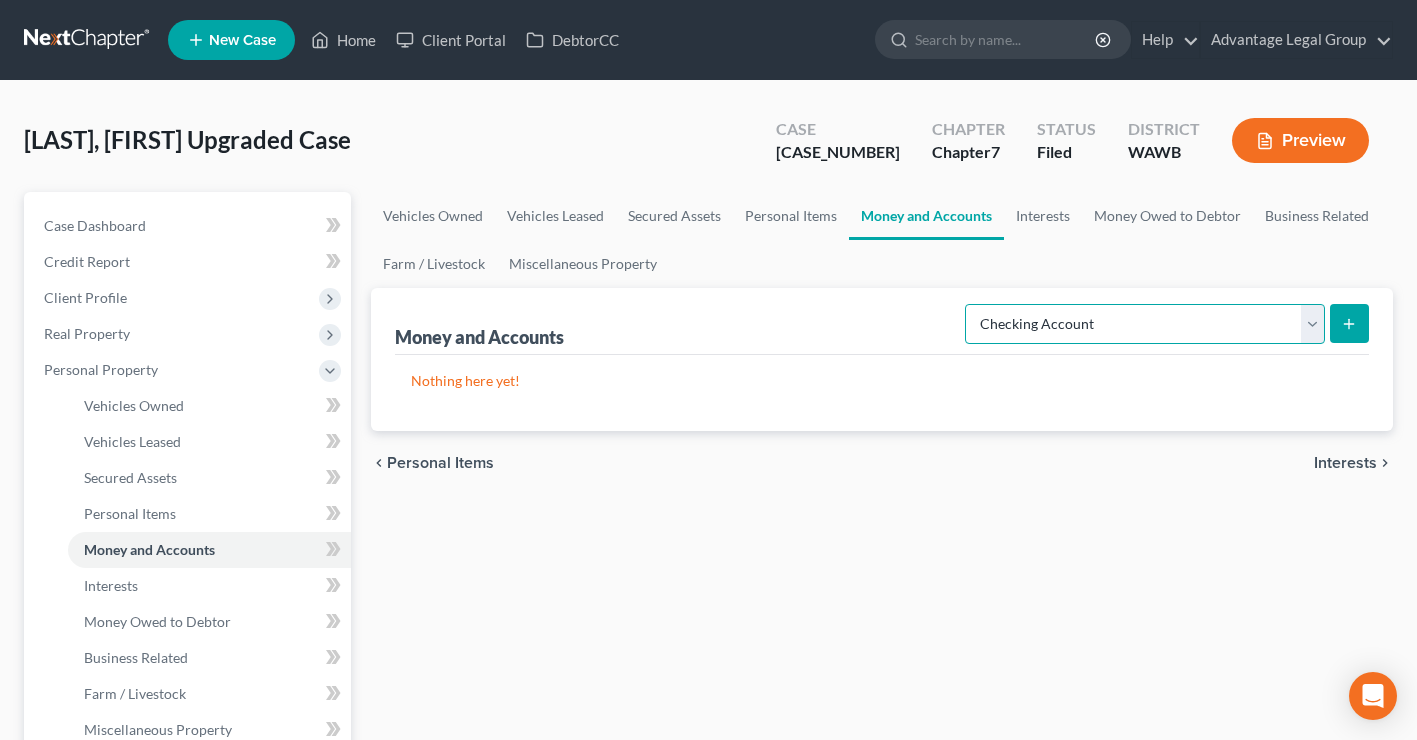 click on "Select Account Type Brokerage Cash on Hand Certificates of Deposit Checking Account Money Market Other (Credit Union, Health Savings Account, etc) Safe Deposit Box Savings Account Security Deposits or Prepayments" at bounding box center [1145, 324] 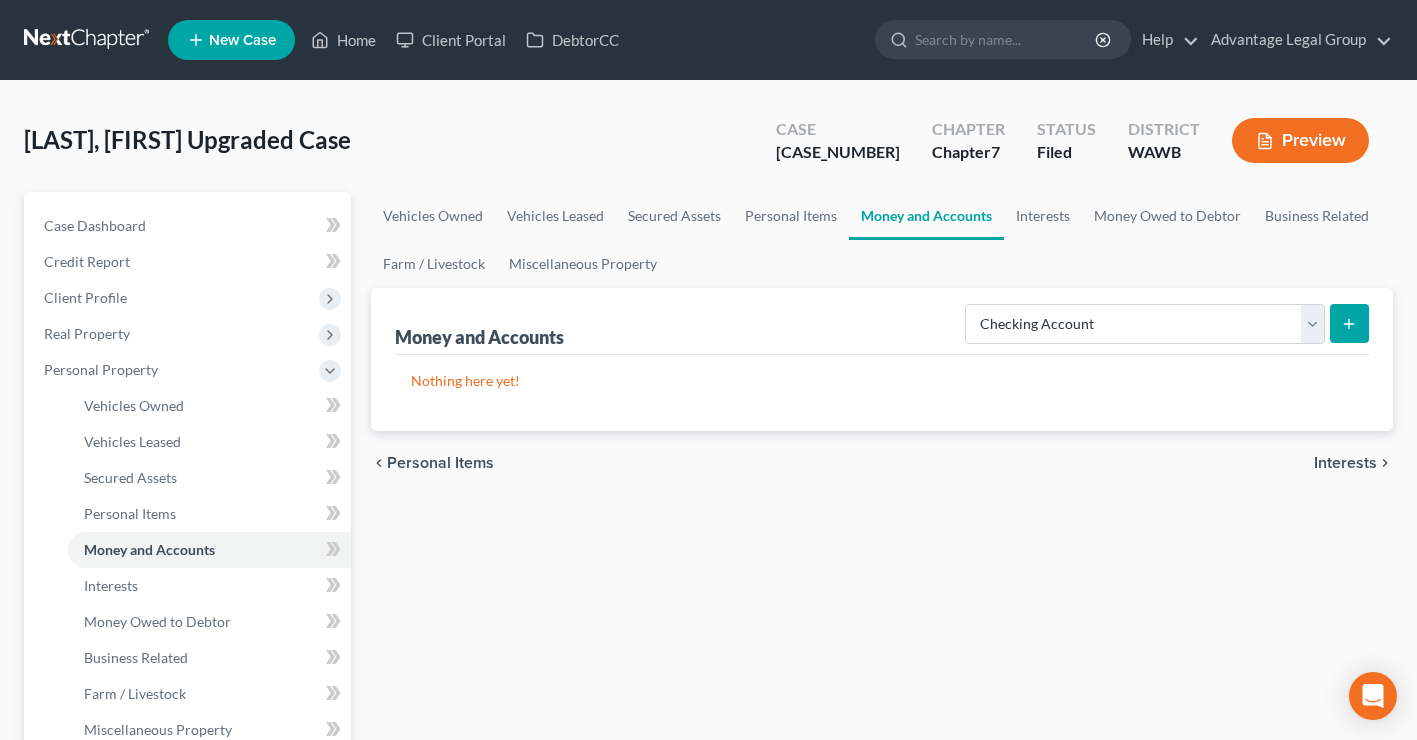 click 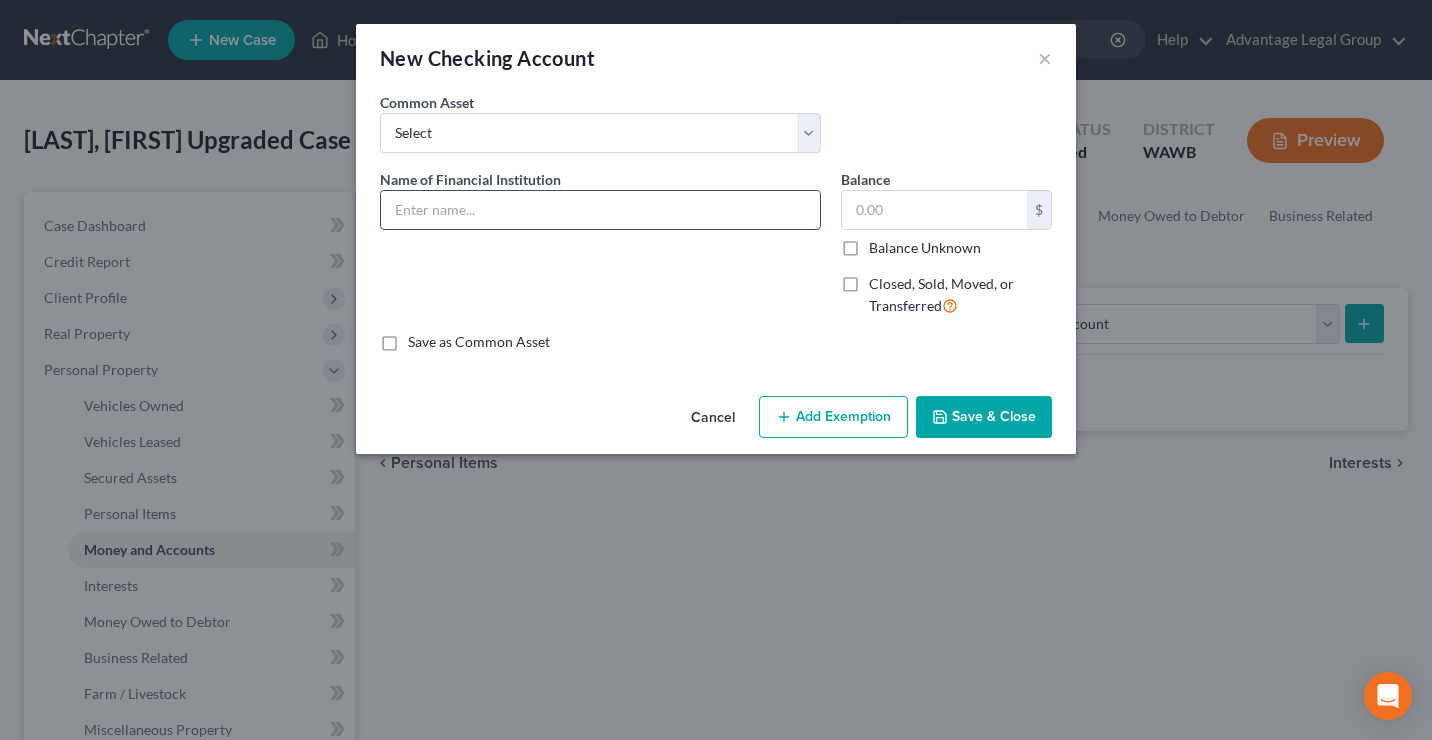 click at bounding box center [600, 210] 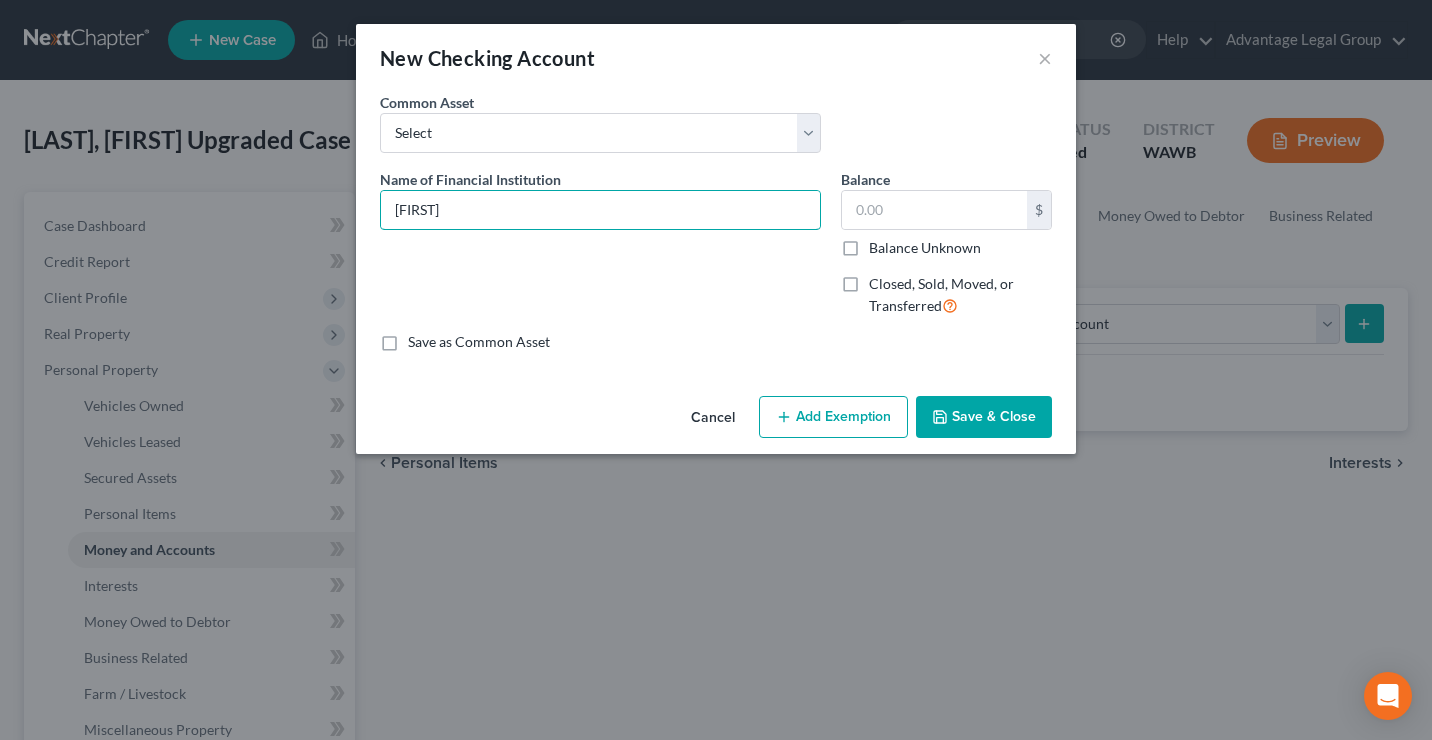 type on "[FIRST]" 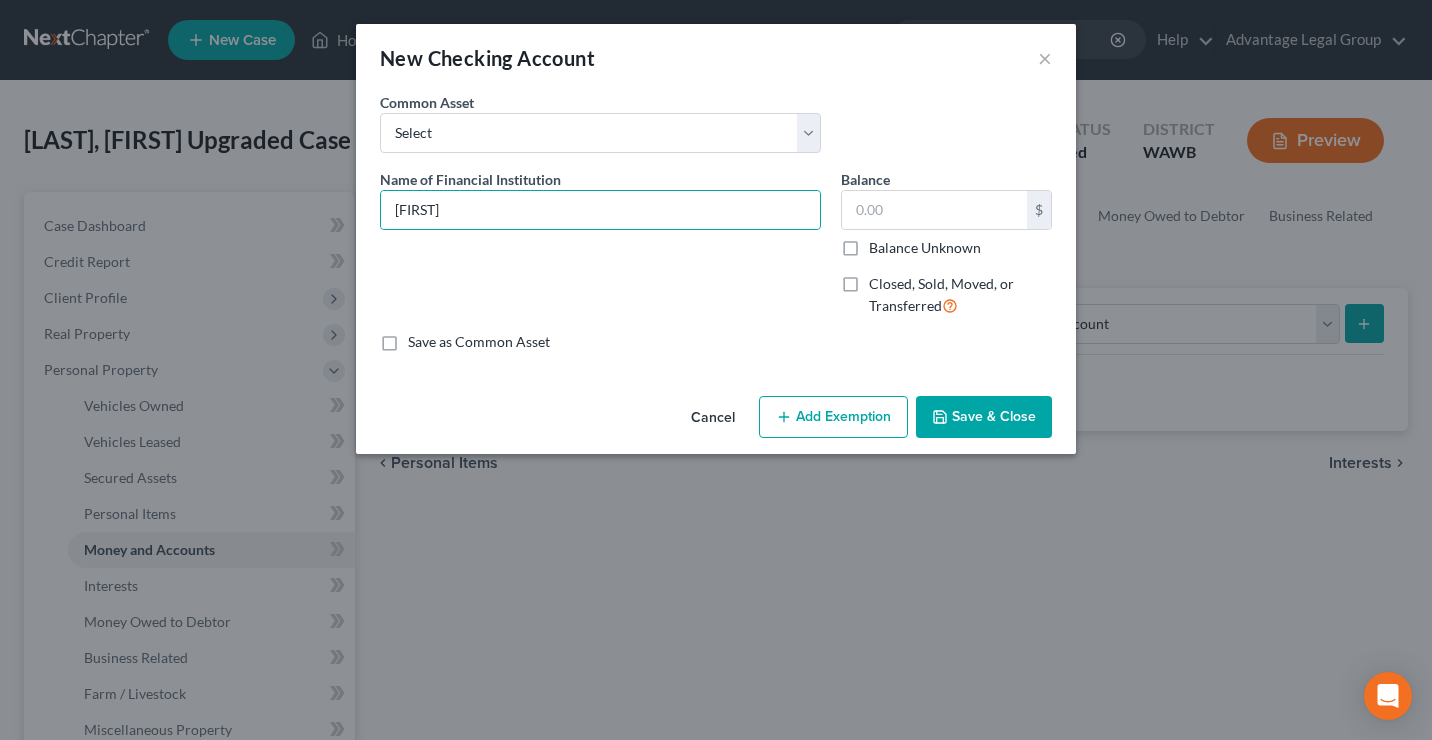 click on "Save & Close" at bounding box center [984, 417] 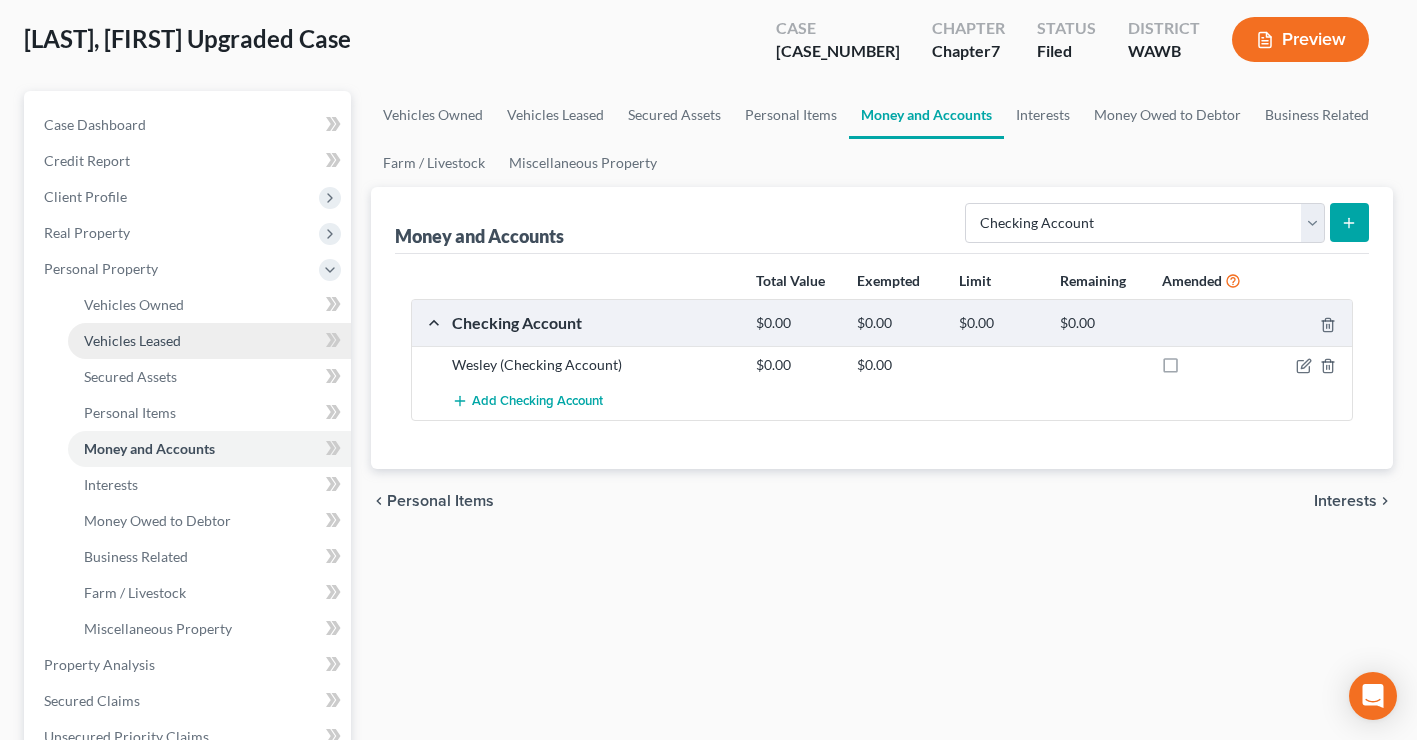 scroll, scrollTop: 171, scrollLeft: 0, axis: vertical 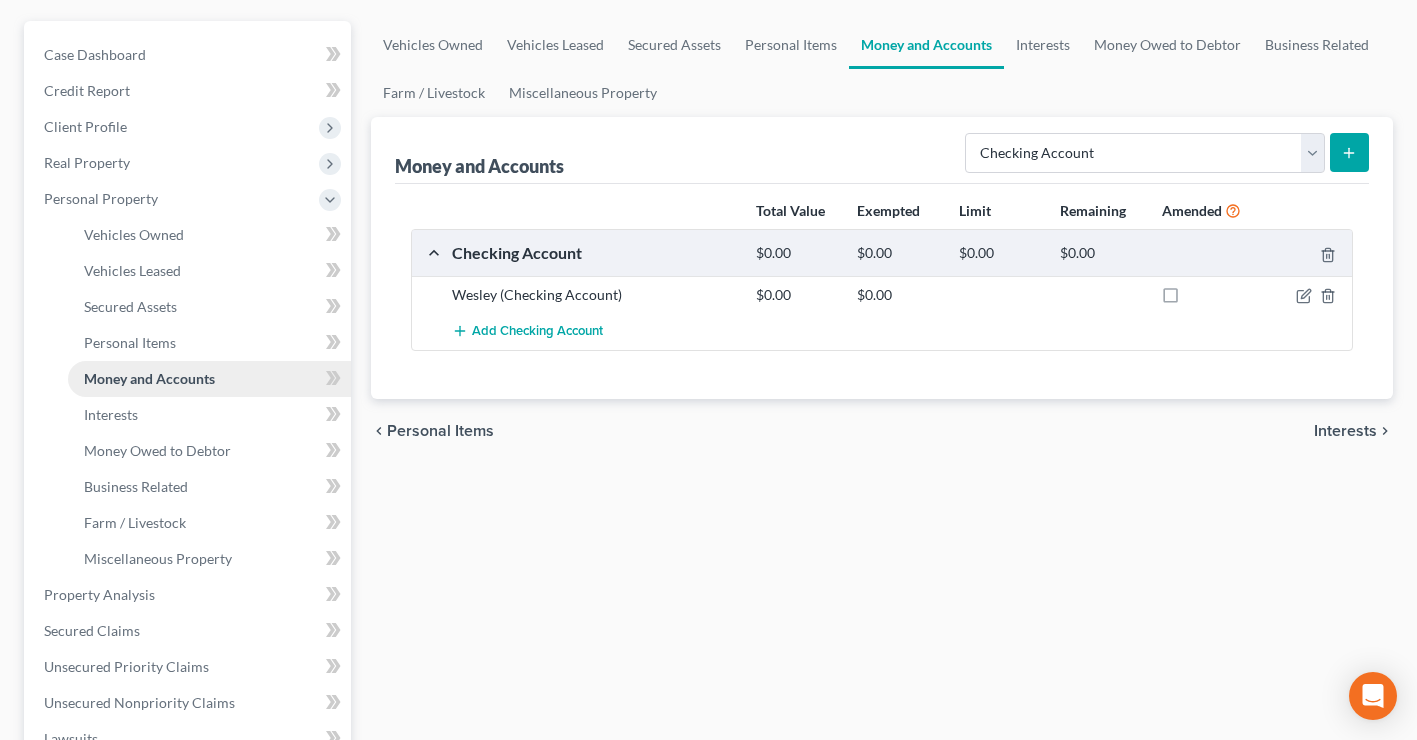 click on "Money and Accounts" at bounding box center (149, 378) 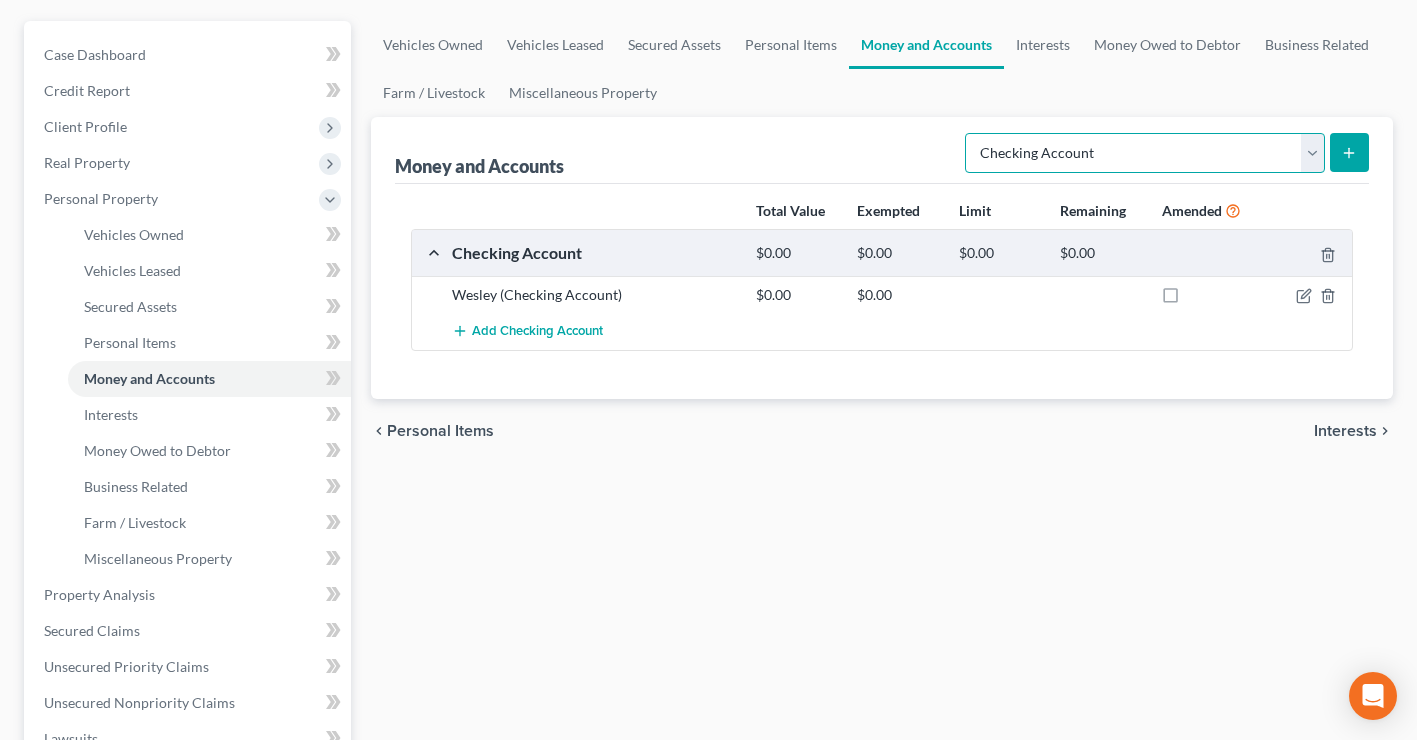 click on "Select Account Type Brokerage Cash on Hand Certificates of Deposit Checking Account Money Market Other (Credit Union, Health Savings Account, etc) Safe Deposit Box Savings Account Security Deposits or Prepayments" at bounding box center (1145, 153) 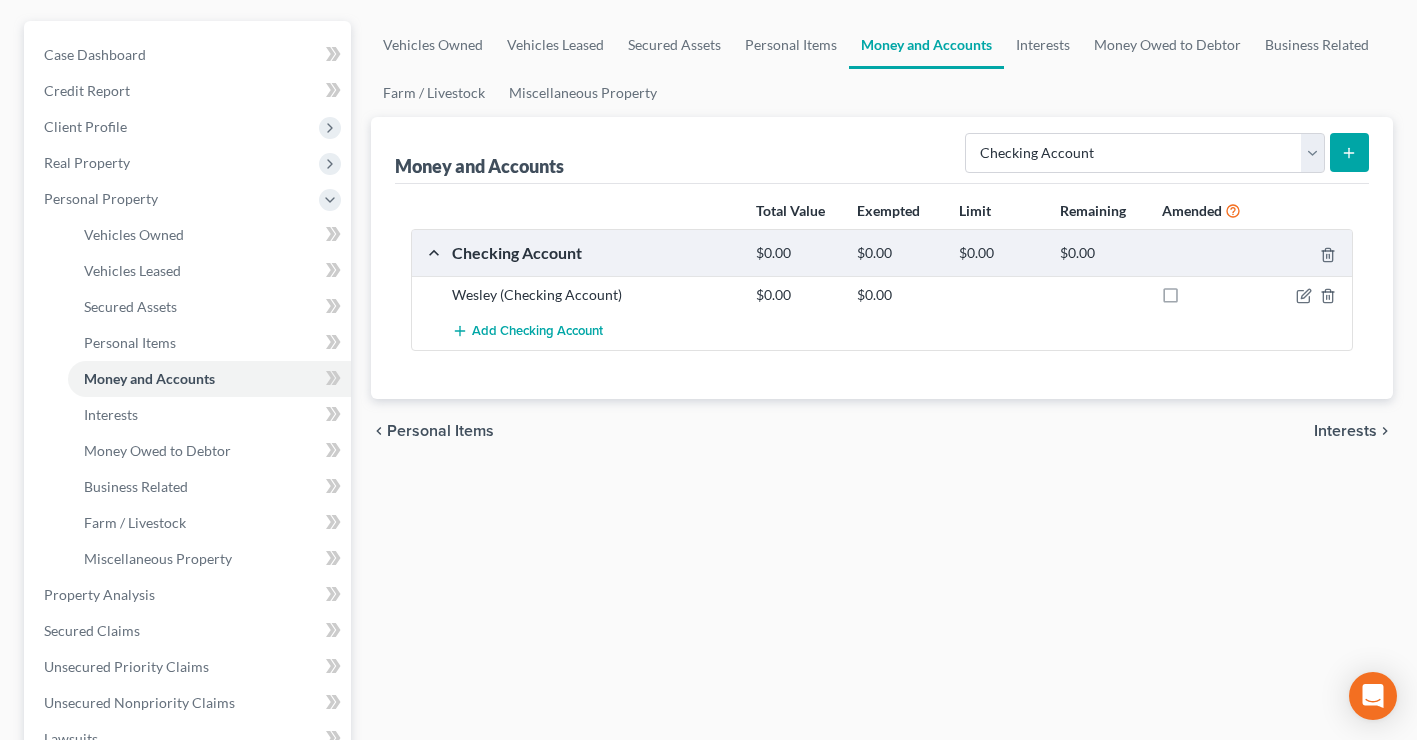 click on "Vehicles Owned
Vehicles Leased
Secured Assets
Personal Items
Money and Accounts
Interests
Money Owed to Debtor
Business Related
Farm / Livestock
Miscellaneous Property" at bounding box center (882, 69) 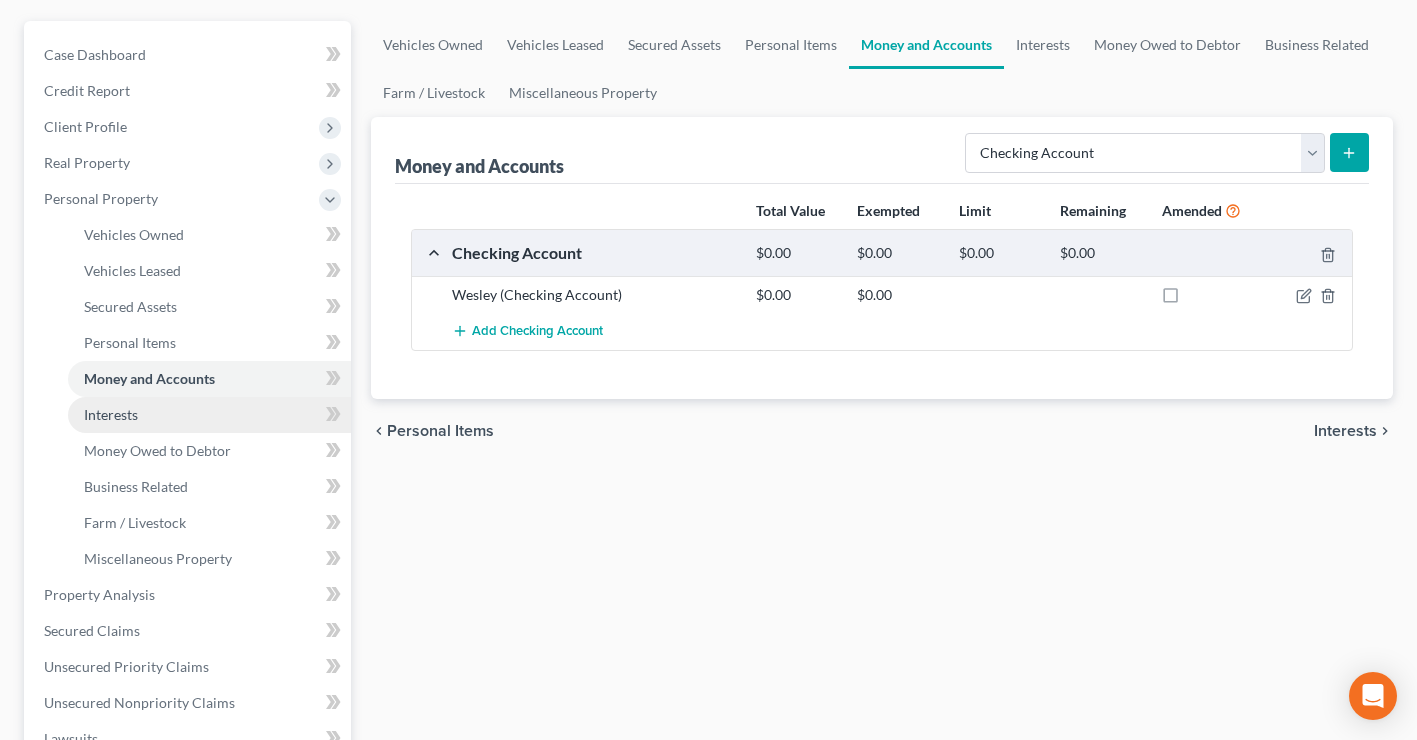 click on "Interests" at bounding box center [111, 414] 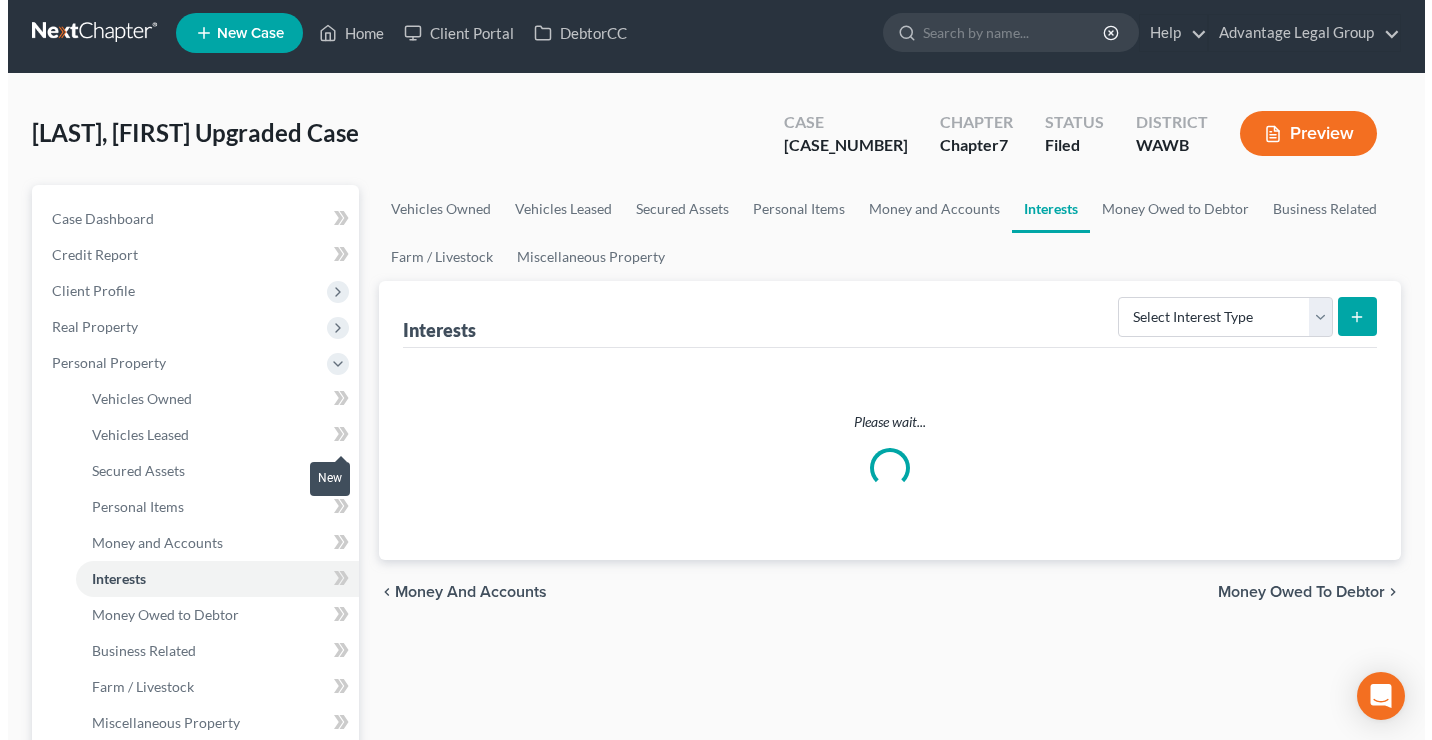 scroll, scrollTop: 0, scrollLeft: 0, axis: both 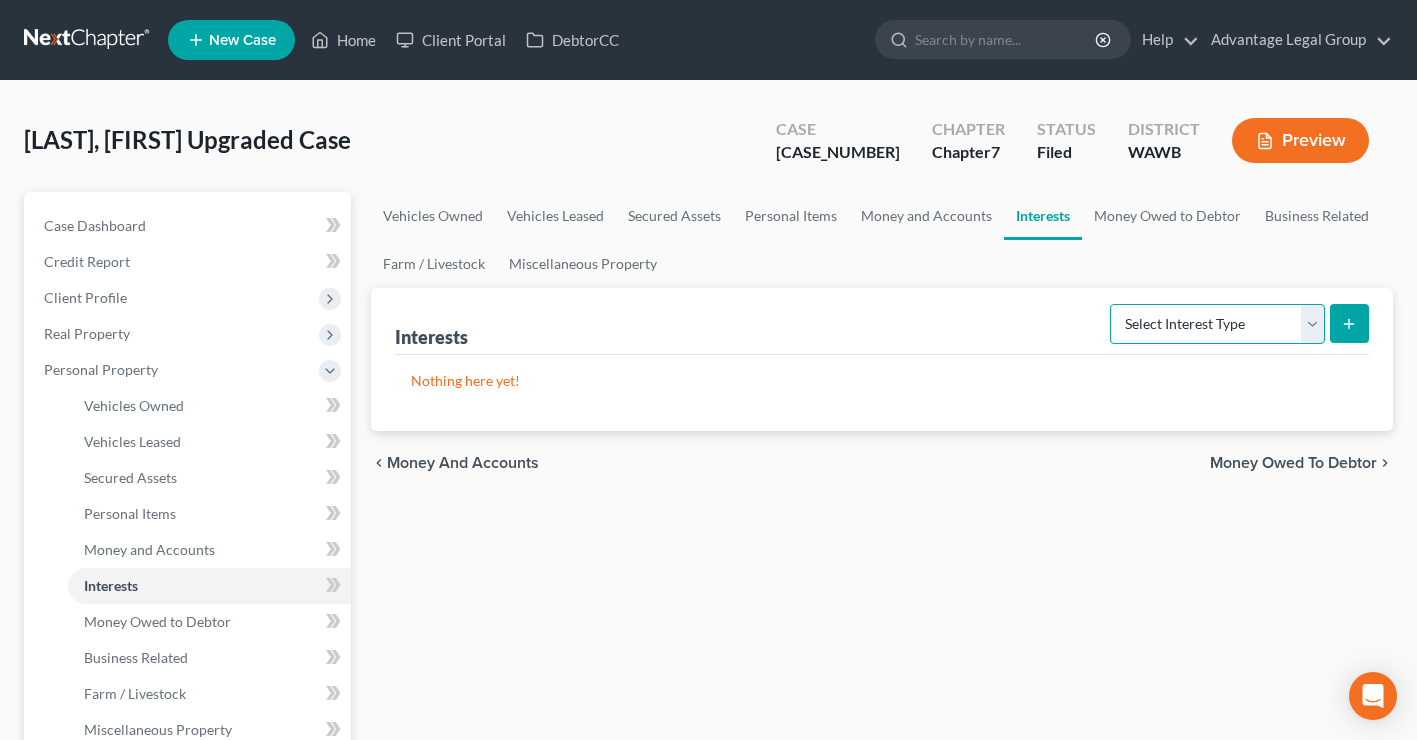 click on "Select Interest Type 401K Annuity Bond Education IRA Government Bond Government Pension Plan Incorporated Business IRA Joint Venture (Active) Joint Venture (Inactive) Keogh Mutual Fund Other Retirement Plan Partnership (Active) Partnership (Inactive) Pension Plan Stock Term Life Insurance Unincorporated Business Whole Life Insurance" at bounding box center (1217, 324) 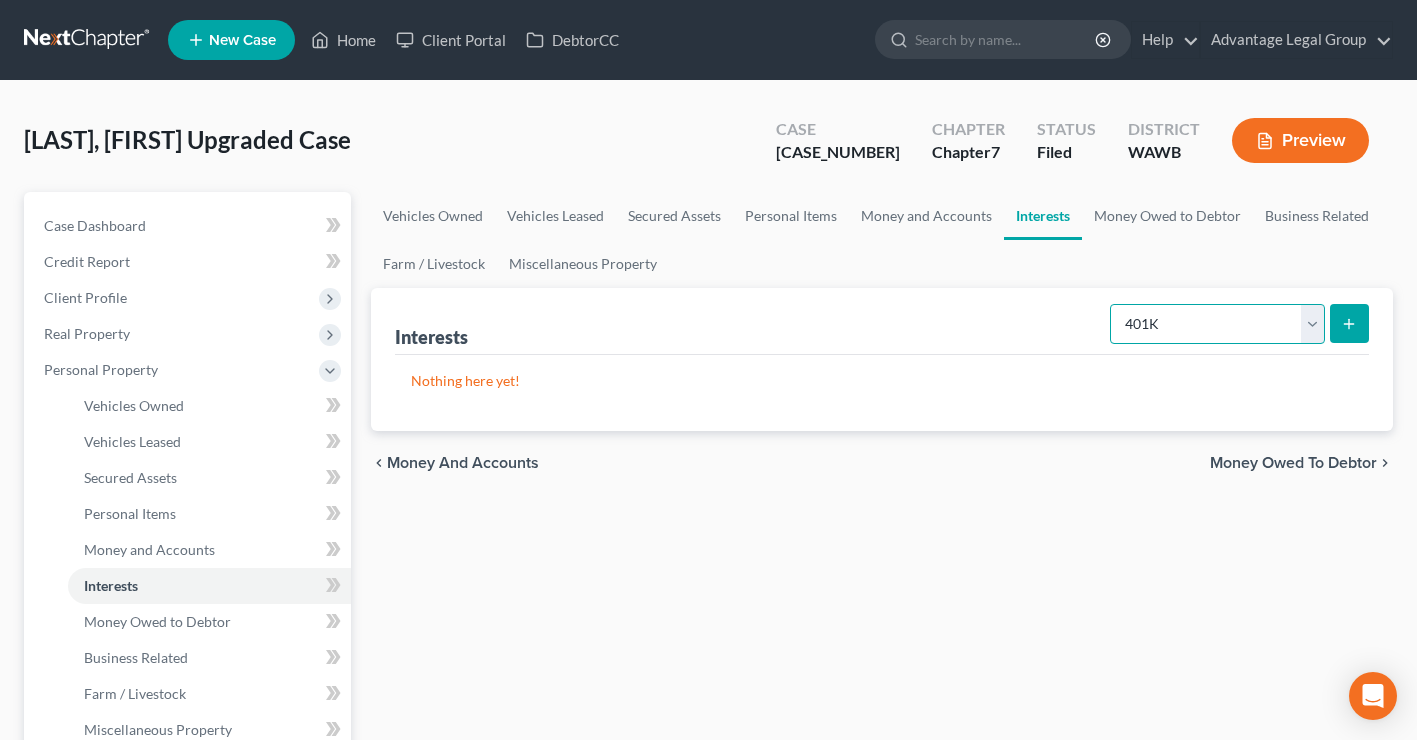 click on "Select Interest Type 401K Annuity Bond Education IRA Government Bond Government Pension Plan Incorporated Business IRA Joint Venture (Active) Joint Venture (Inactive) Keogh Mutual Fund Other Retirement Plan Partnership (Active) Partnership (Inactive) Pension Plan Stock Term Life Insurance Unincorporated Business Whole Life Insurance" at bounding box center (1217, 324) 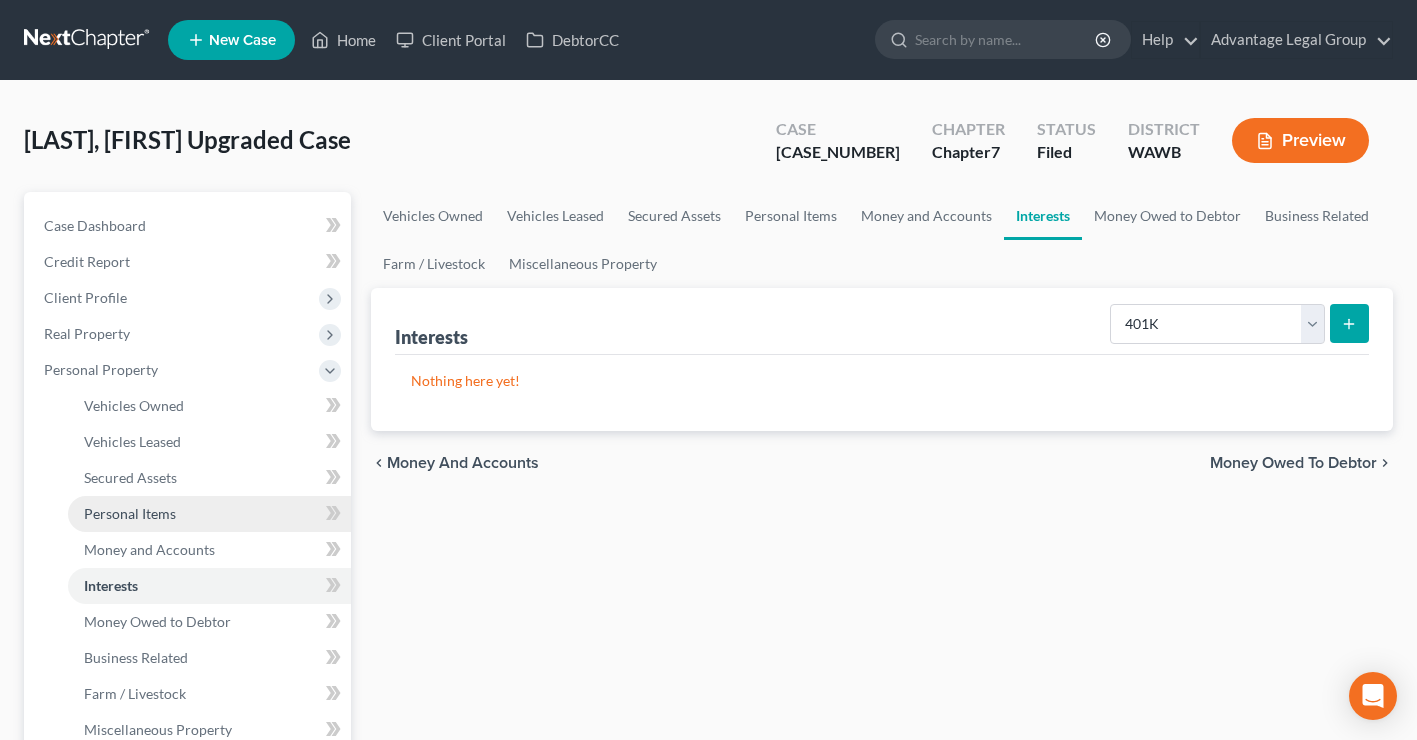 click on "Personal Items" at bounding box center [130, 513] 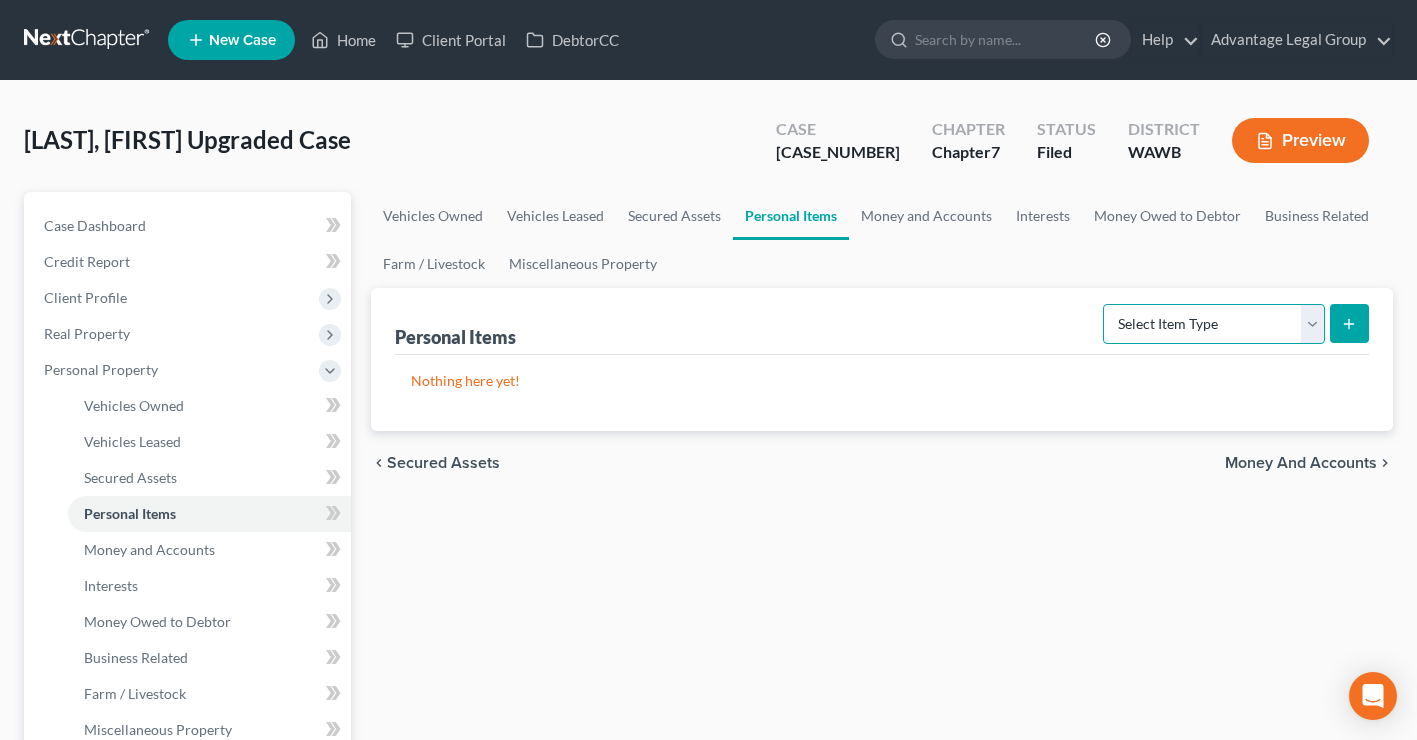 click on "Select Item Type Clothing Collectibles Of Value Electronics Firearms Household Goods Jewelry Other Pet(s) Sports & Hobby Equipment" at bounding box center [1214, 324] 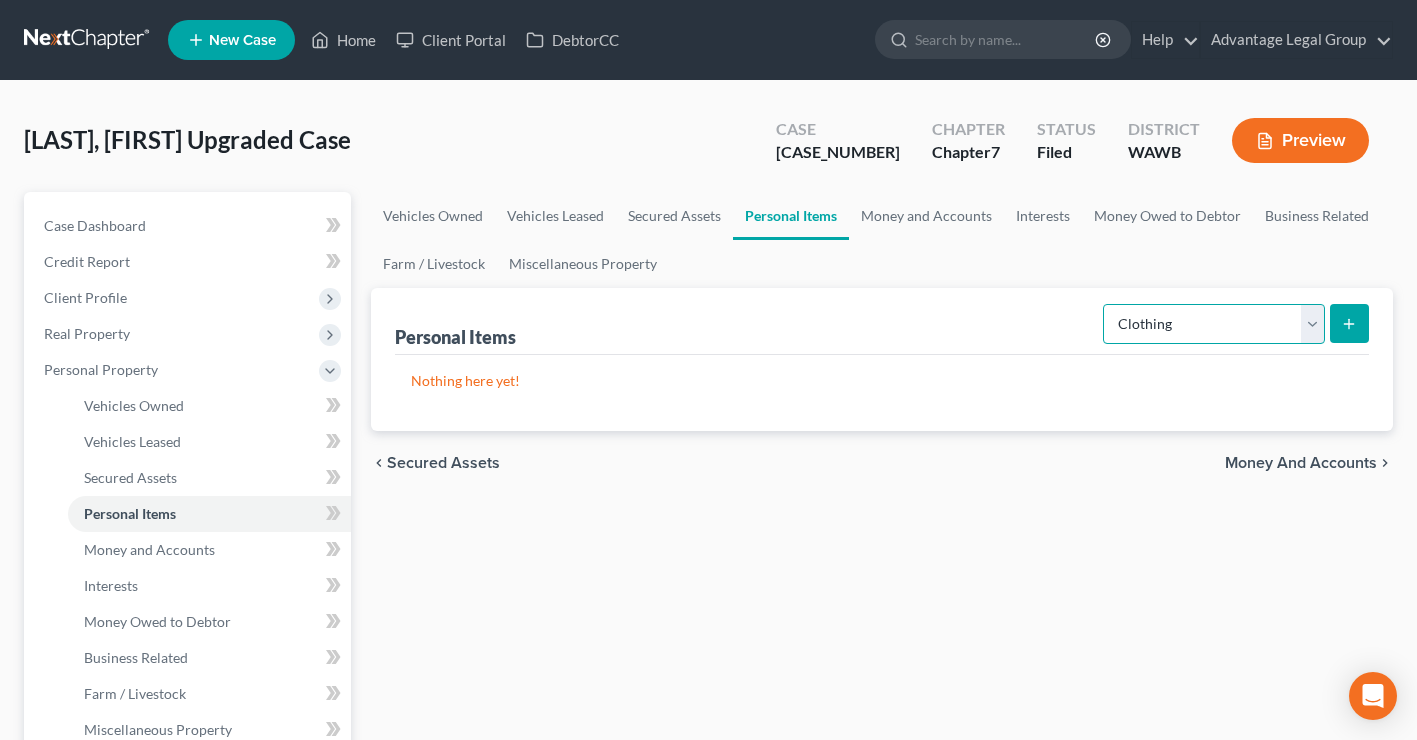 click on "Select Item Type Clothing Collectibles Of Value Electronics Firearms Household Goods Jewelry Other Pet(s) Sports & Hobby Equipment" at bounding box center (1214, 324) 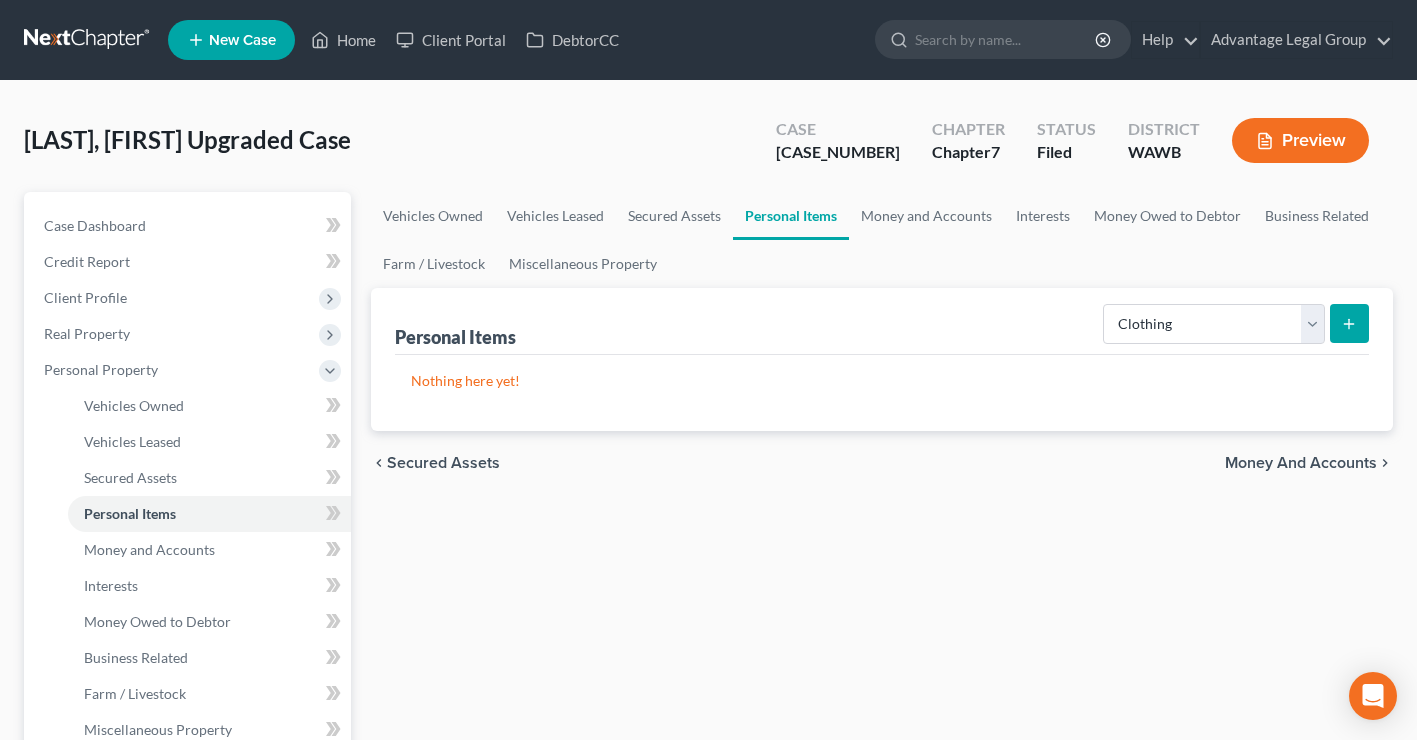 click 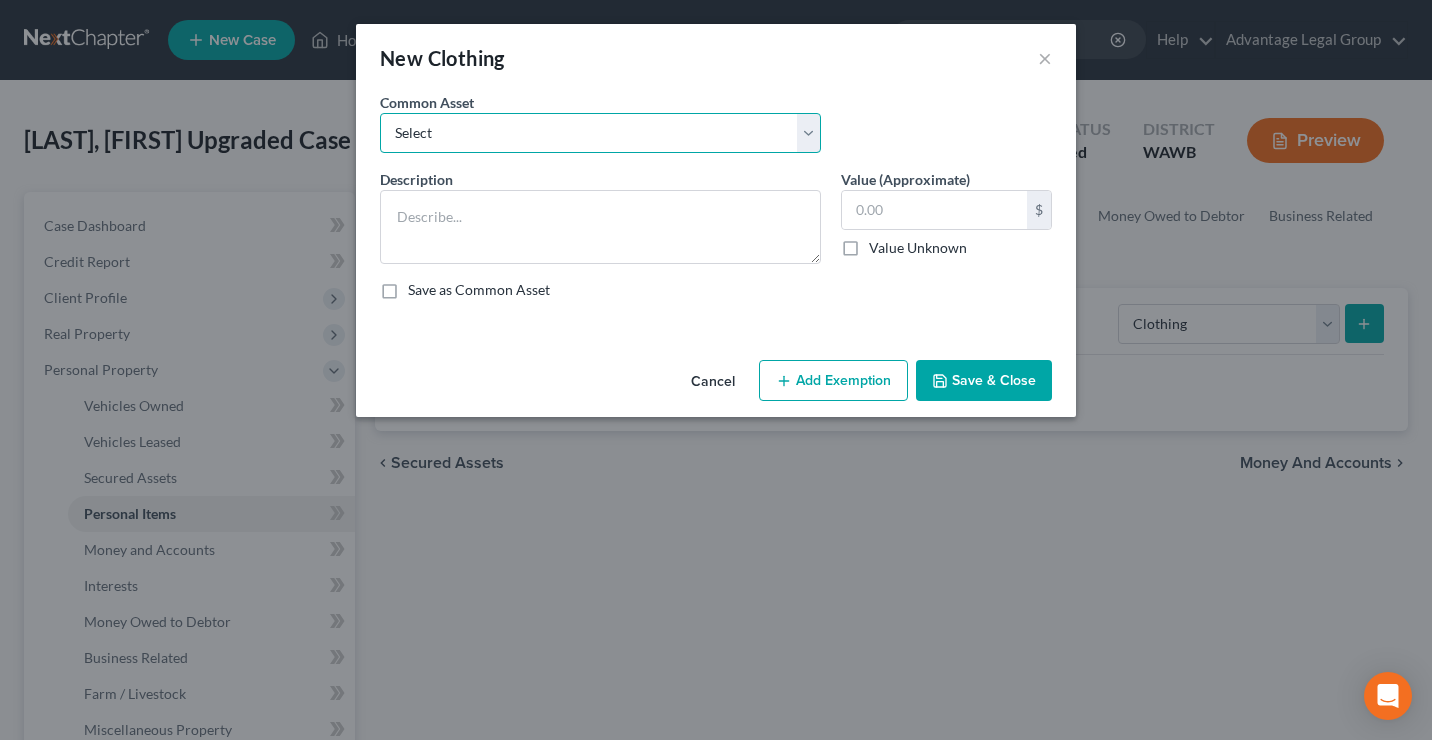 click on "Select Clothes" at bounding box center (600, 133) 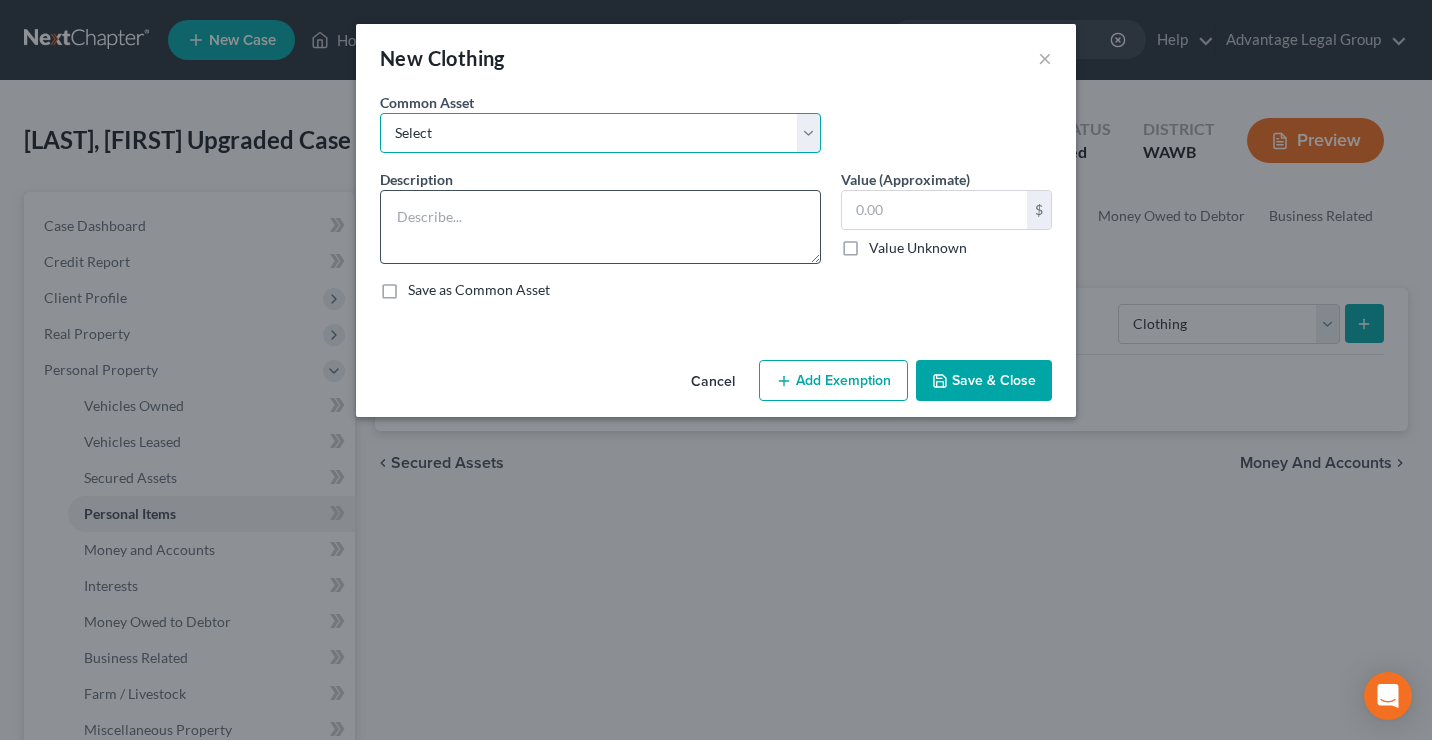 select on "0" 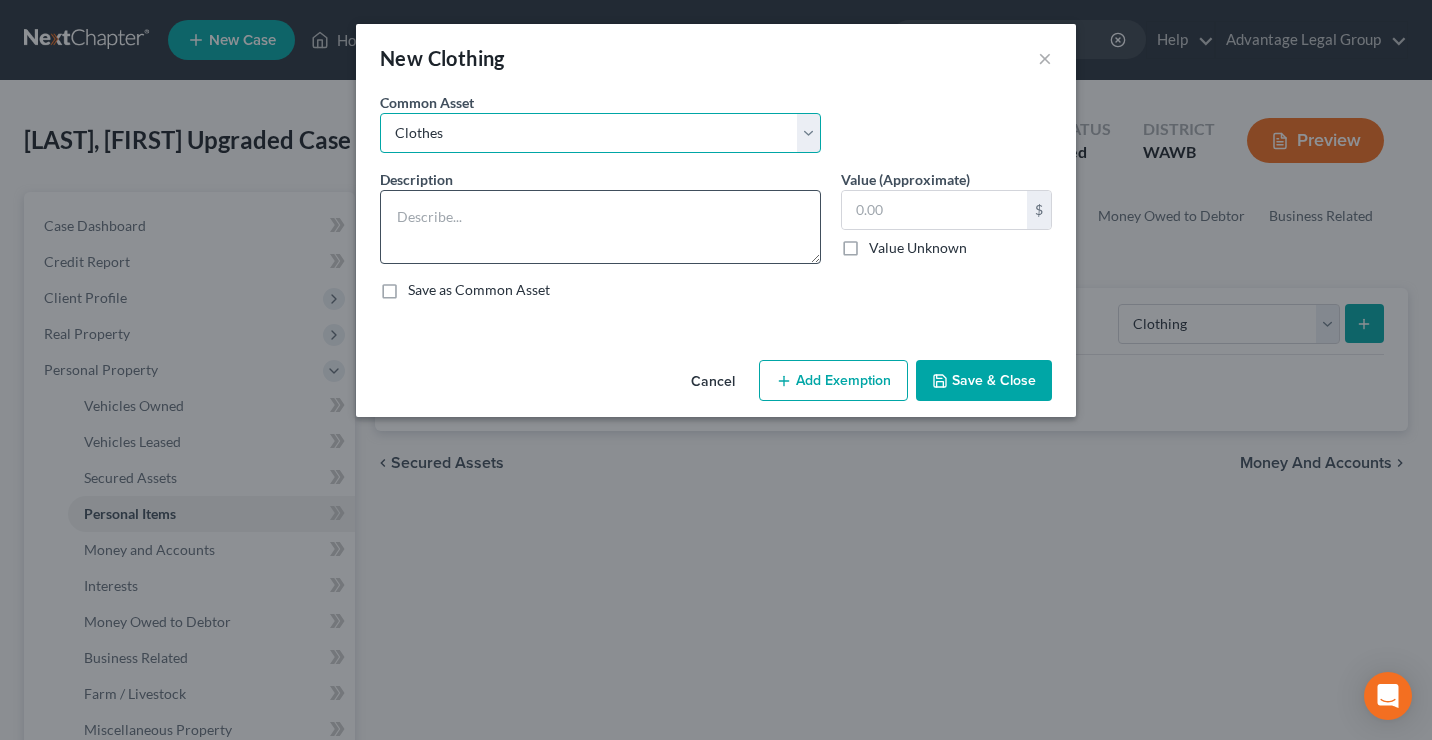 click on "Select Clothes" at bounding box center [600, 133] 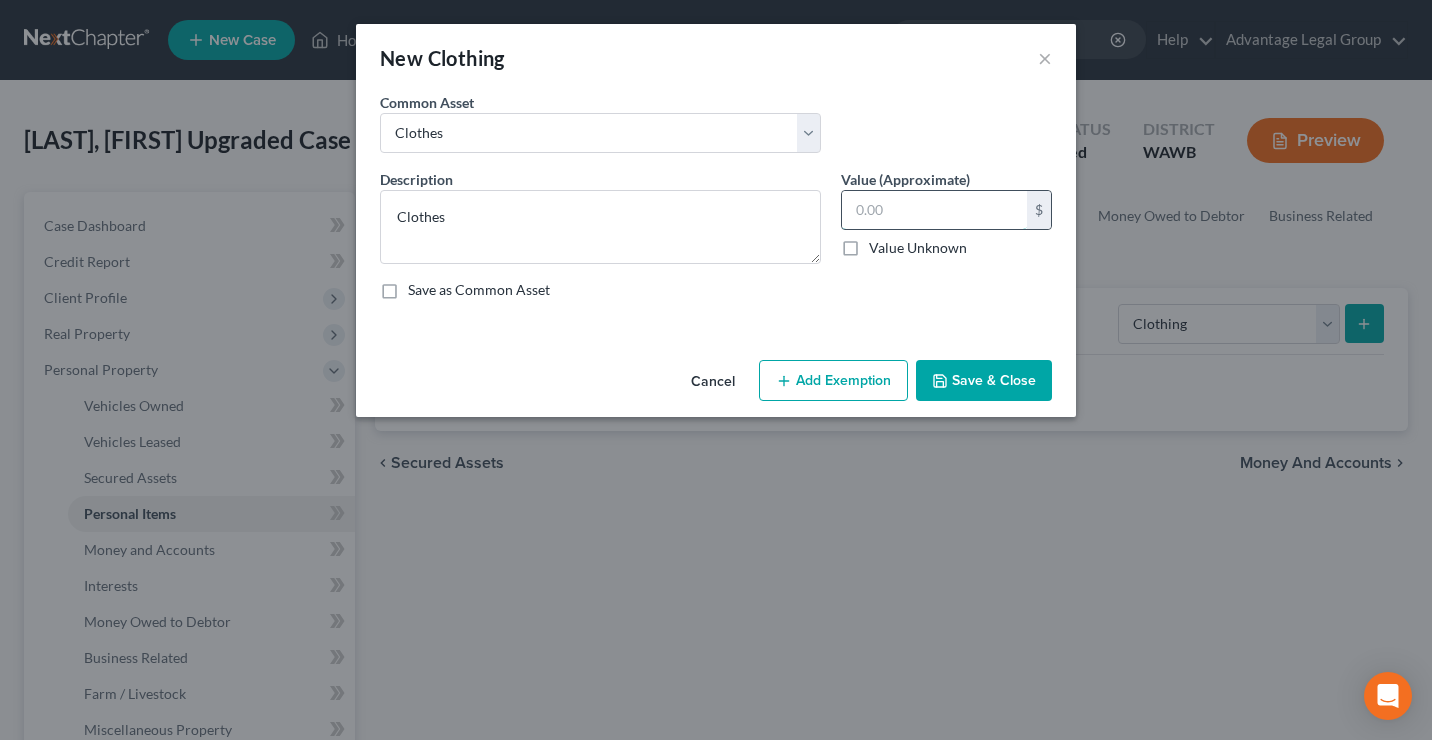 click at bounding box center (934, 210) 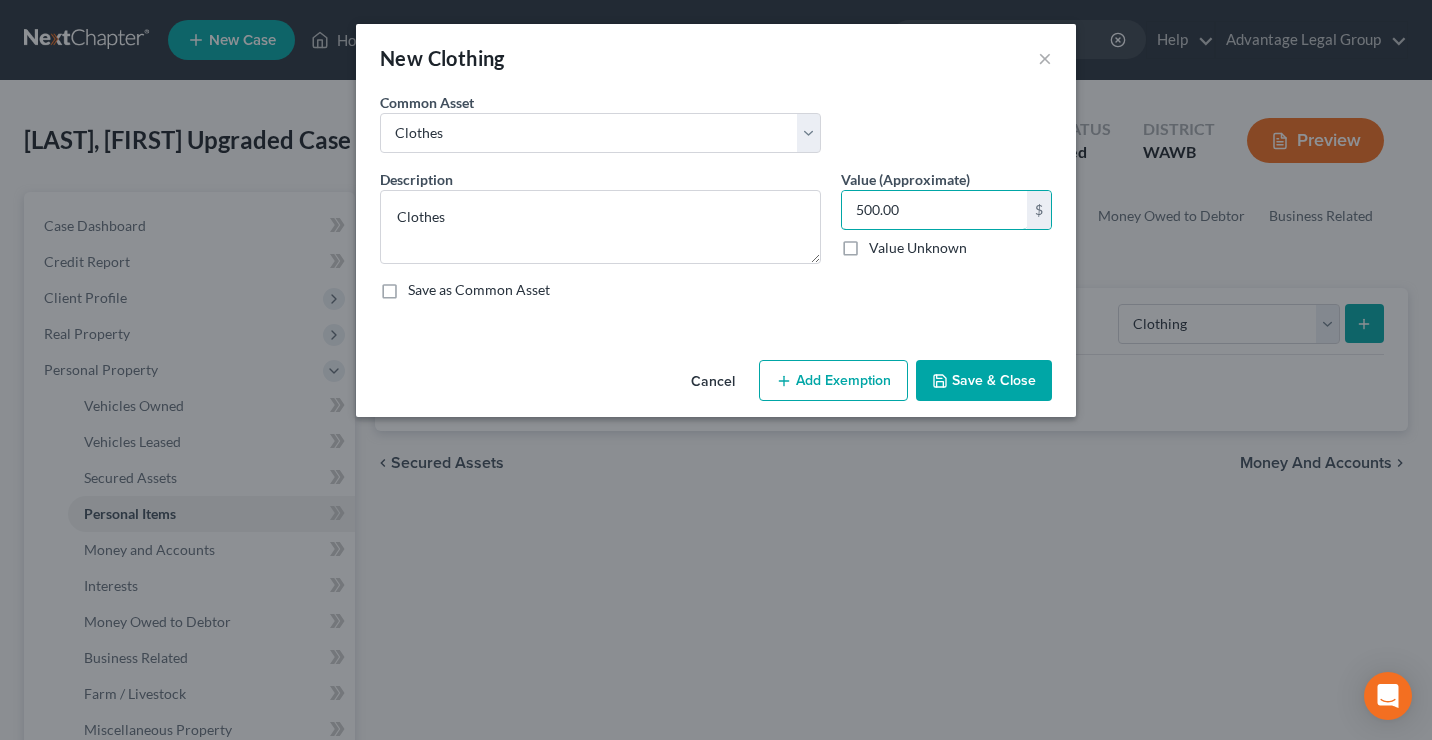type on "500.00" 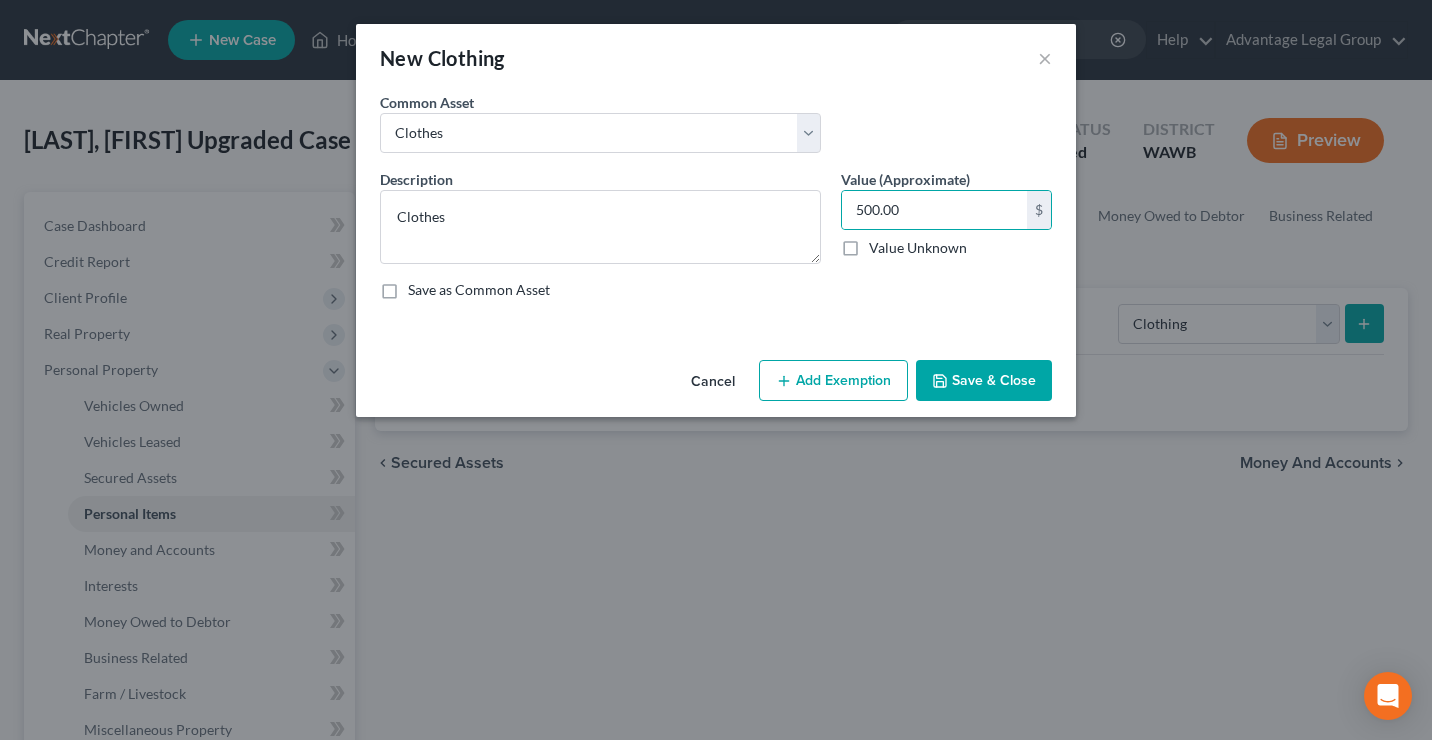 click on "Add Exemption" at bounding box center [833, 381] 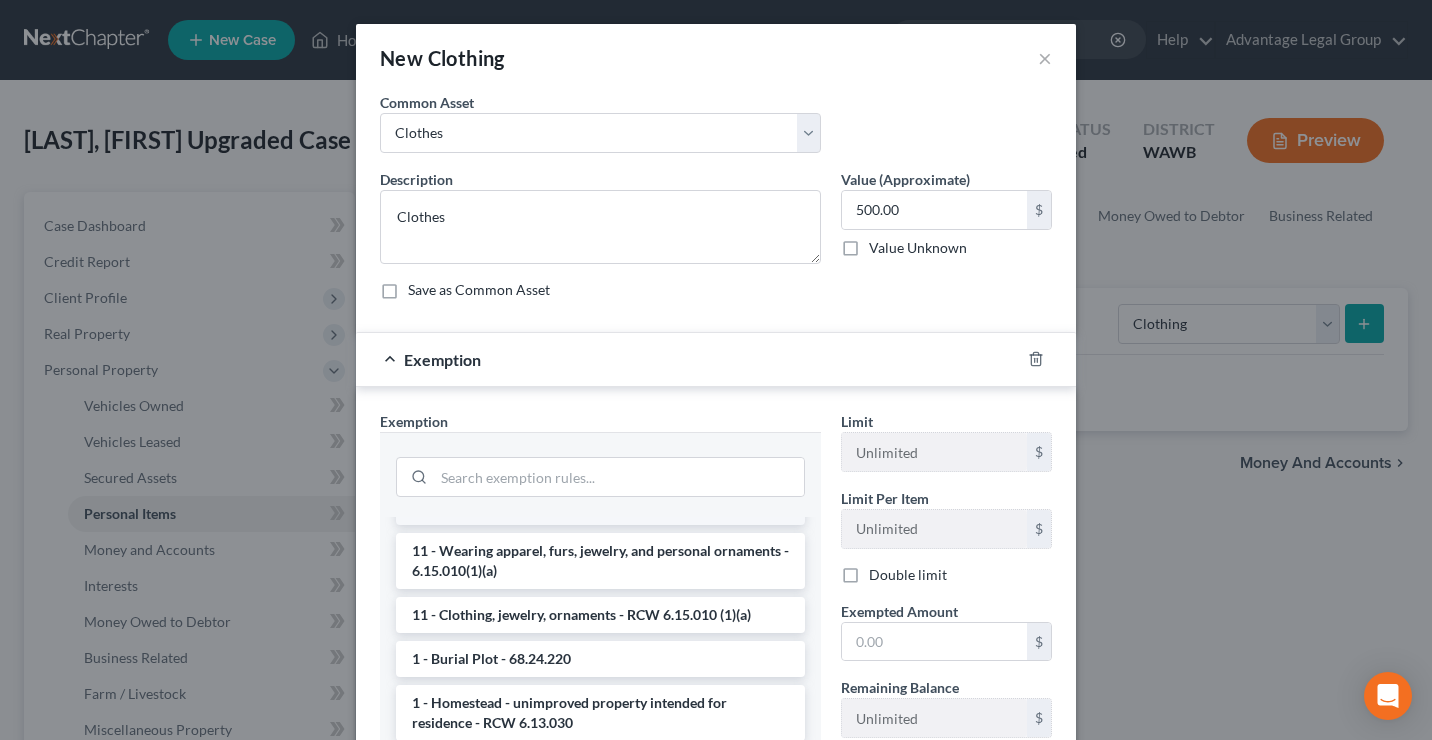 scroll, scrollTop: 33, scrollLeft: 0, axis: vertical 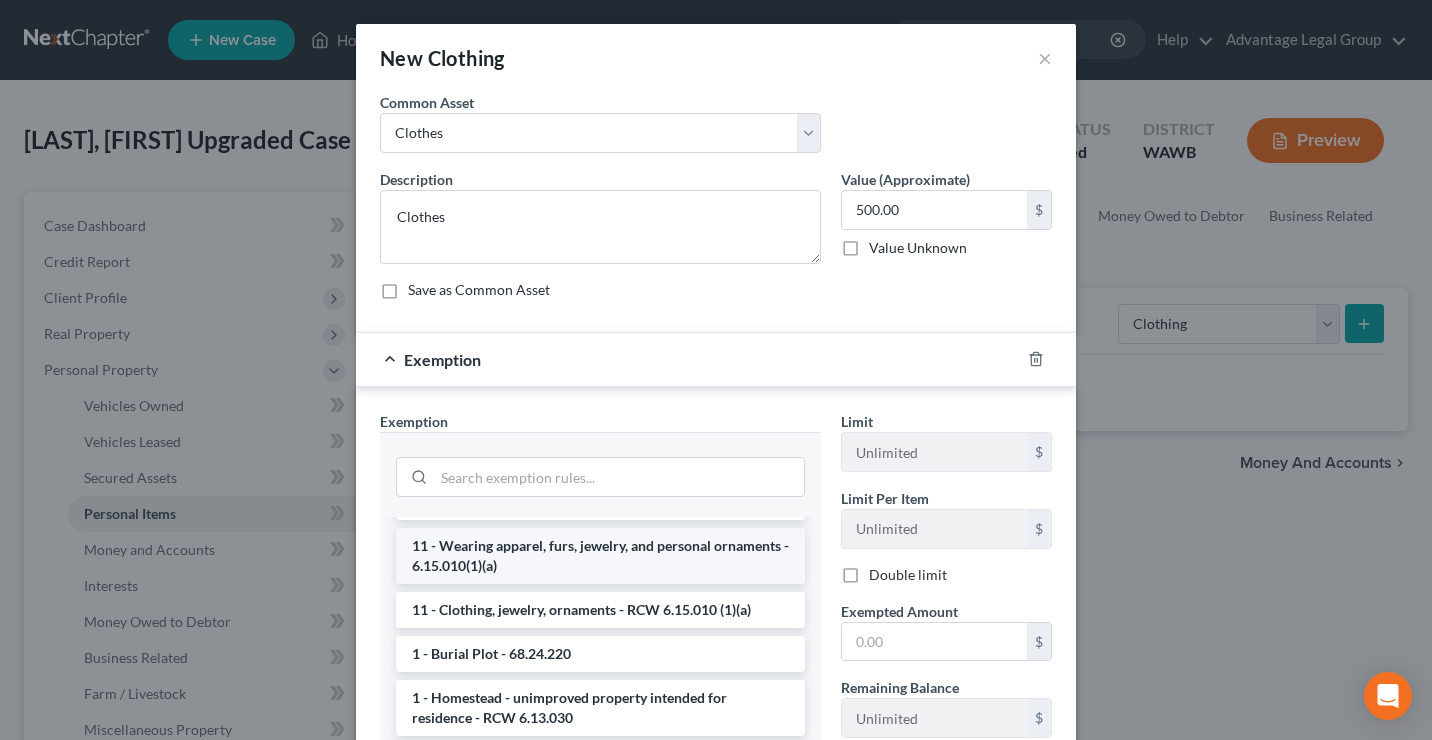 click on "11 - Wearing apparel, furs, jewelry, and personal ornaments - 6.15.010(1)(a)" at bounding box center [600, 556] 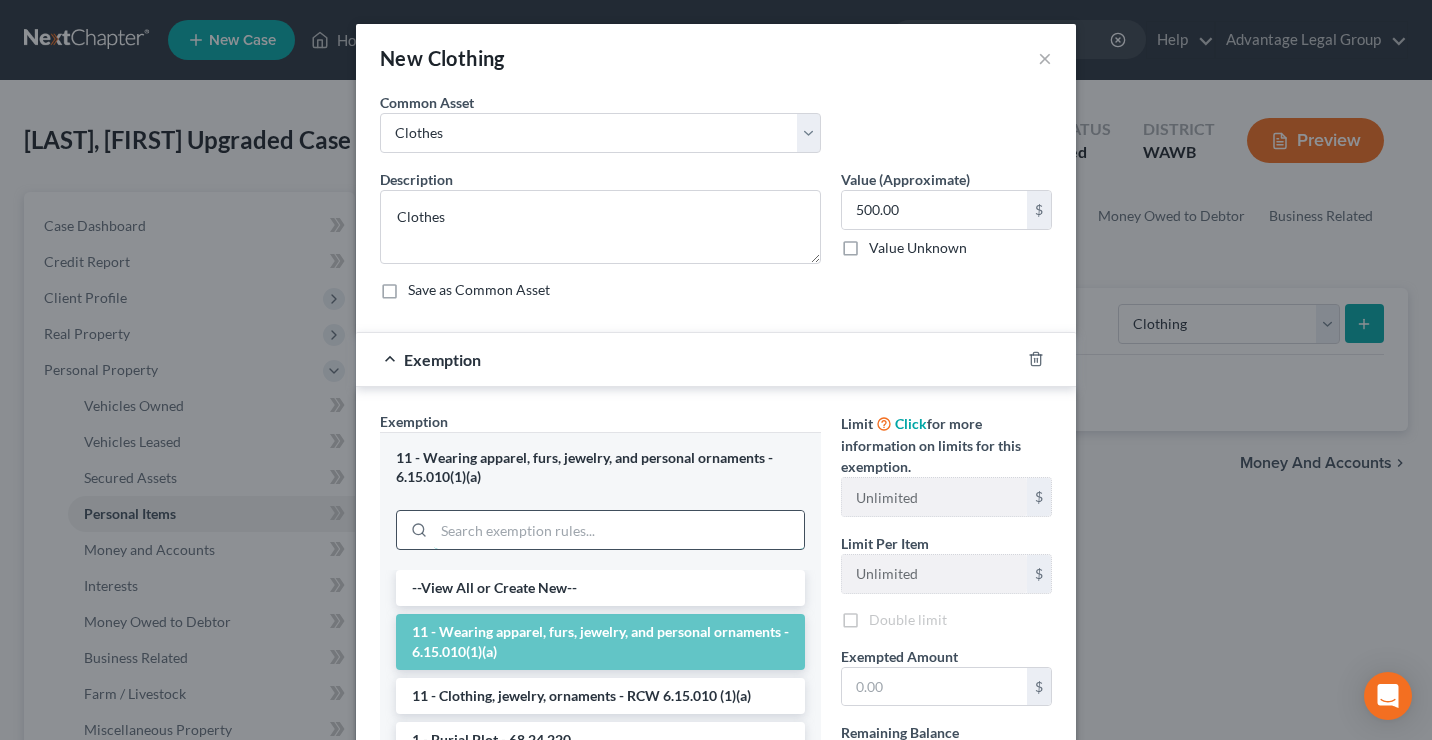 click at bounding box center (619, 530) 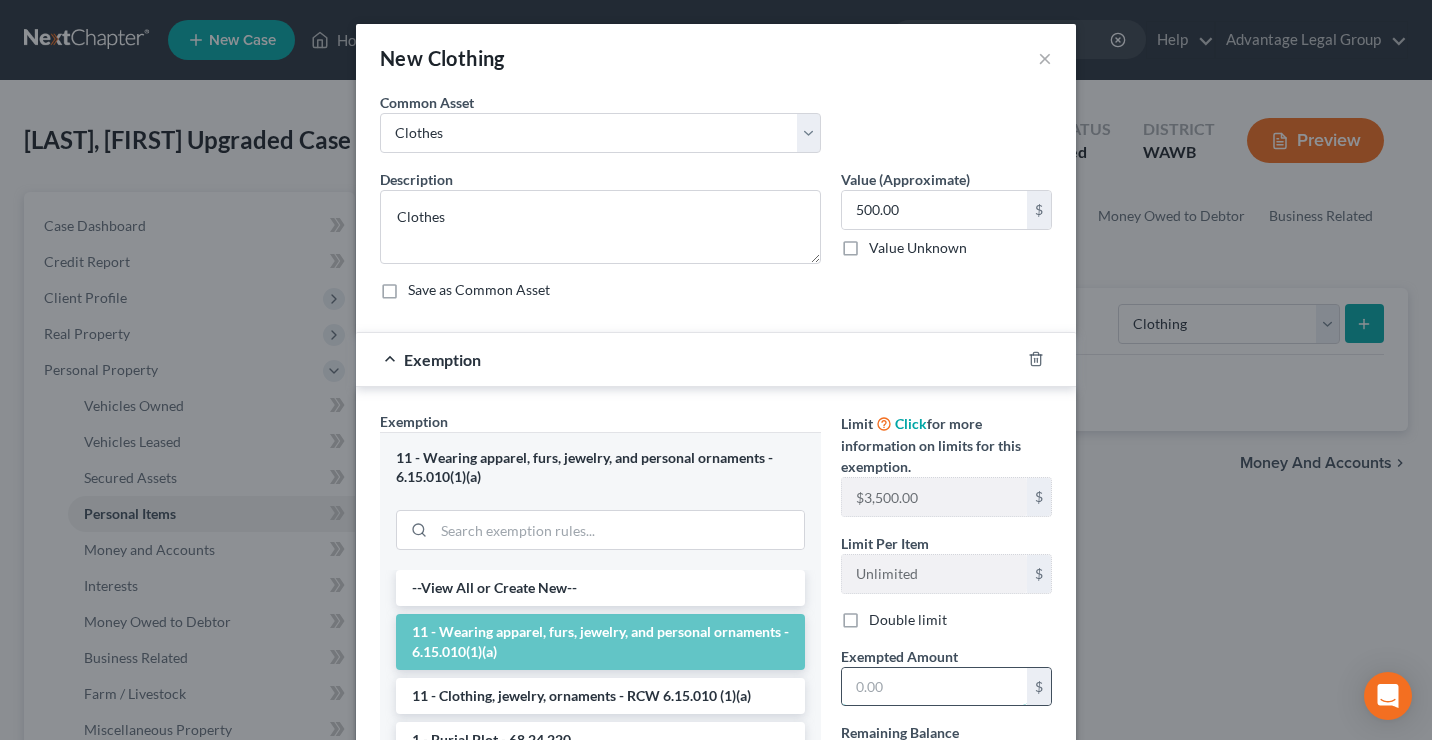 click at bounding box center [934, 687] 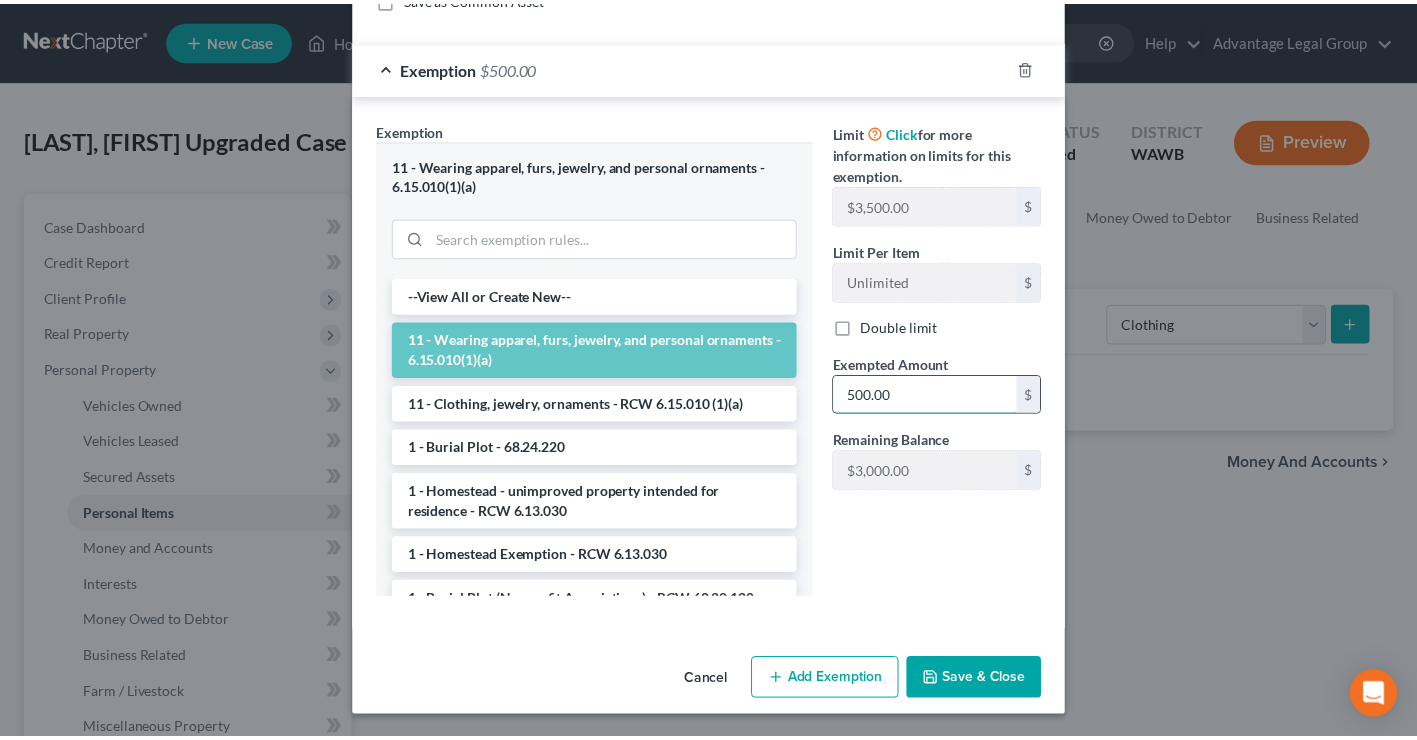 scroll, scrollTop: 293, scrollLeft: 0, axis: vertical 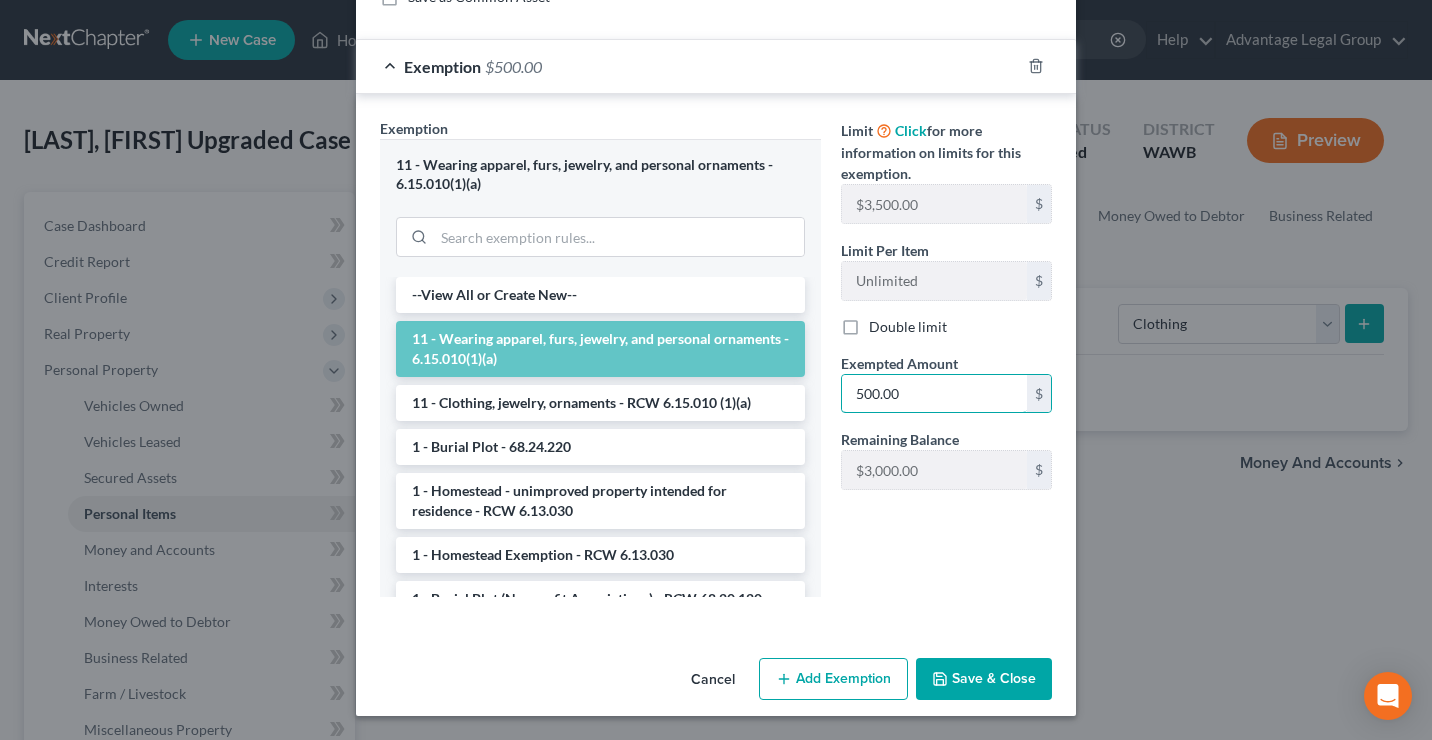 type on "500.00" 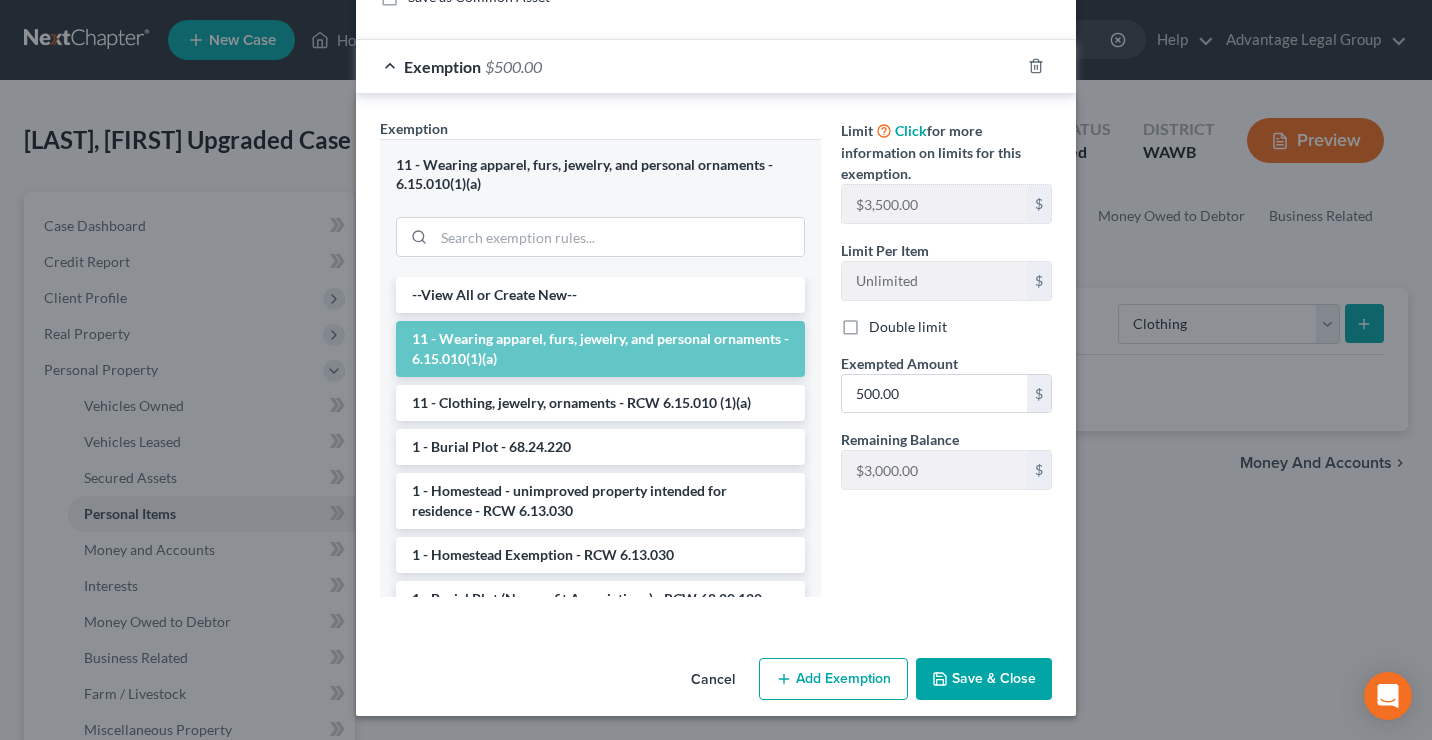 click on "Save & Close" at bounding box center (984, 679) 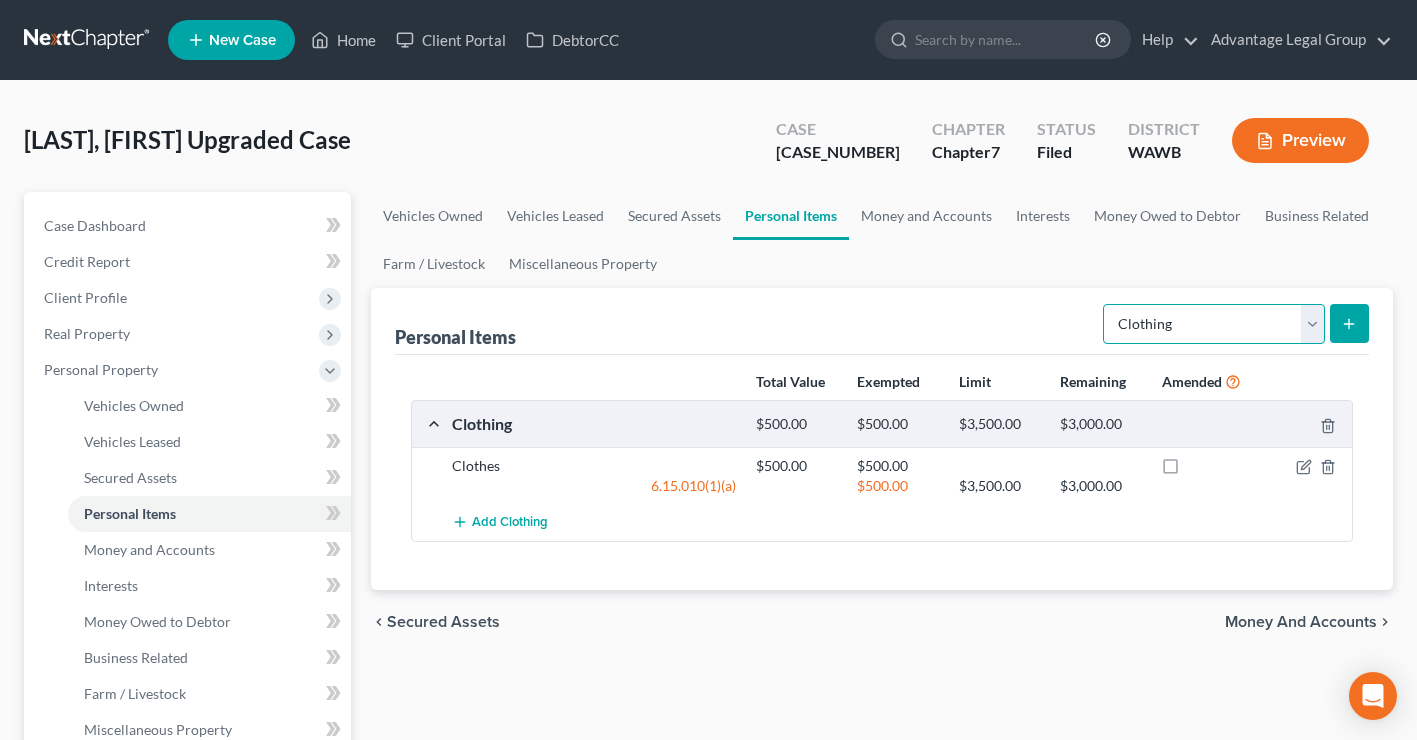 click on "Select Item Type Clothing Collectibles Of Value Electronics Firearms Household Goods Jewelry Other Pet(s) Sports & Hobby Equipment" at bounding box center [1214, 324] 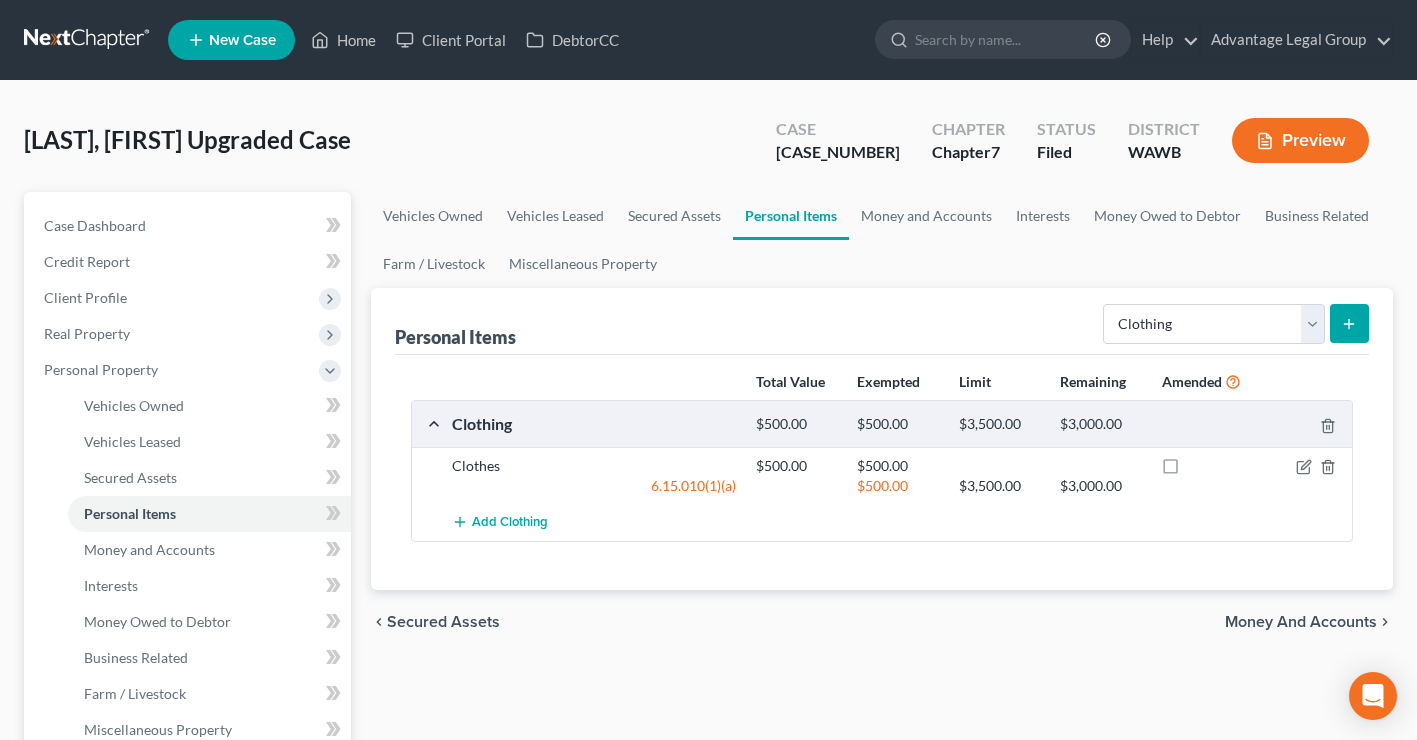 click on "Vehicles Owned
Vehicles Leased
Secured Assets
Personal Items
Money and Accounts
Interests
Money Owed to Debtor
Business Related
Farm / Livestock
Miscellaneous Property" at bounding box center (882, 240) 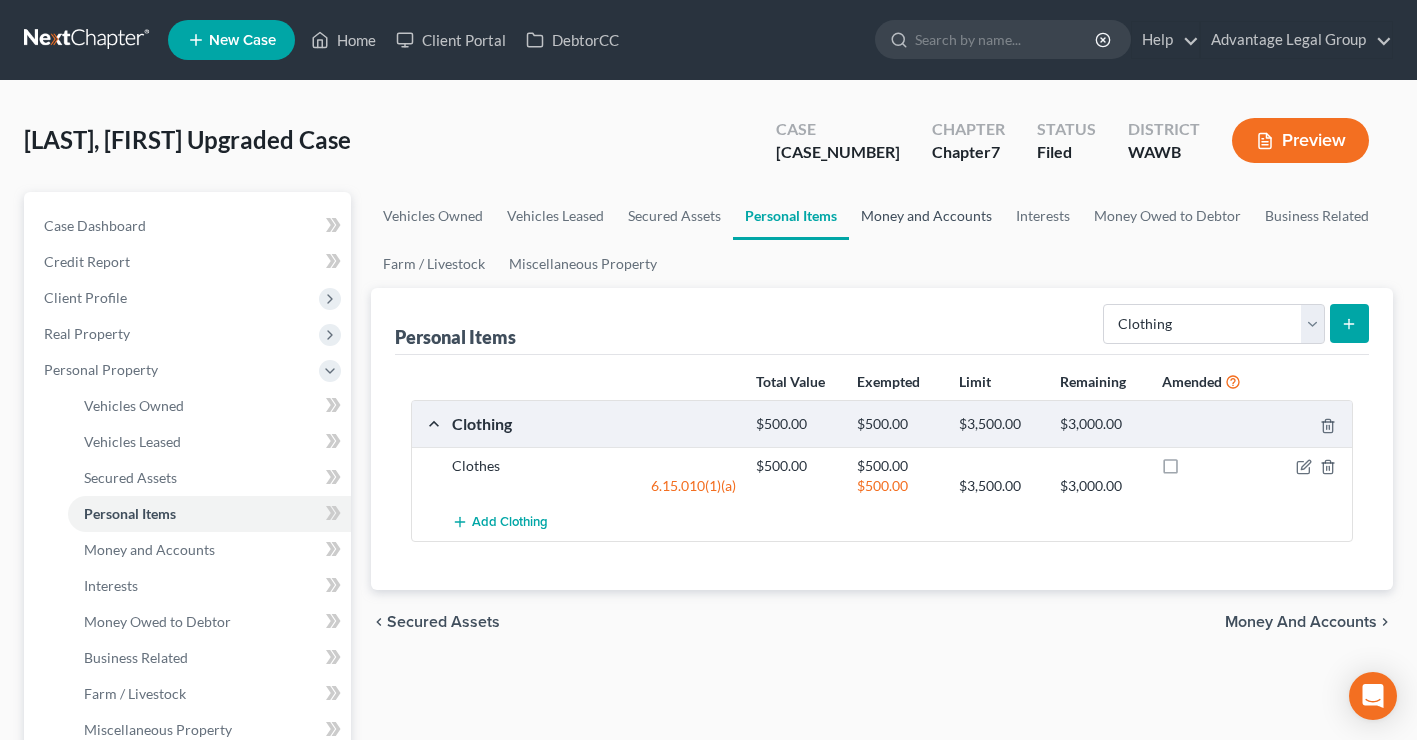 click on "Money and Accounts" at bounding box center (926, 216) 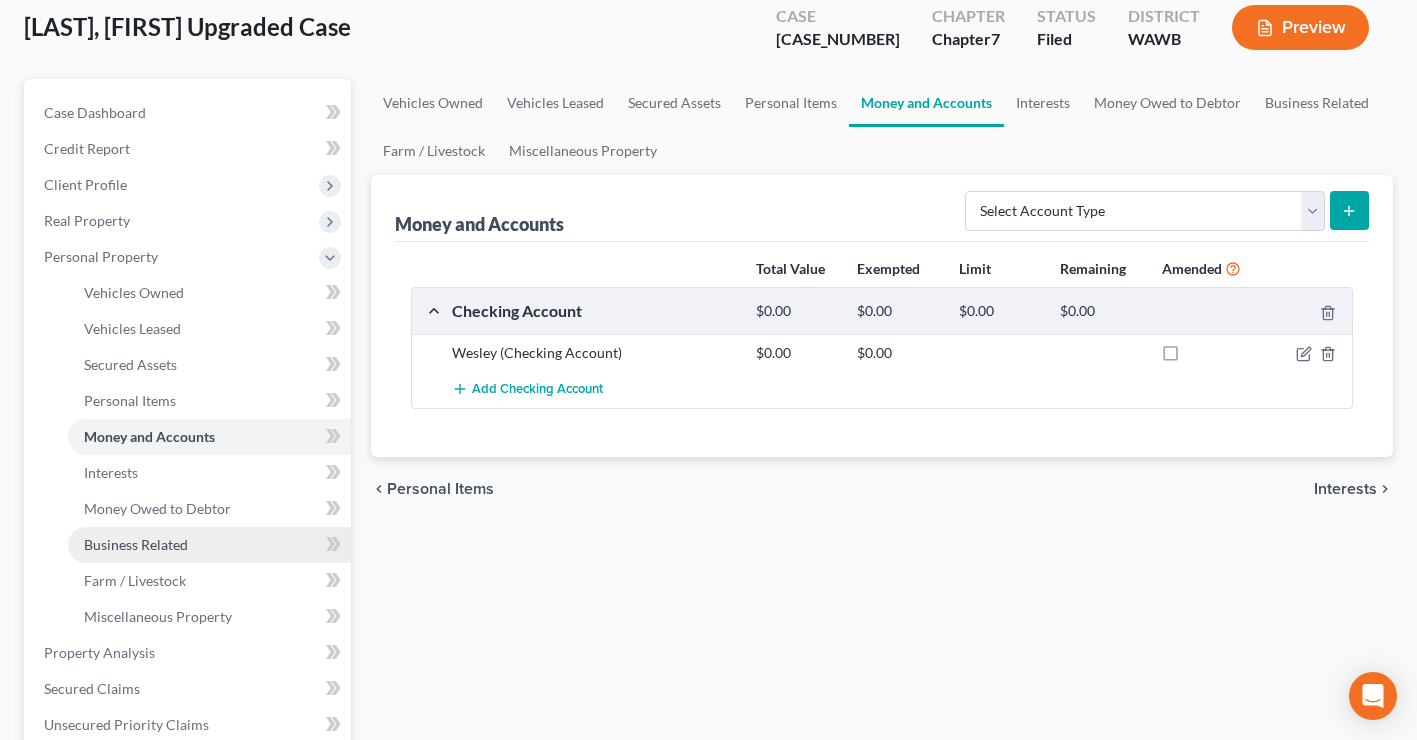 scroll, scrollTop: 116, scrollLeft: 0, axis: vertical 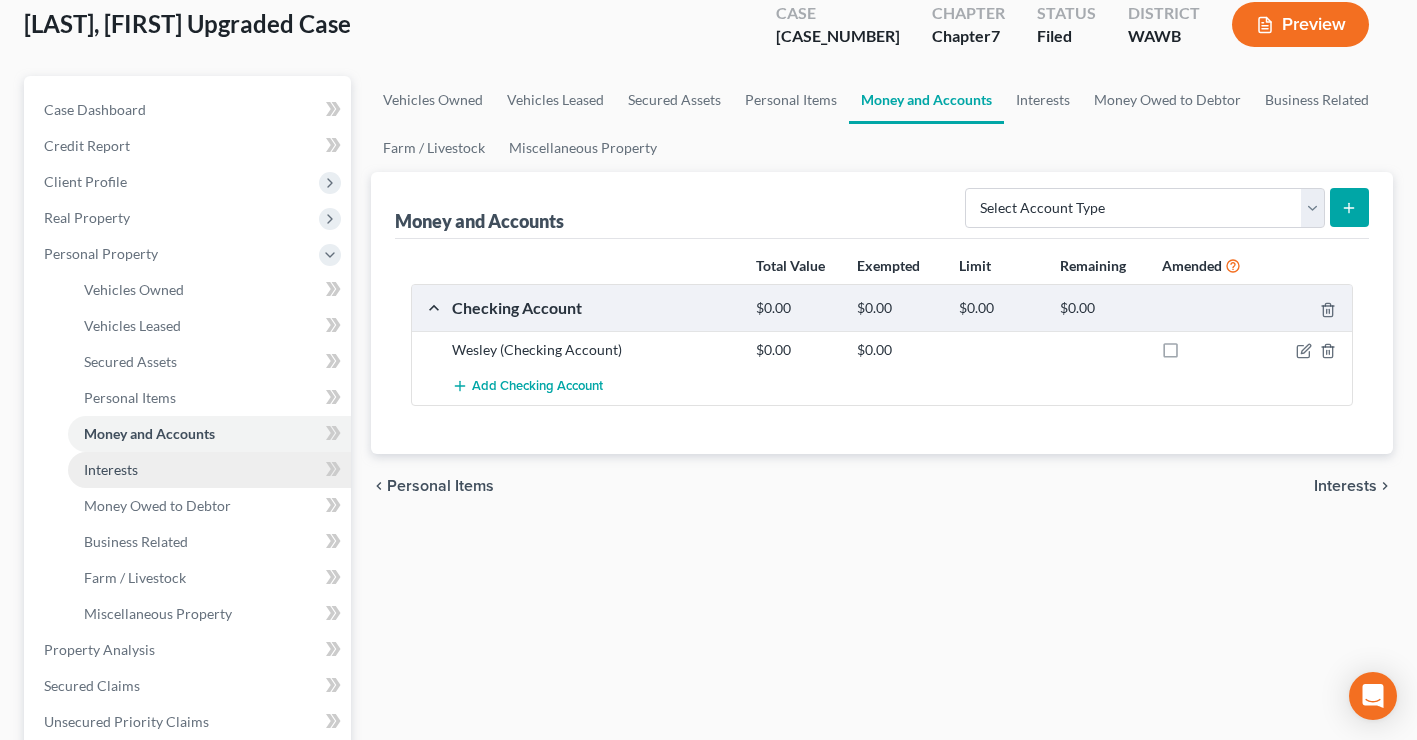 click on "Interests" at bounding box center [111, 469] 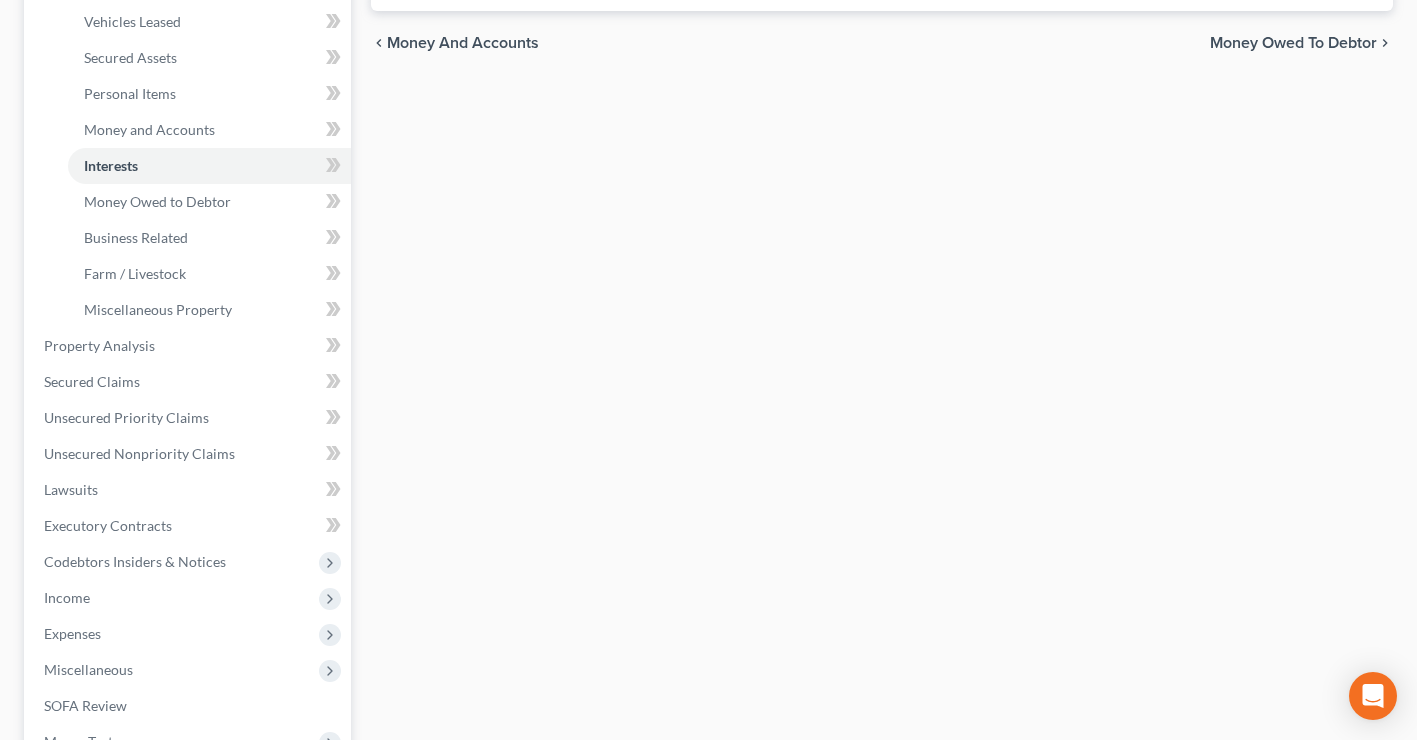 scroll, scrollTop: 423, scrollLeft: 0, axis: vertical 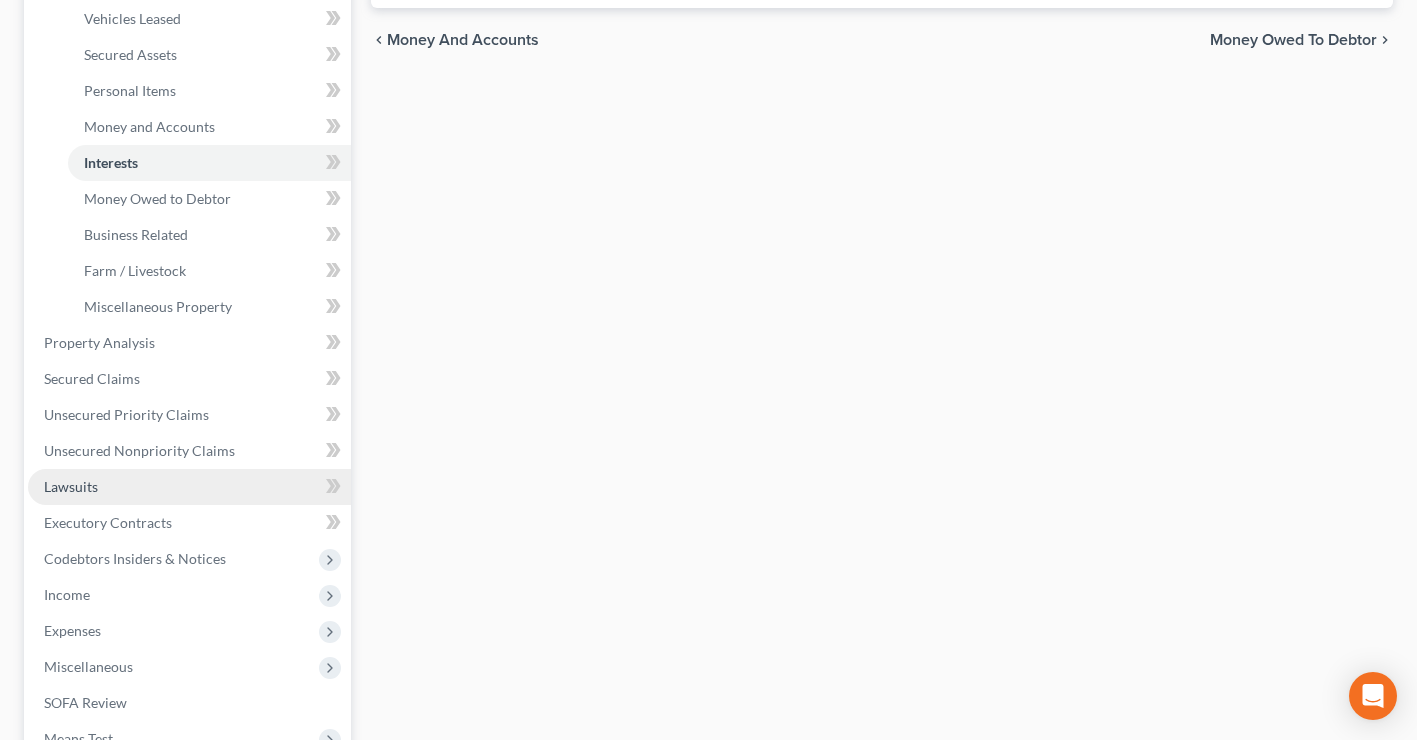 click on "Lawsuits" at bounding box center [71, 486] 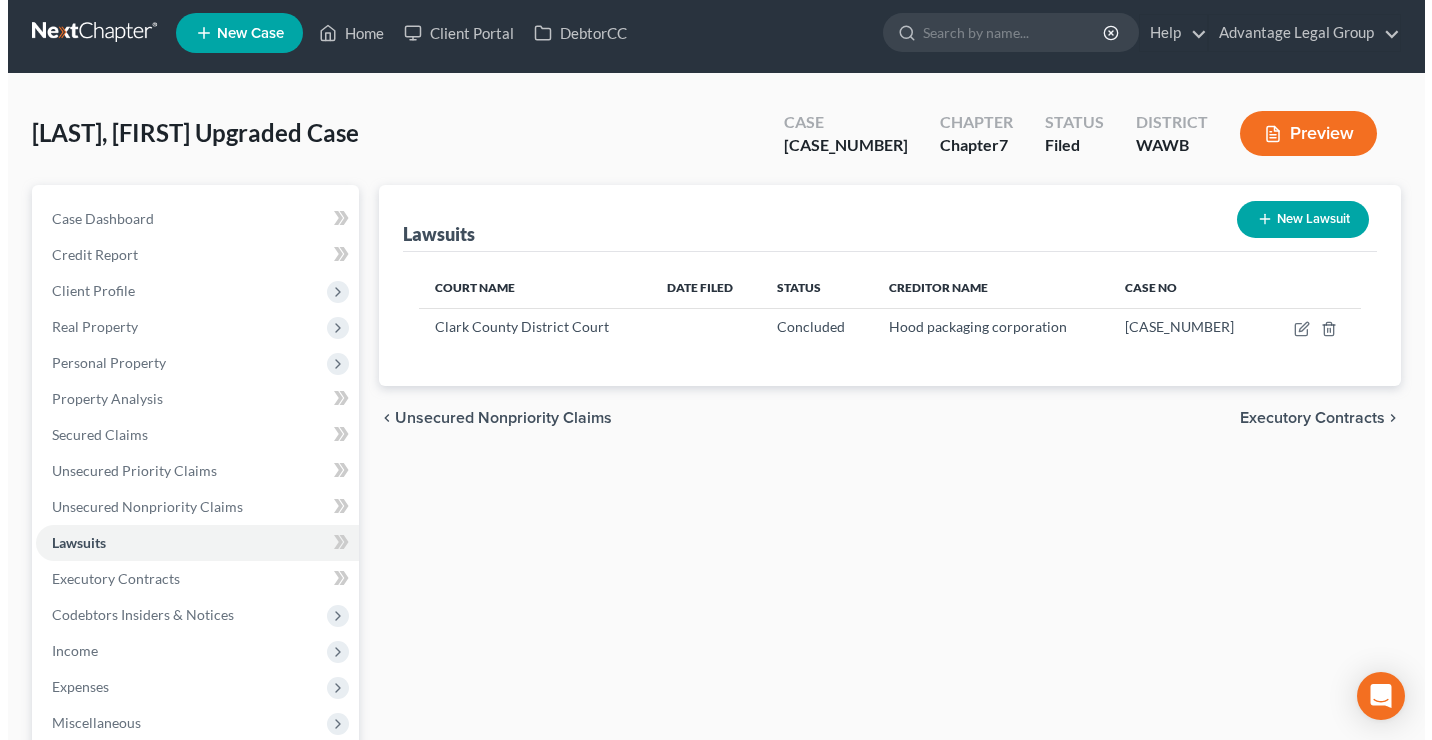scroll, scrollTop: 0, scrollLeft: 0, axis: both 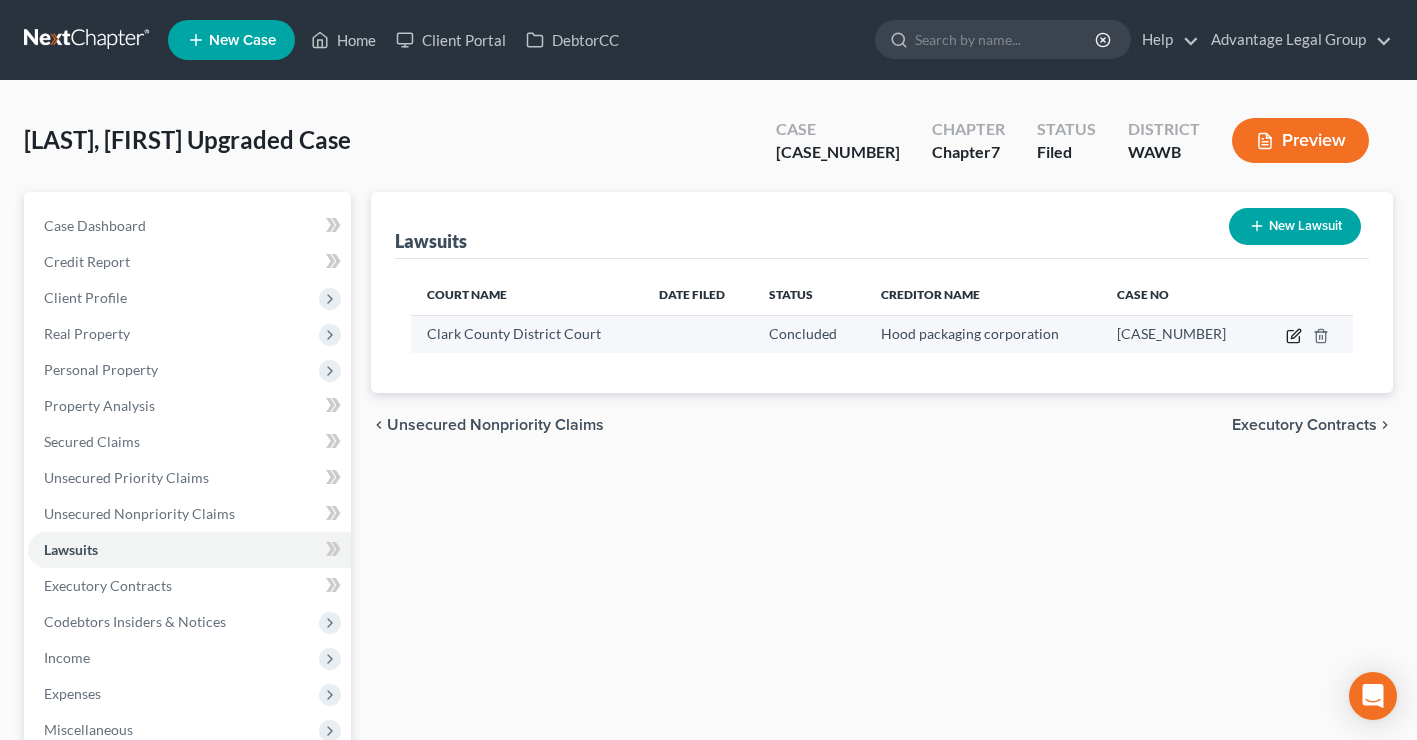click 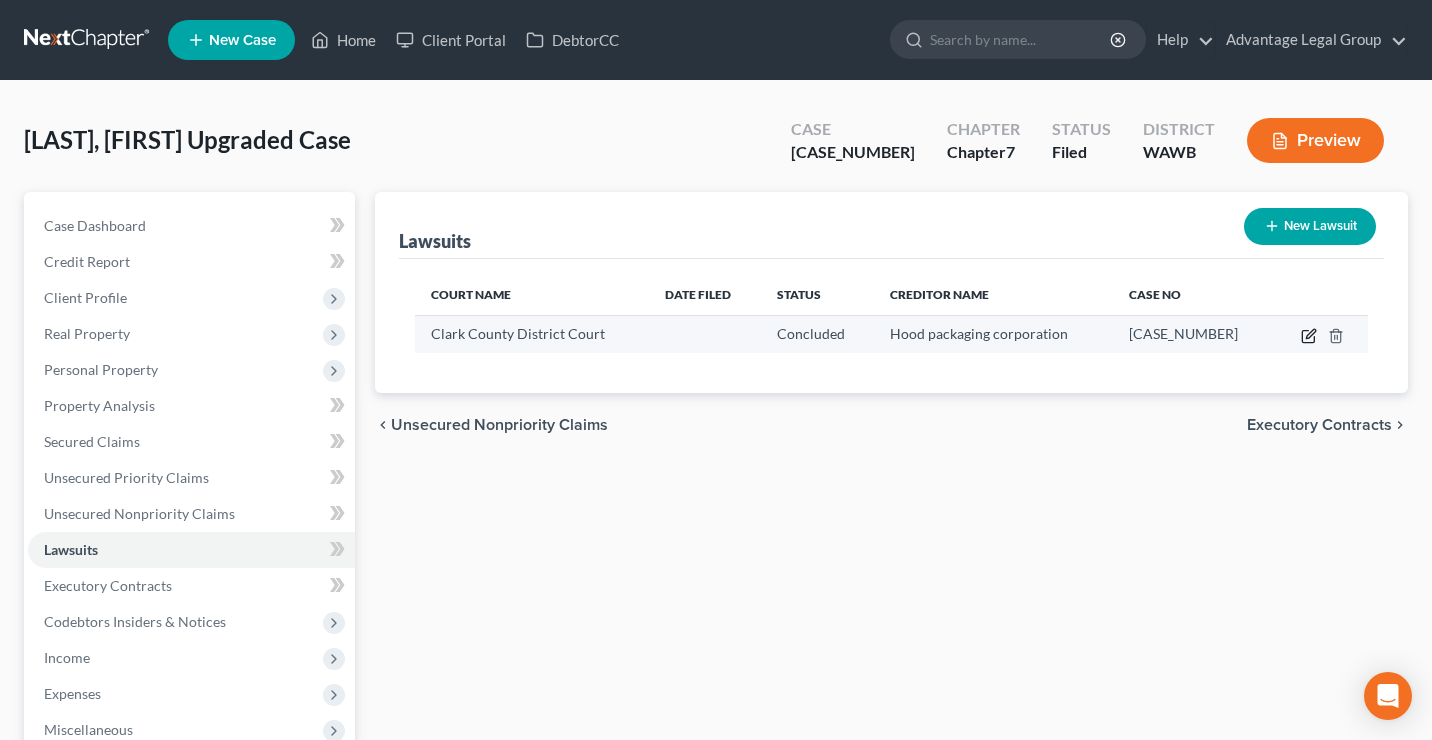 select on "50" 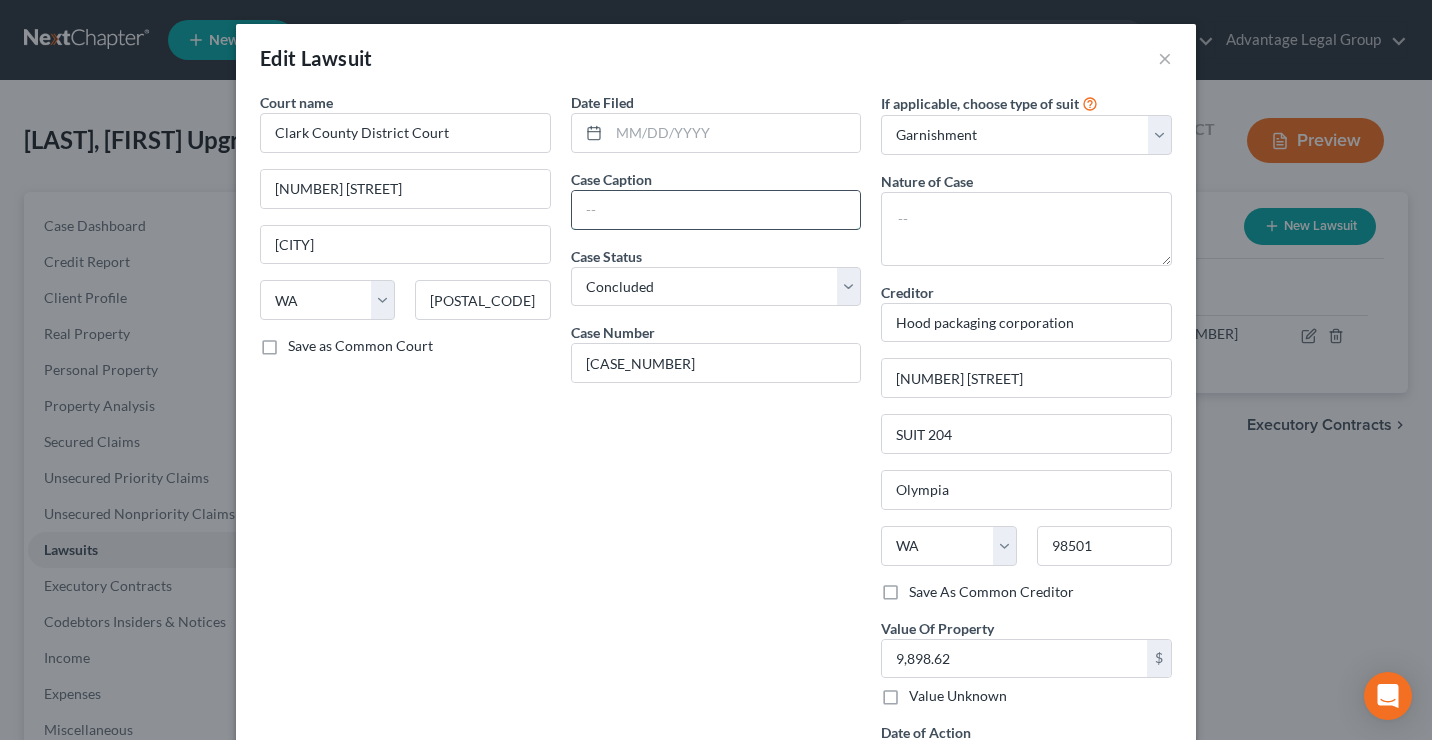 click at bounding box center [716, 210] 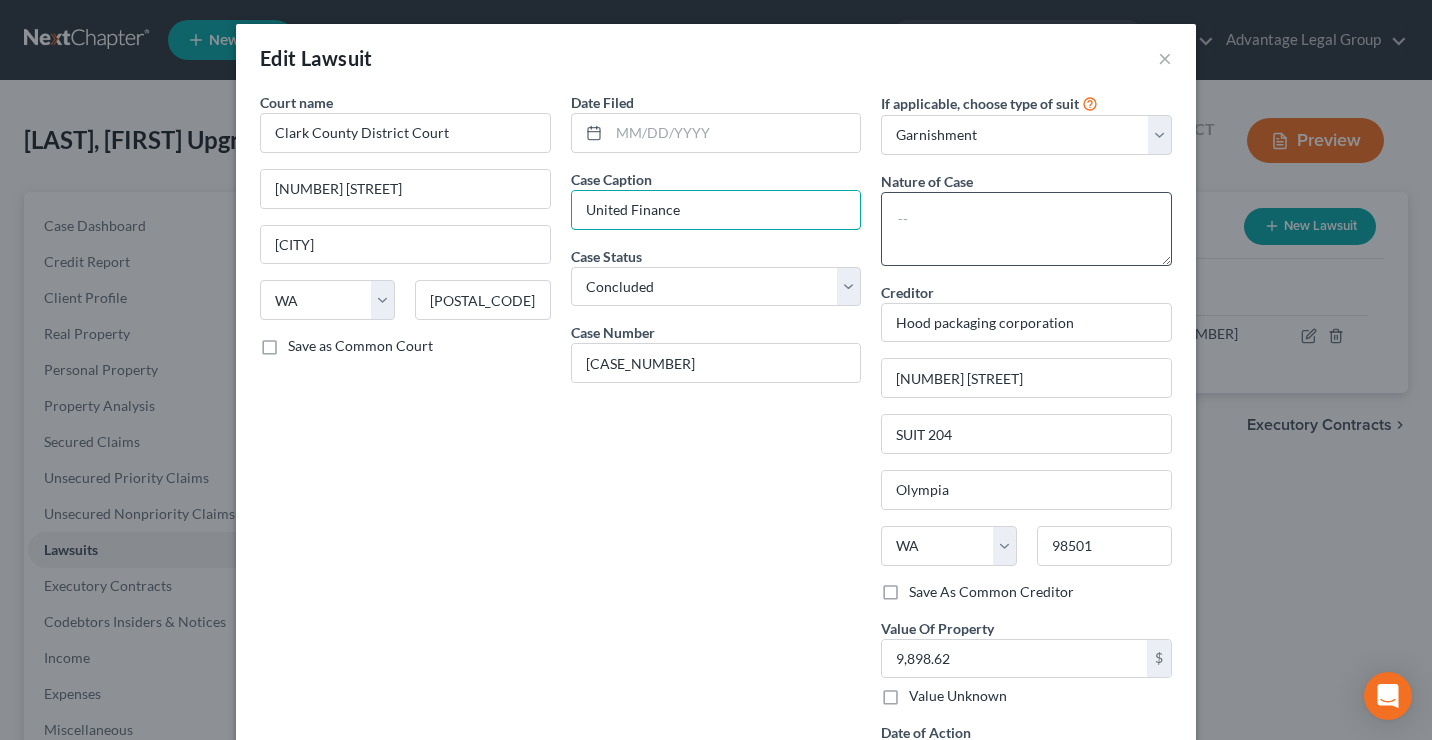 type on "United Finance" 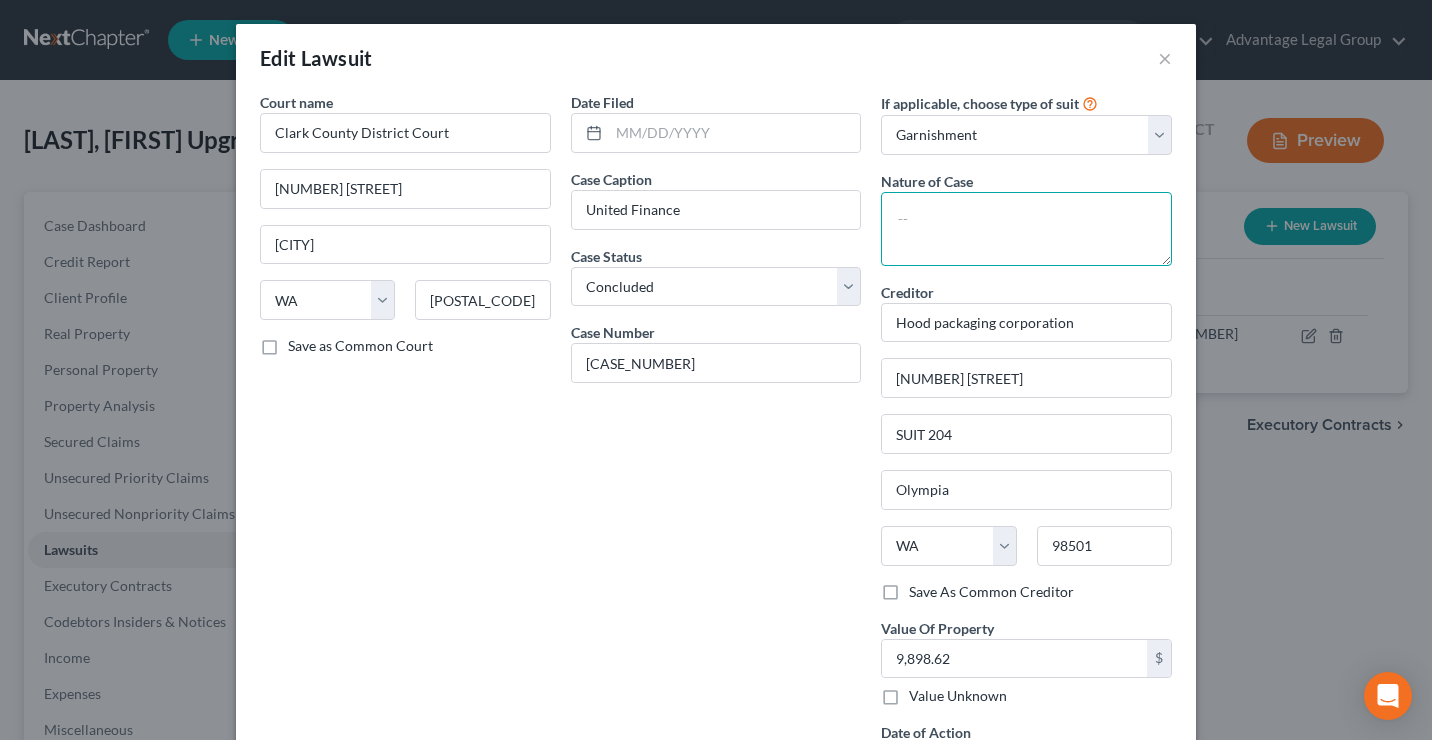 click at bounding box center [1026, 229] 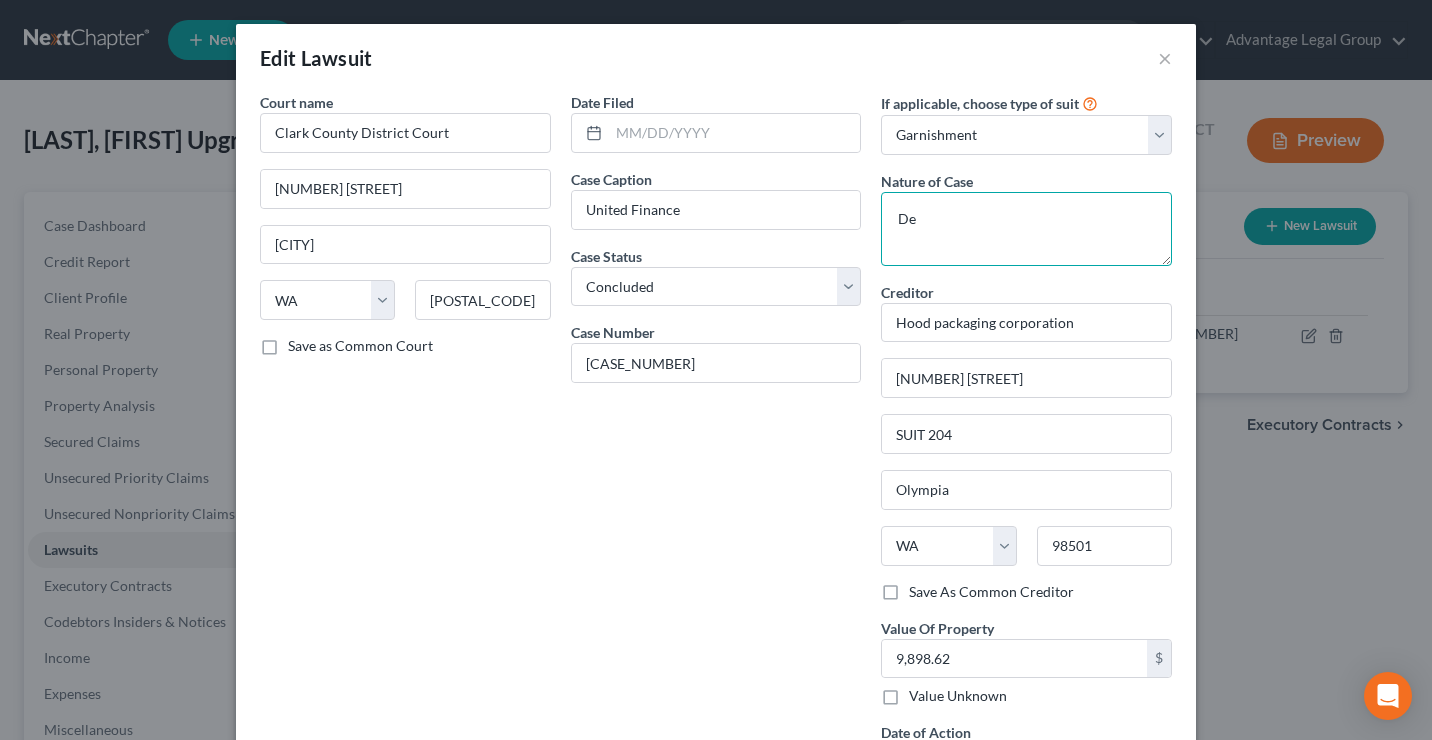 type on "D" 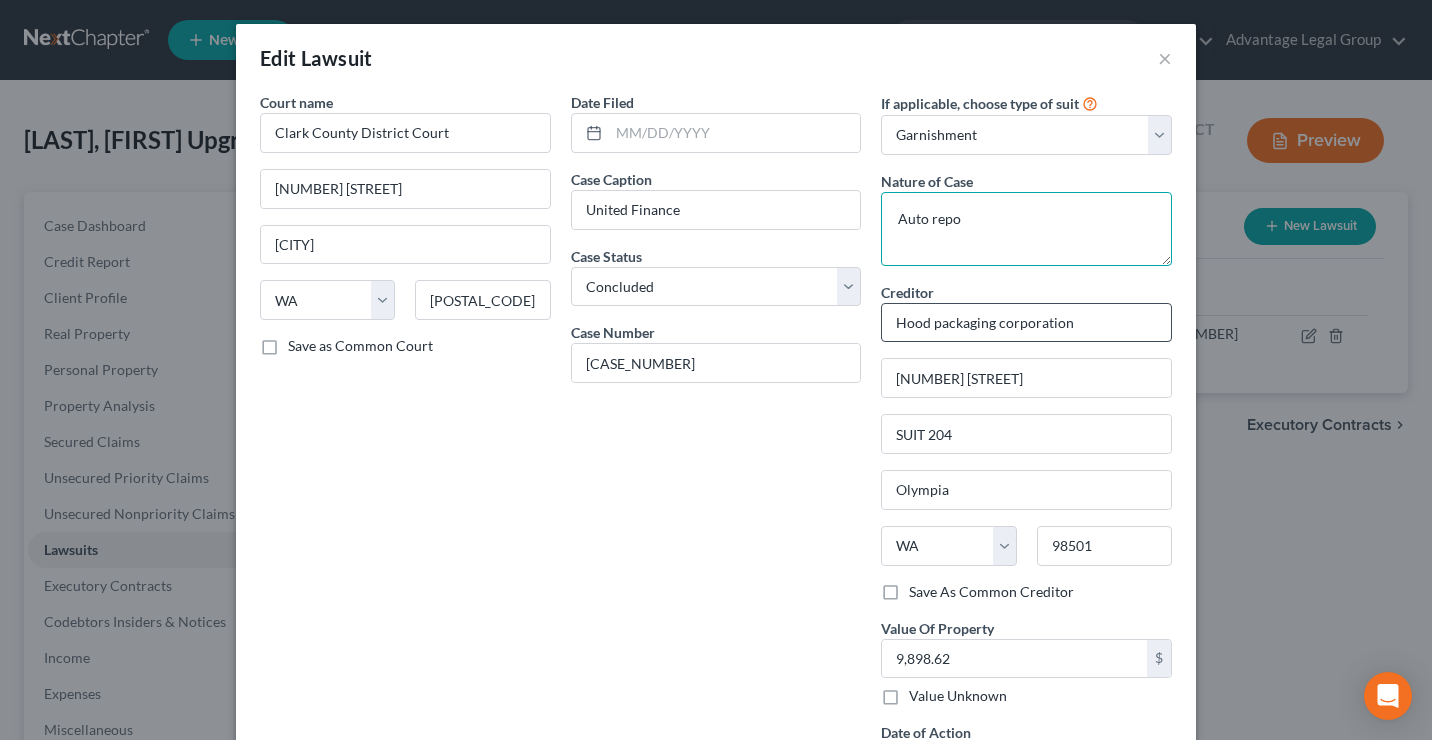 type on "Auto repo" 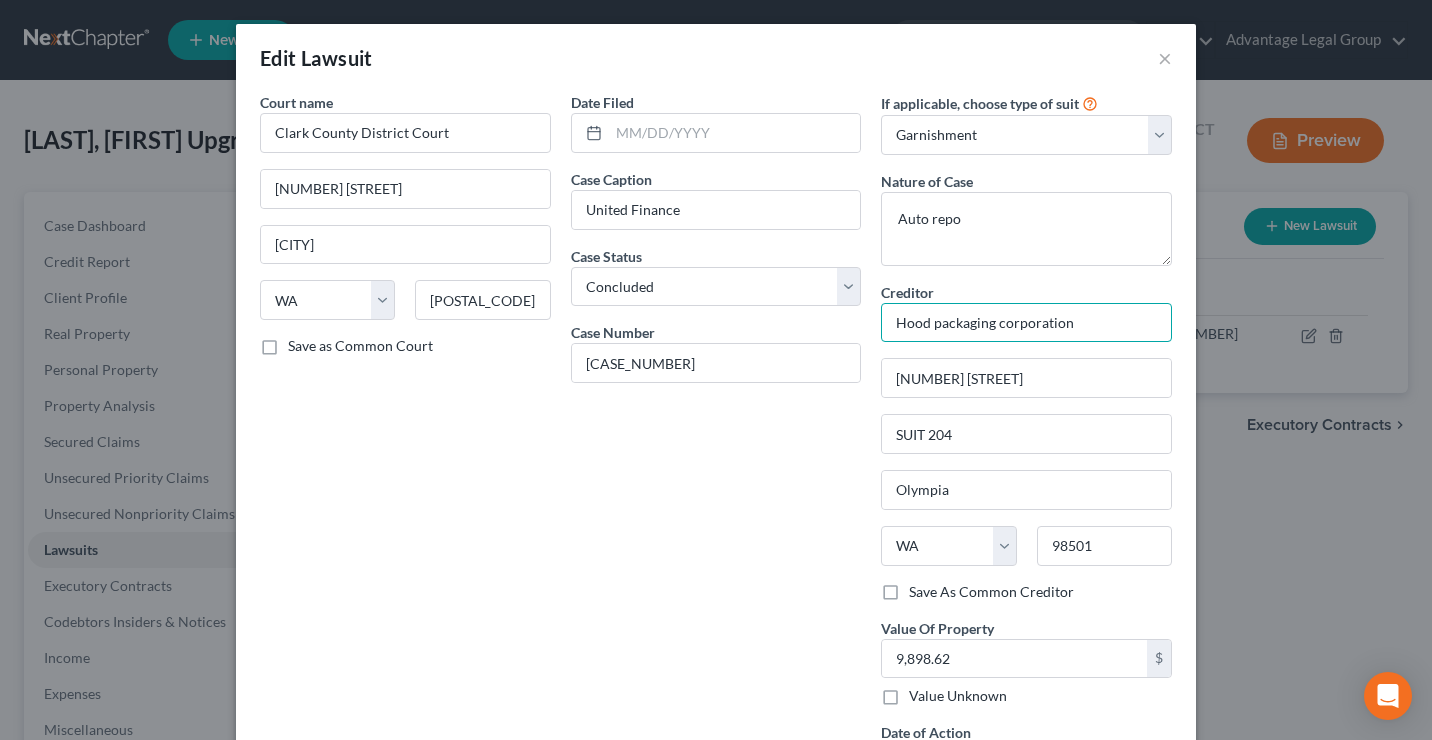 click on "Hood packaging corporation" at bounding box center [1026, 323] 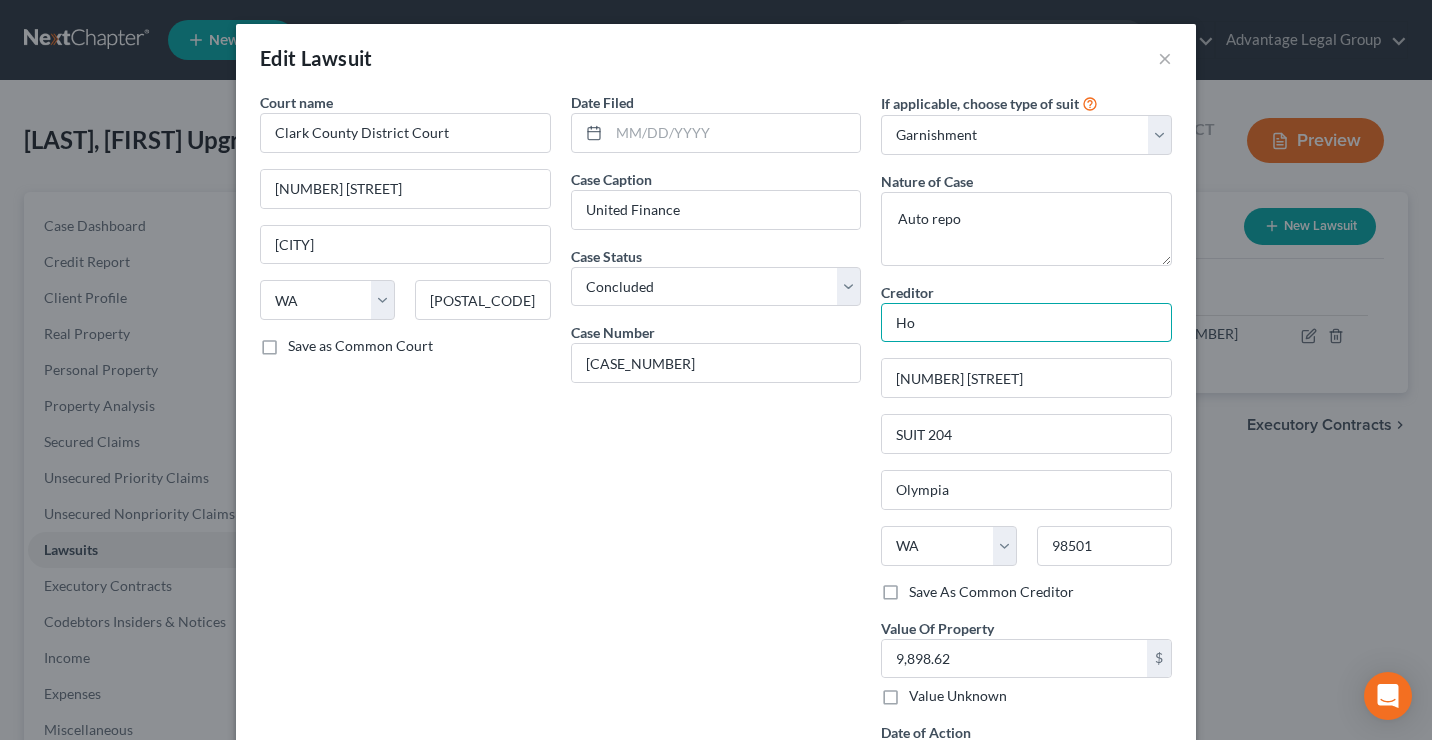 type on "H" 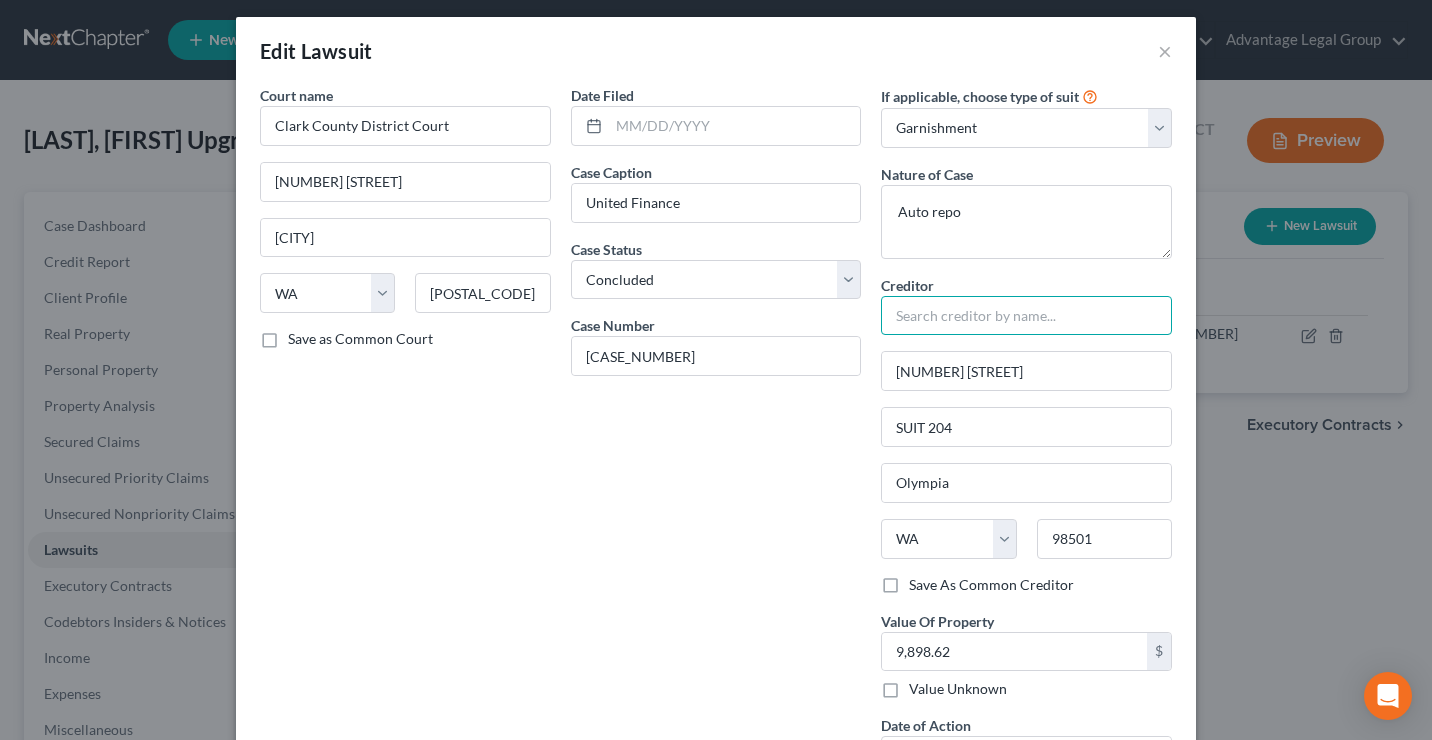 scroll, scrollTop: 8, scrollLeft: 0, axis: vertical 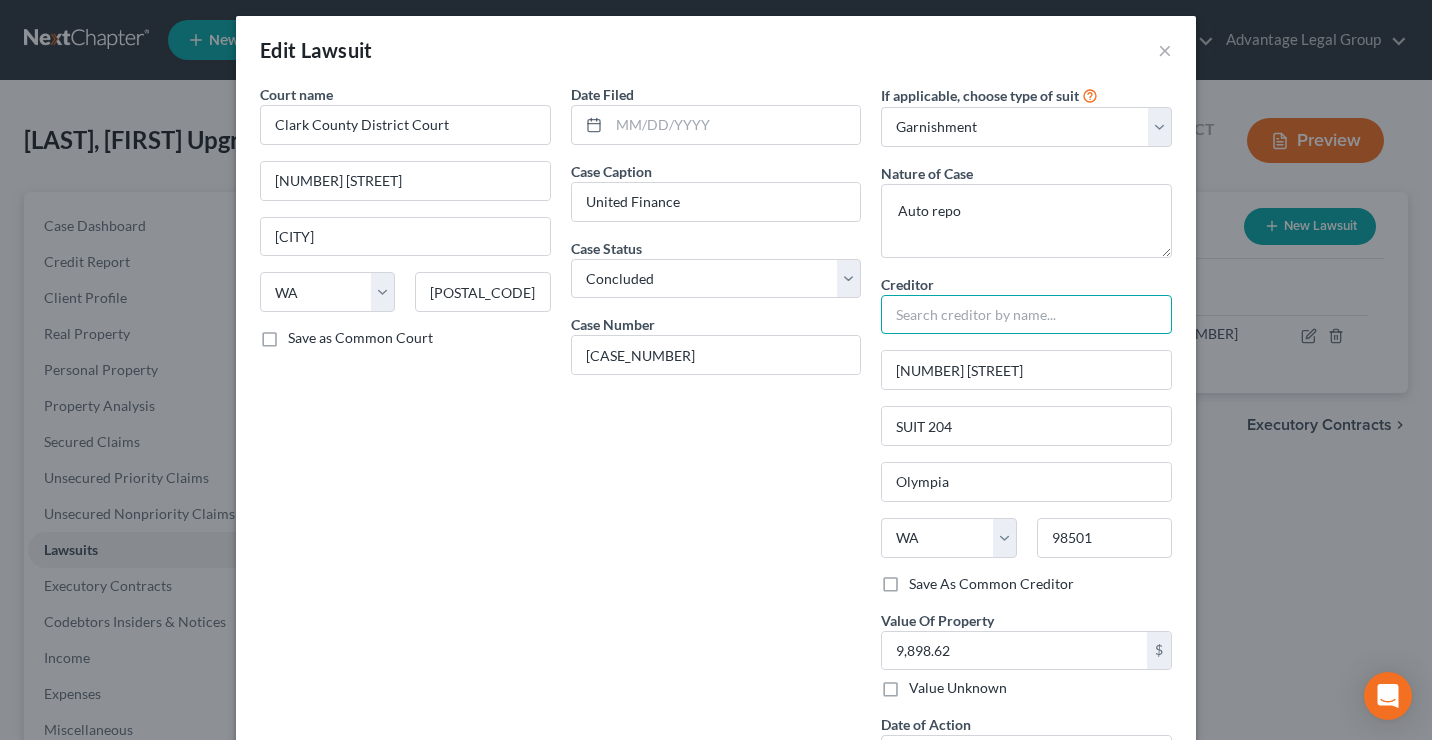 click at bounding box center [1026, 315] 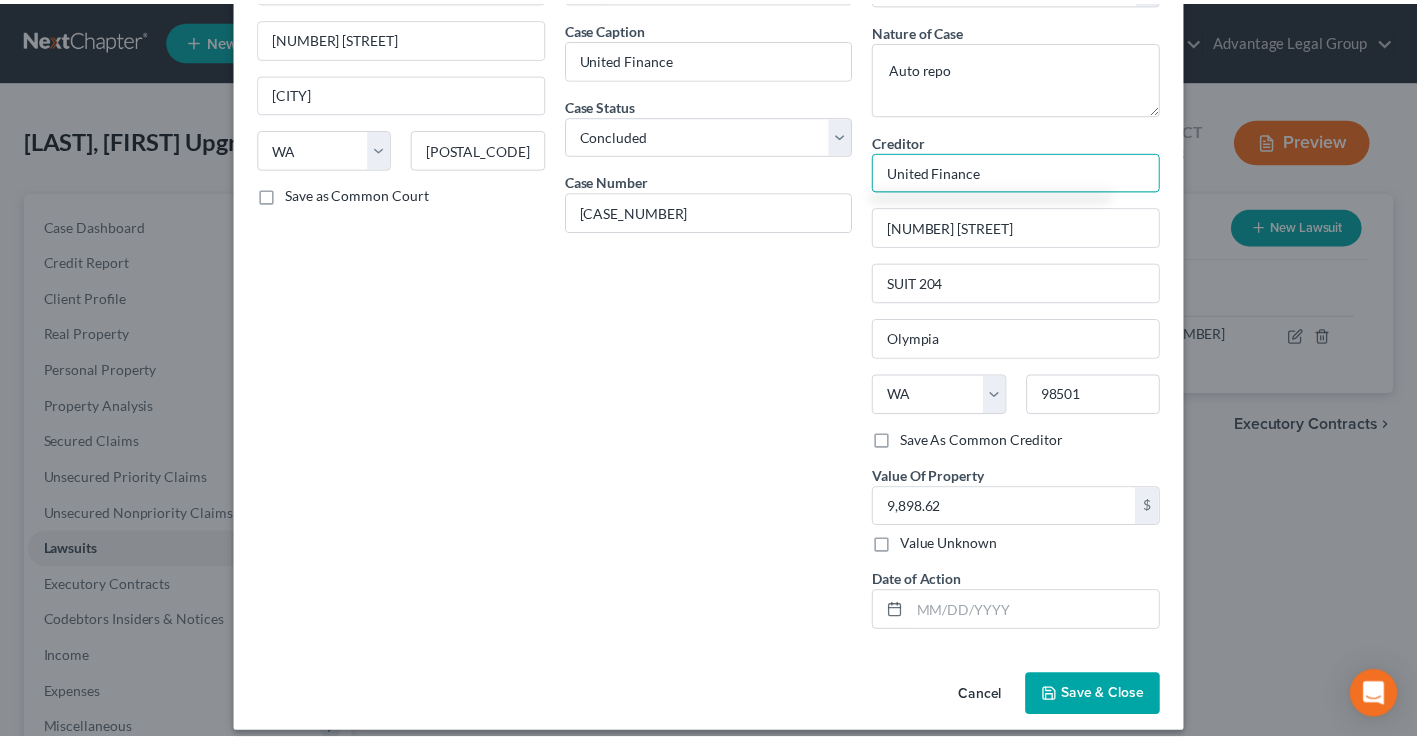 scroll, scrollTop: 169, scrollLeft: 0, axis: vertical 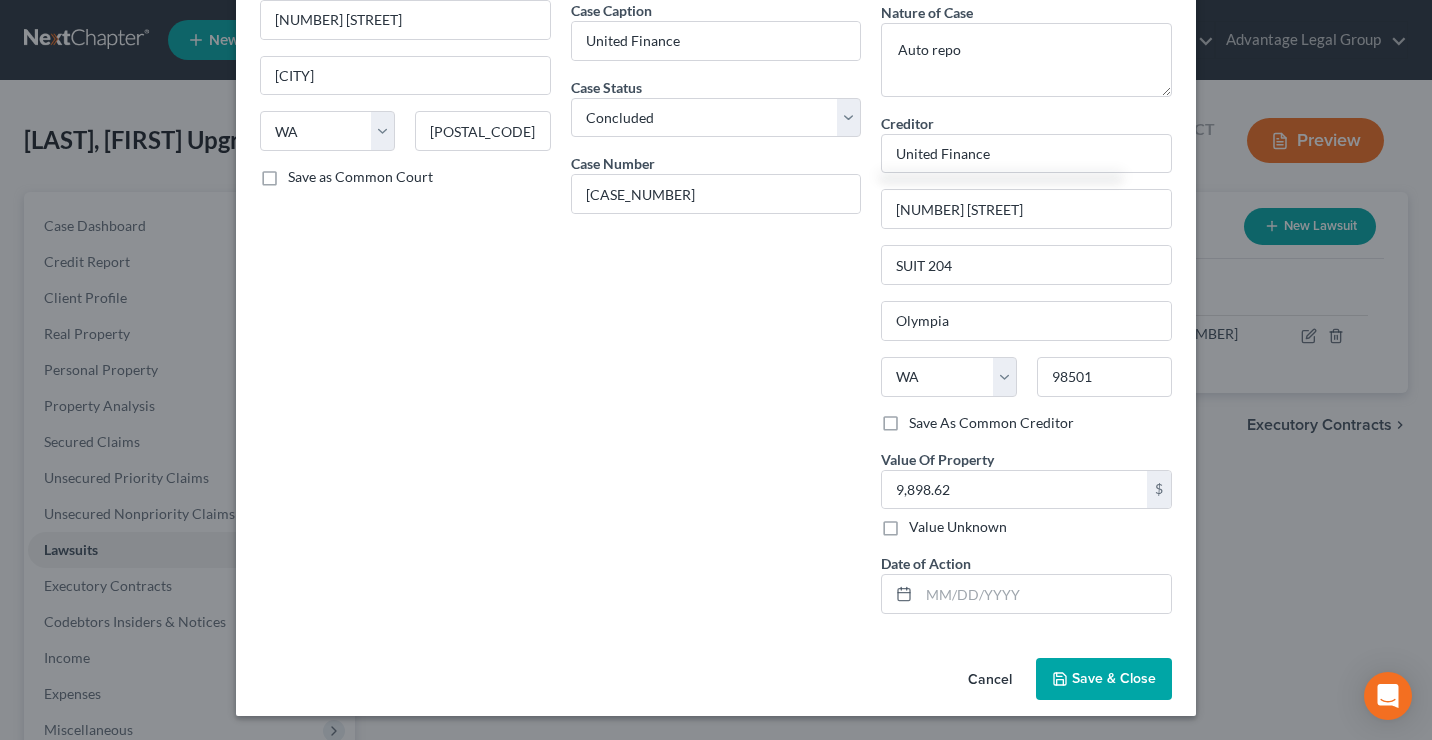 click on "Save & Close" at bounding box center [1114, 678] 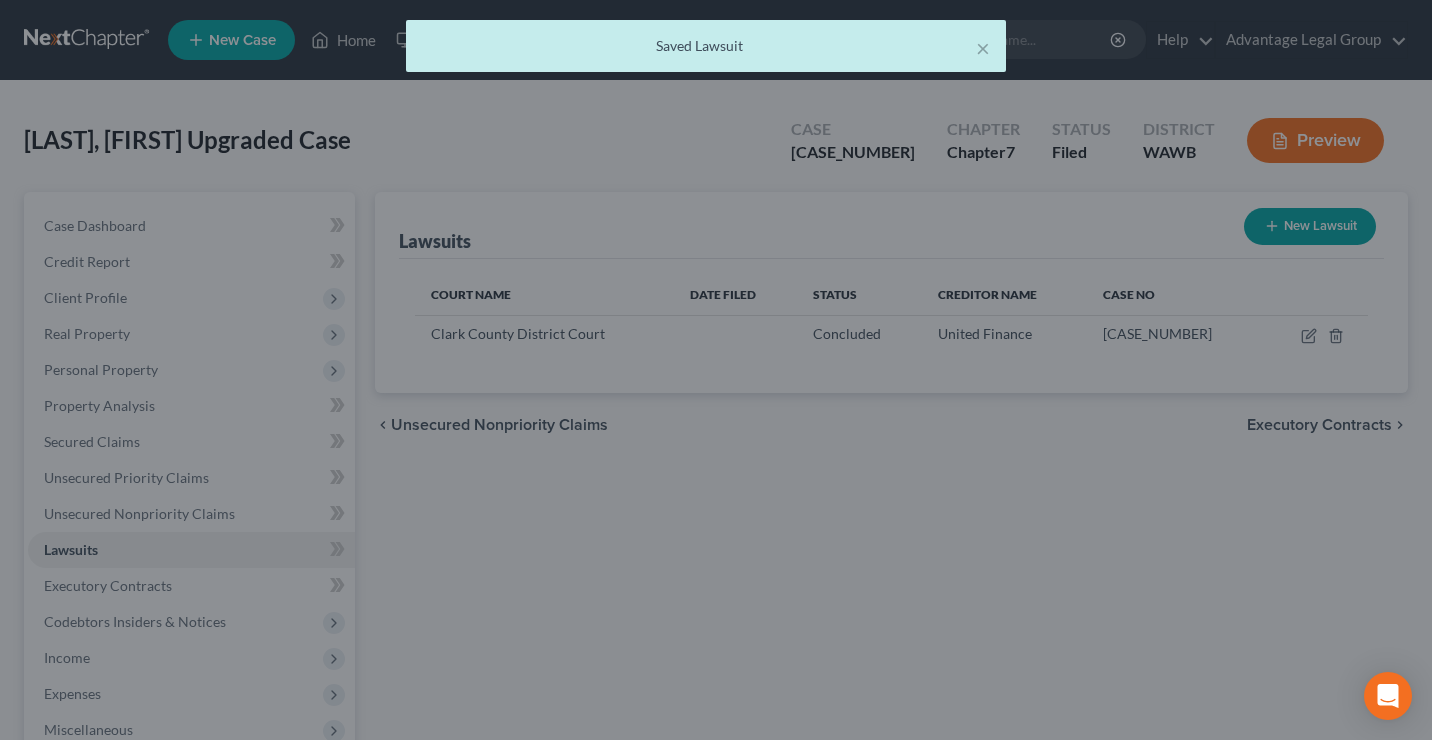 type on "United Finance" 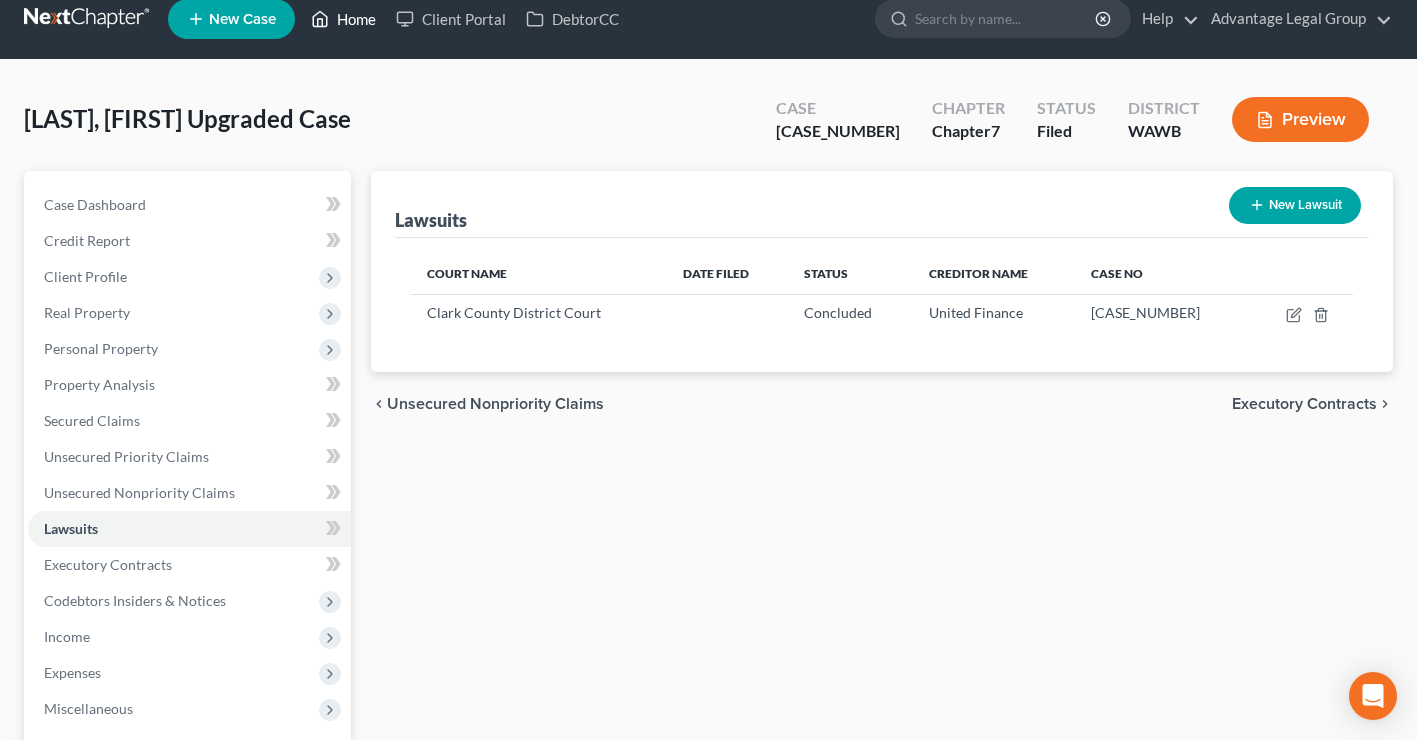 click on "Home" at bounding box center [343, 19] 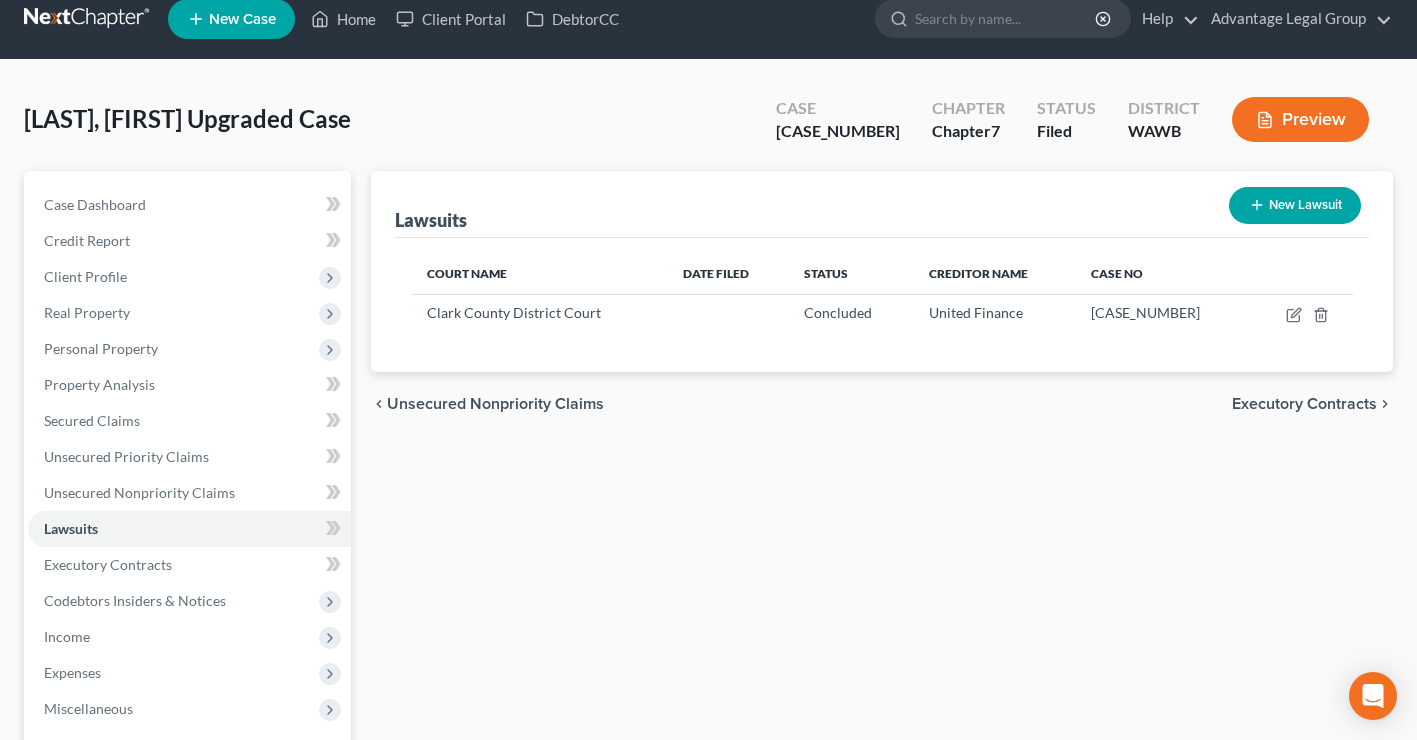 click on "Home New Case Client Portal DebtorCC Advantage Legal Group [EMAIL] My Account Settings Plan + Billing Account Add-Ons Upgrade to Whoa Help Center Webinars Training Videos What's new Log out New Case Home Client Portal DebtorCC - No Result - See all results Or Press Enter... Help Help Center Webinars Training Videos What's new Advantage Legal Group Advantage Legal Group [EMAIL] My Account Settings Plan + Billing Account Add-Ons Upgrade to Whoa Log out" at bounding box center (708, 19) 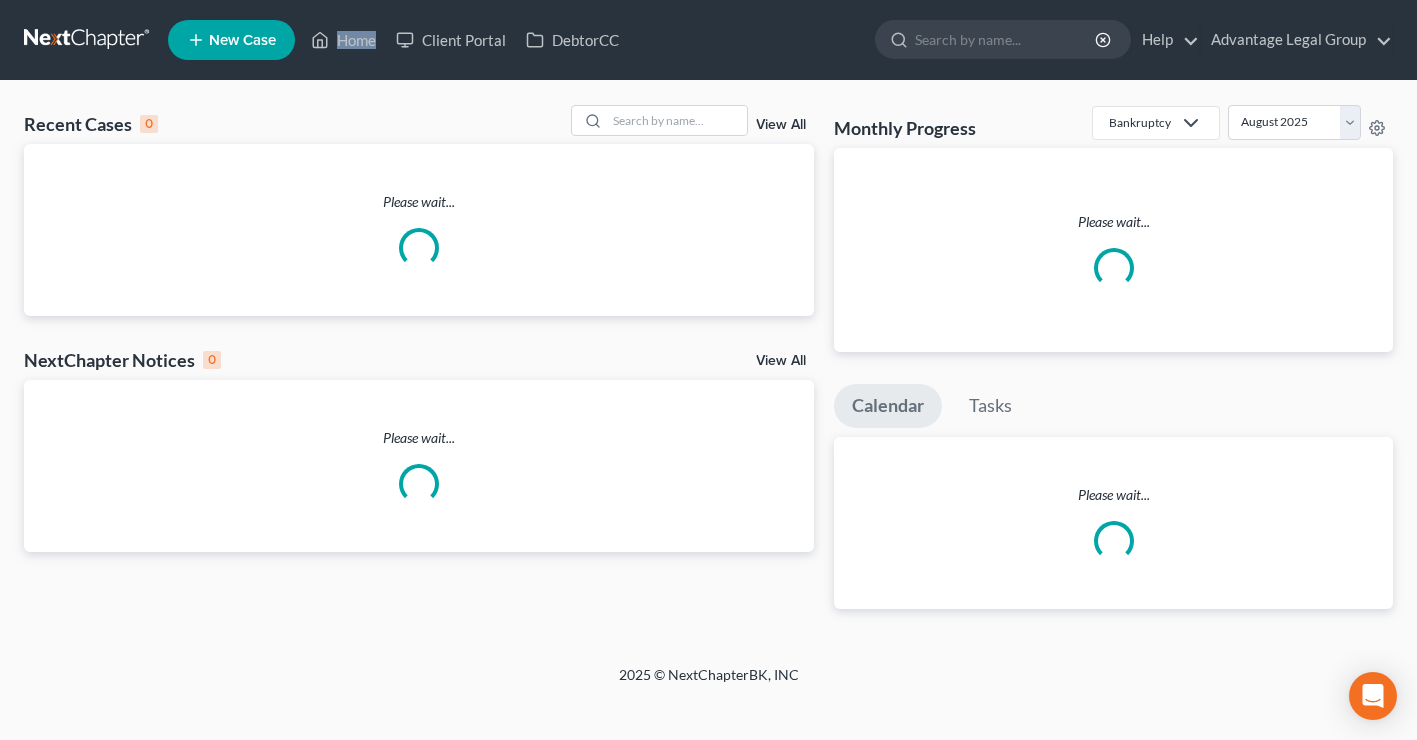 scroll, scrollTop: 0, scrollLeft: 0, axis: both 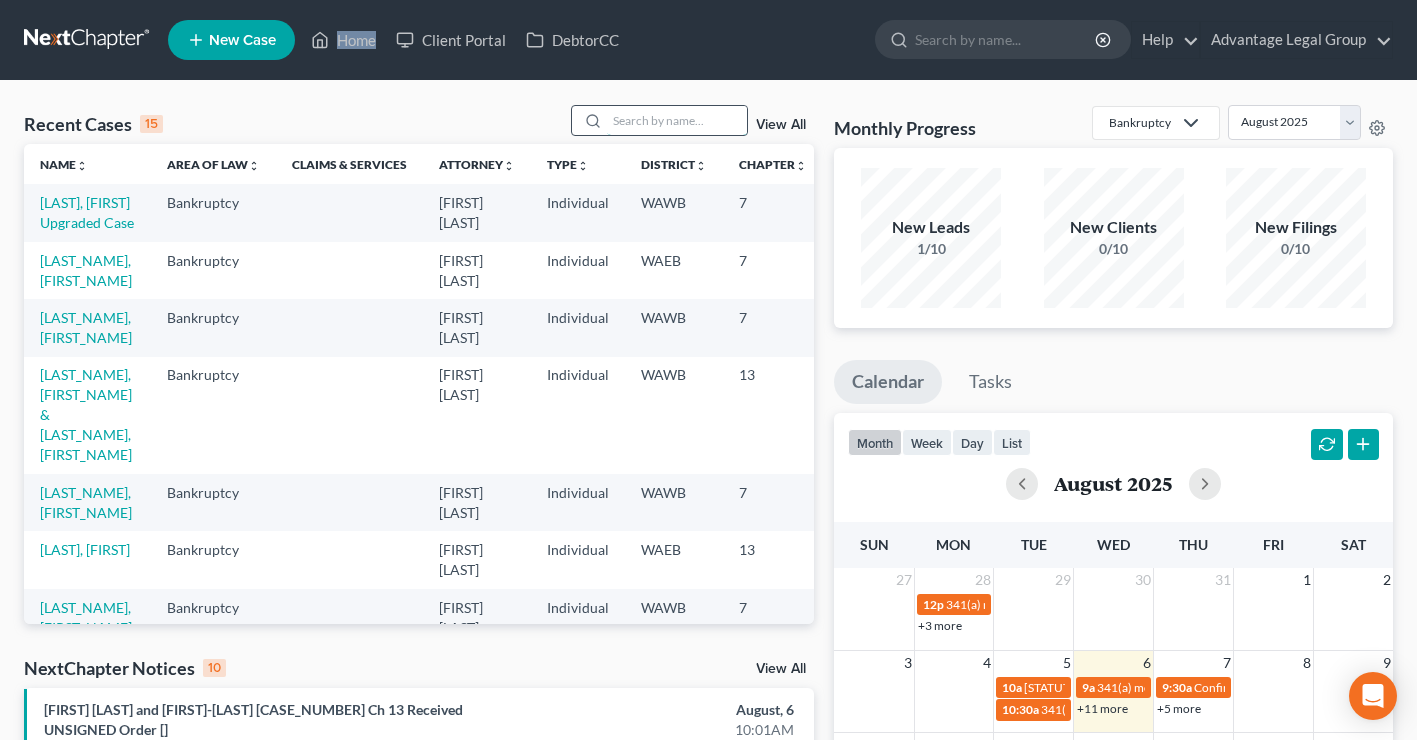 click at bounding box center [677, 120] 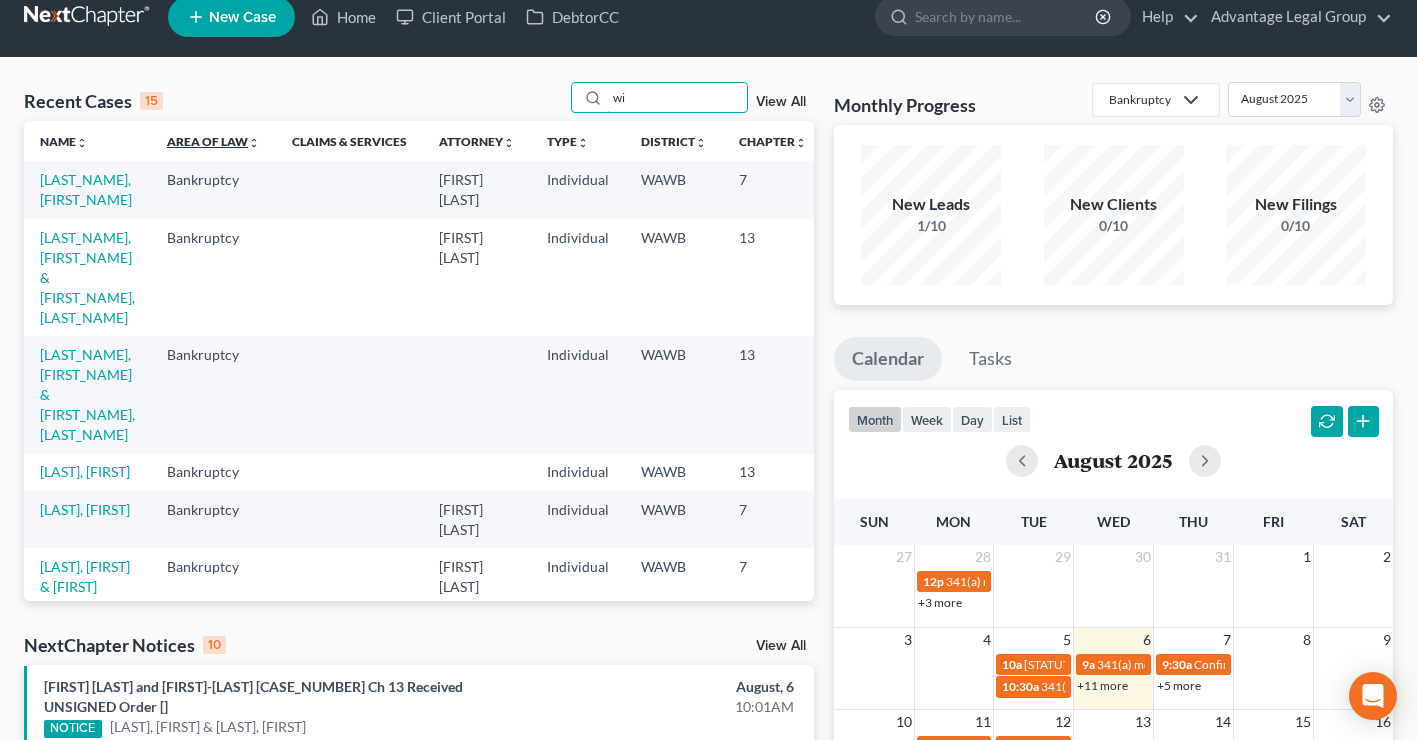scroll, scrollTop: 26, scrollLeft: 0, axis: vertical 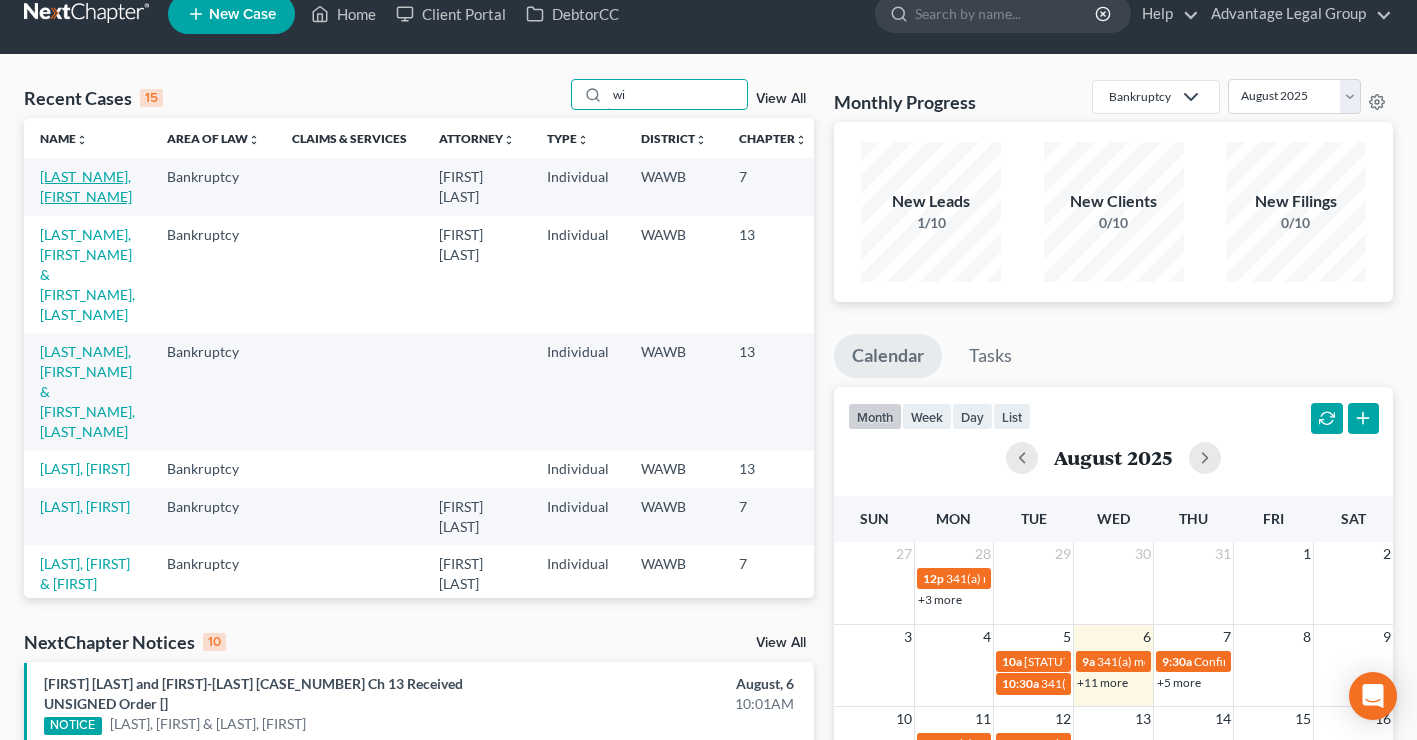 type on "wi" 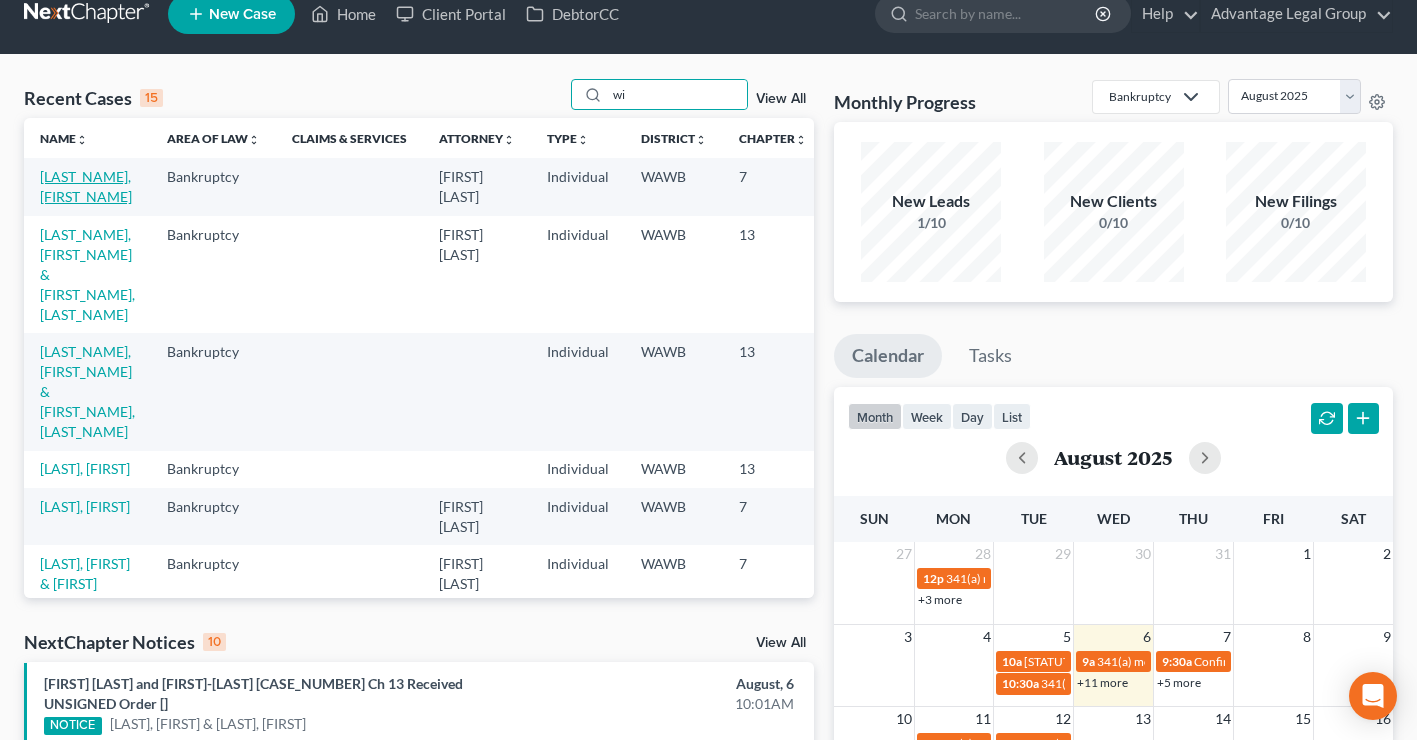 drag, startPoint x: 55, startPoint y: 171, endPoint x: 170, endPoint y: 199, distance: 118.35962 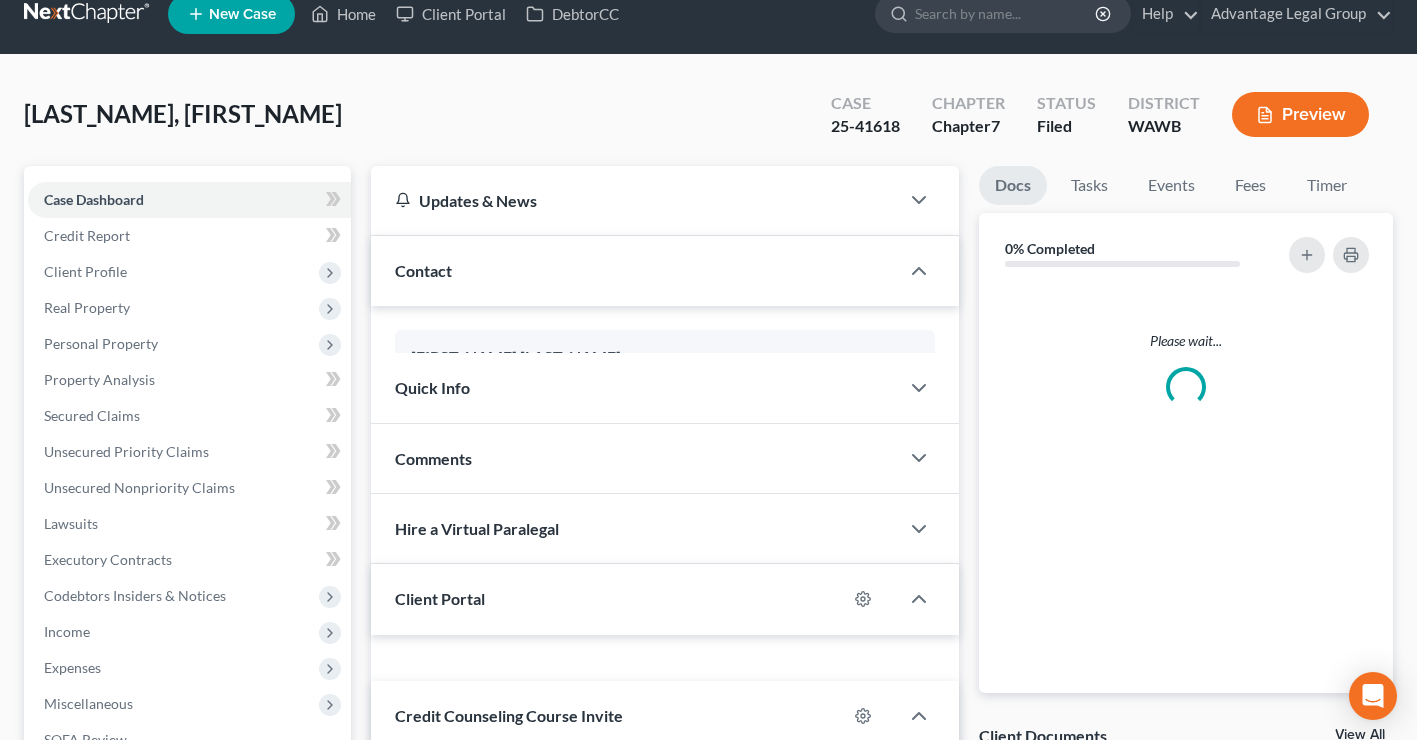 scroll, scrollTop: 0, scrollLeft: 0, axis: both 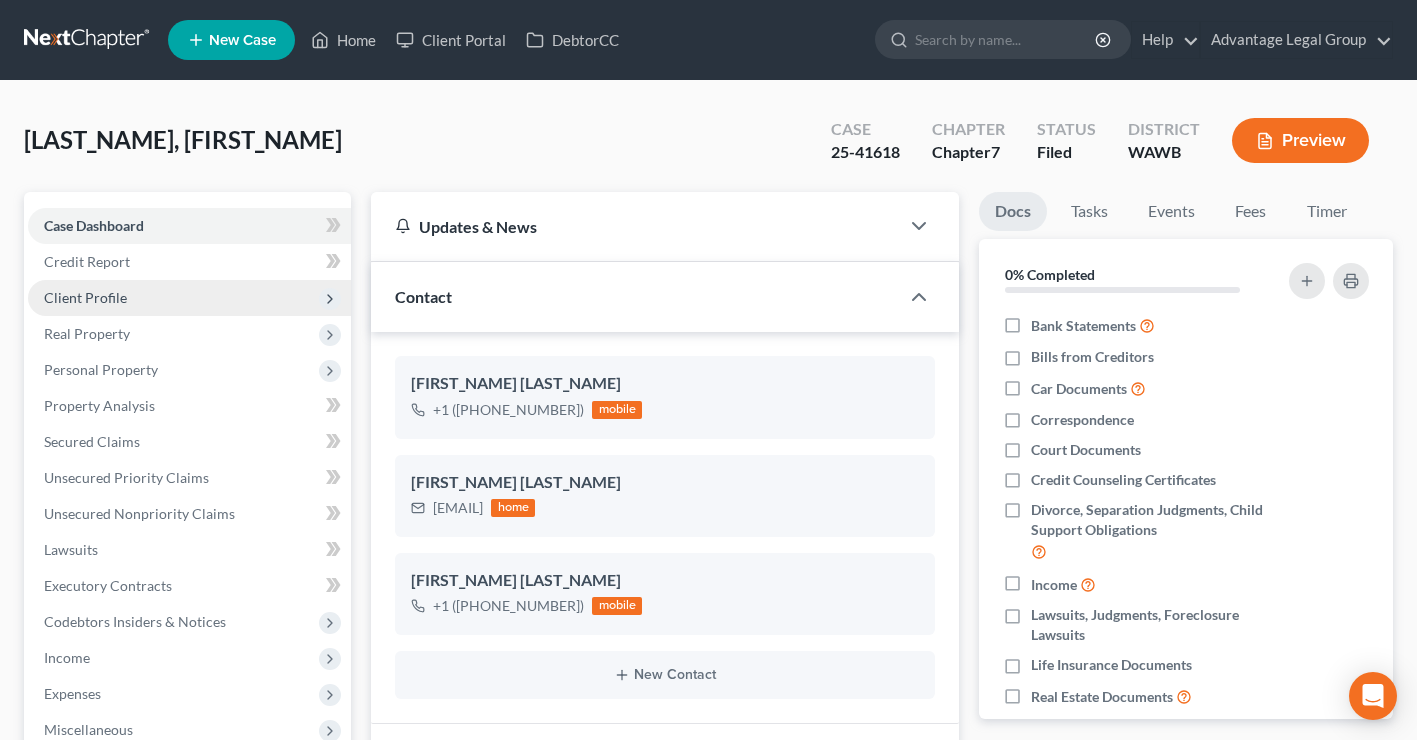 click on "Client Profile" at bounding box center (85, 297) 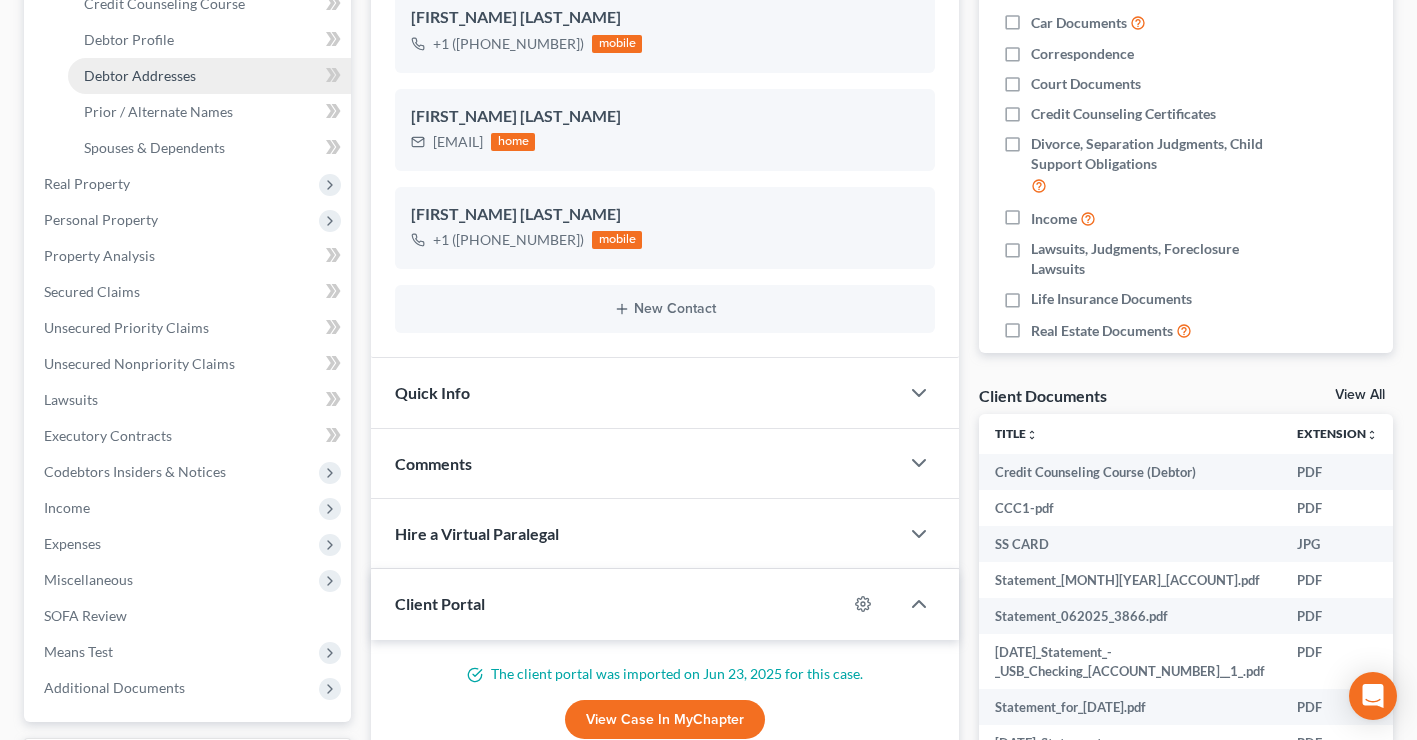 scroll, scrollTop: 383, scrollLeft: 0, axis: vertical 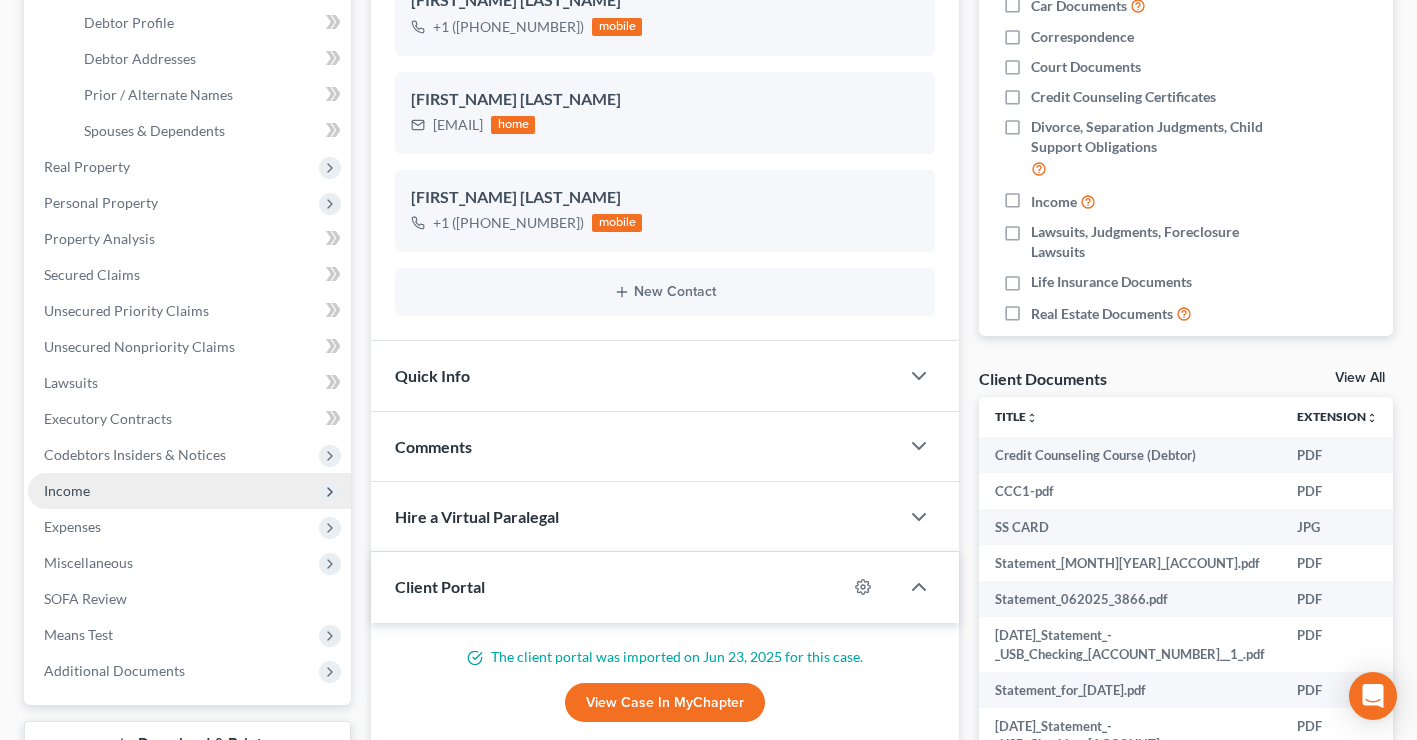 click on "Income" at bounding box center (67, 490) 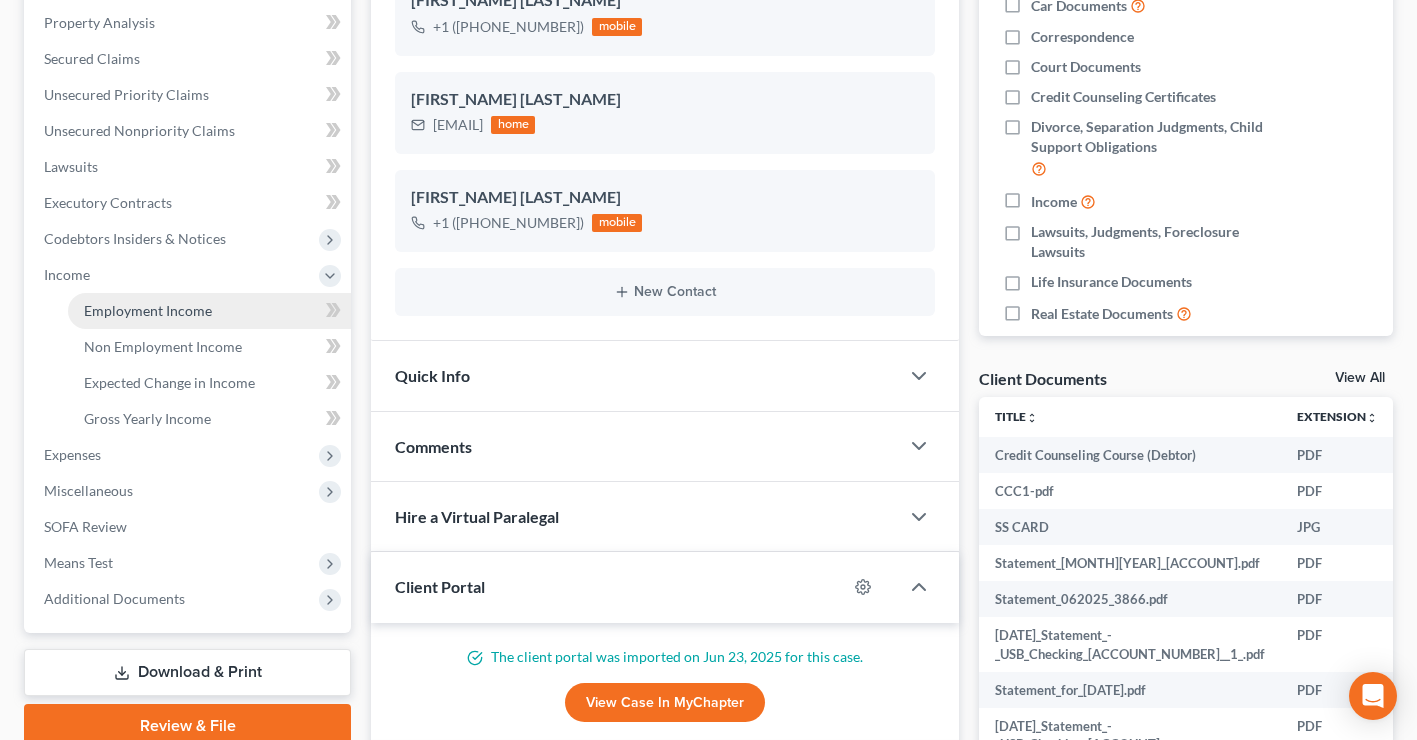 click on "Employment Income" at bounding box center [148, 310] 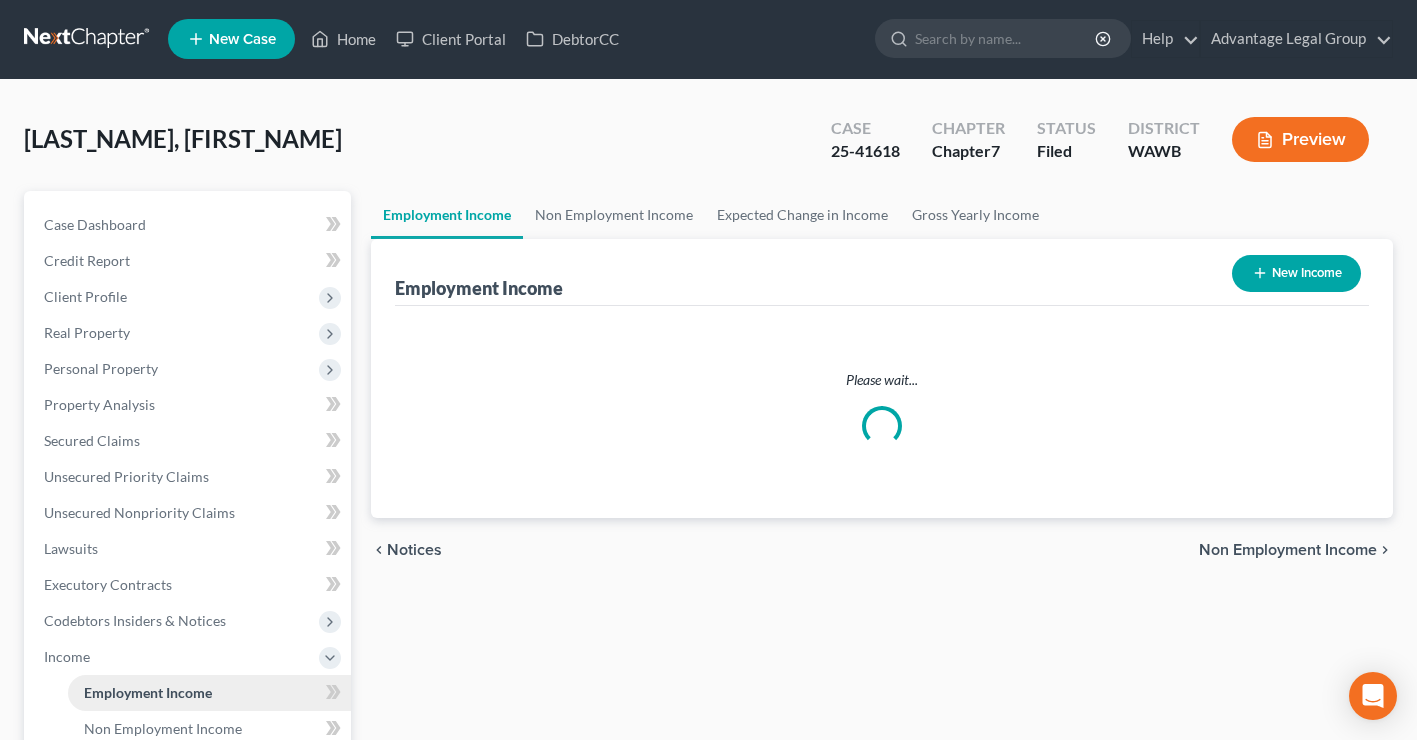 scroll, scrollTop: 0, scrollLeft: 0, axis: both 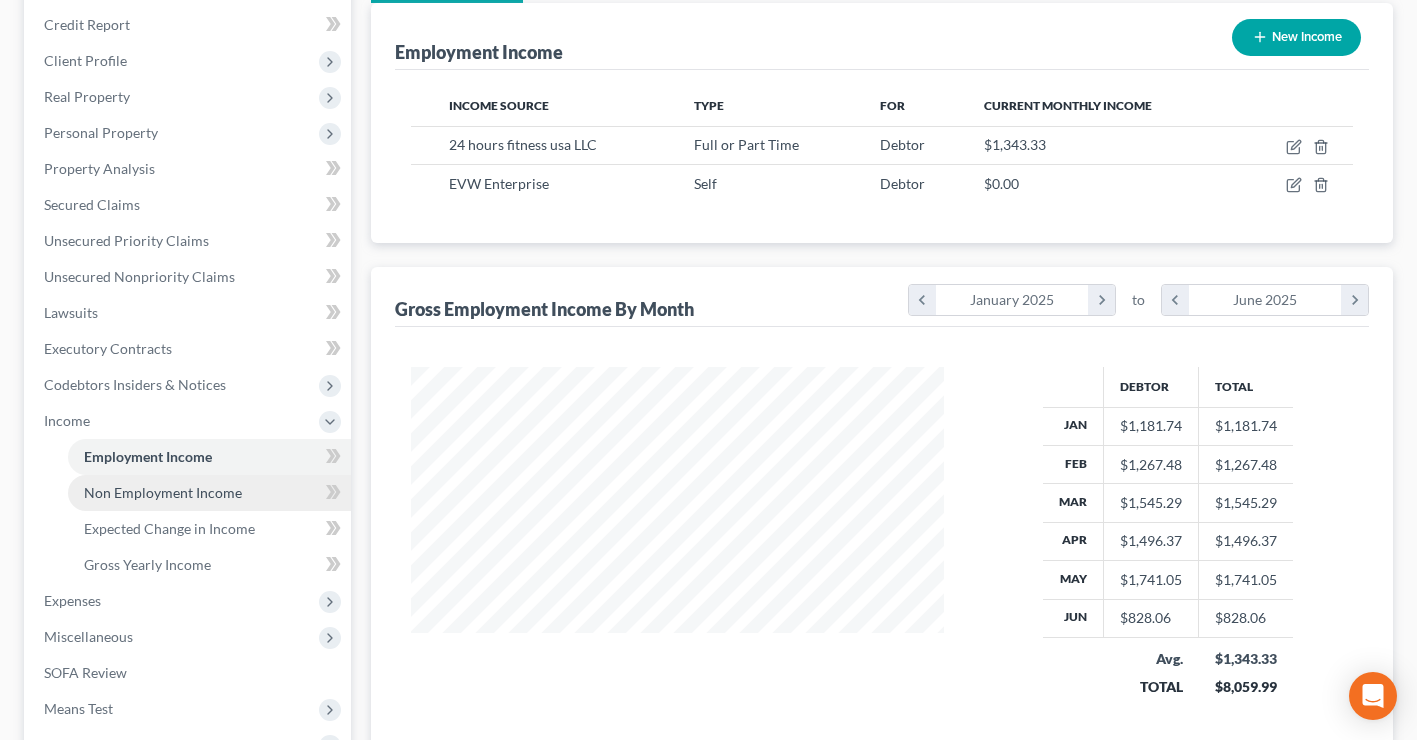 click on "Non Employment Income" at bounding box center (163, 492) 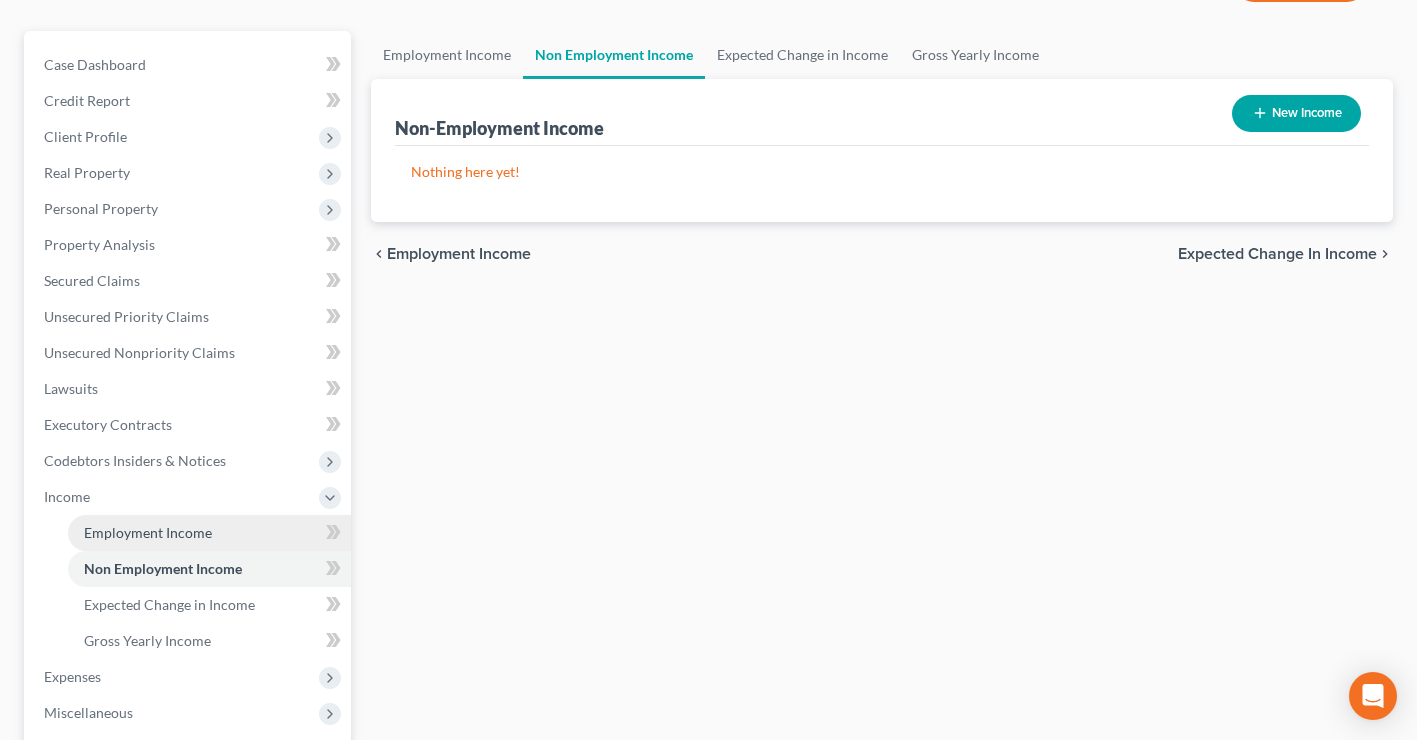 scroll, scrollTop: 160, scrollLeft: 0, axis: vertical 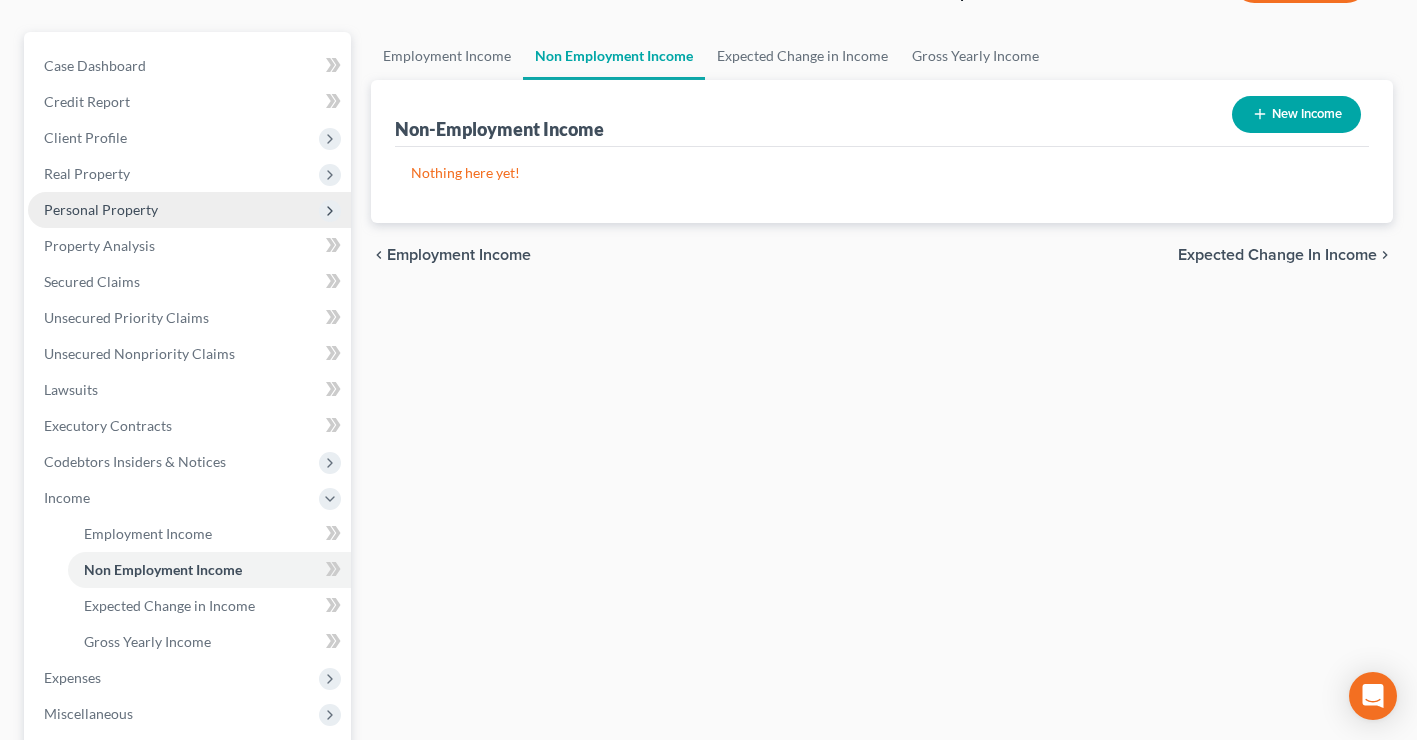 click on "Personal Property" at bounding box center [101, 209] 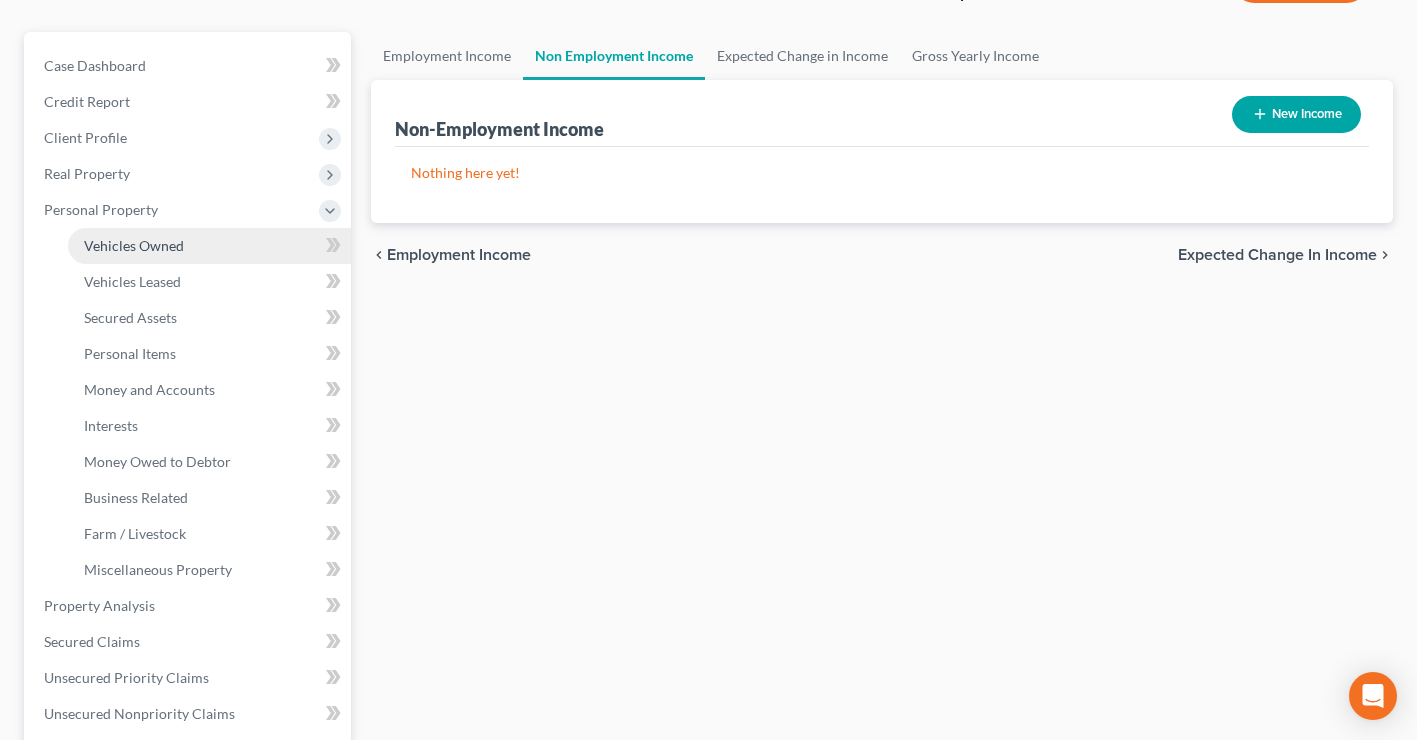 click on "Vehicles Owned" at bounding box center [134, 245] 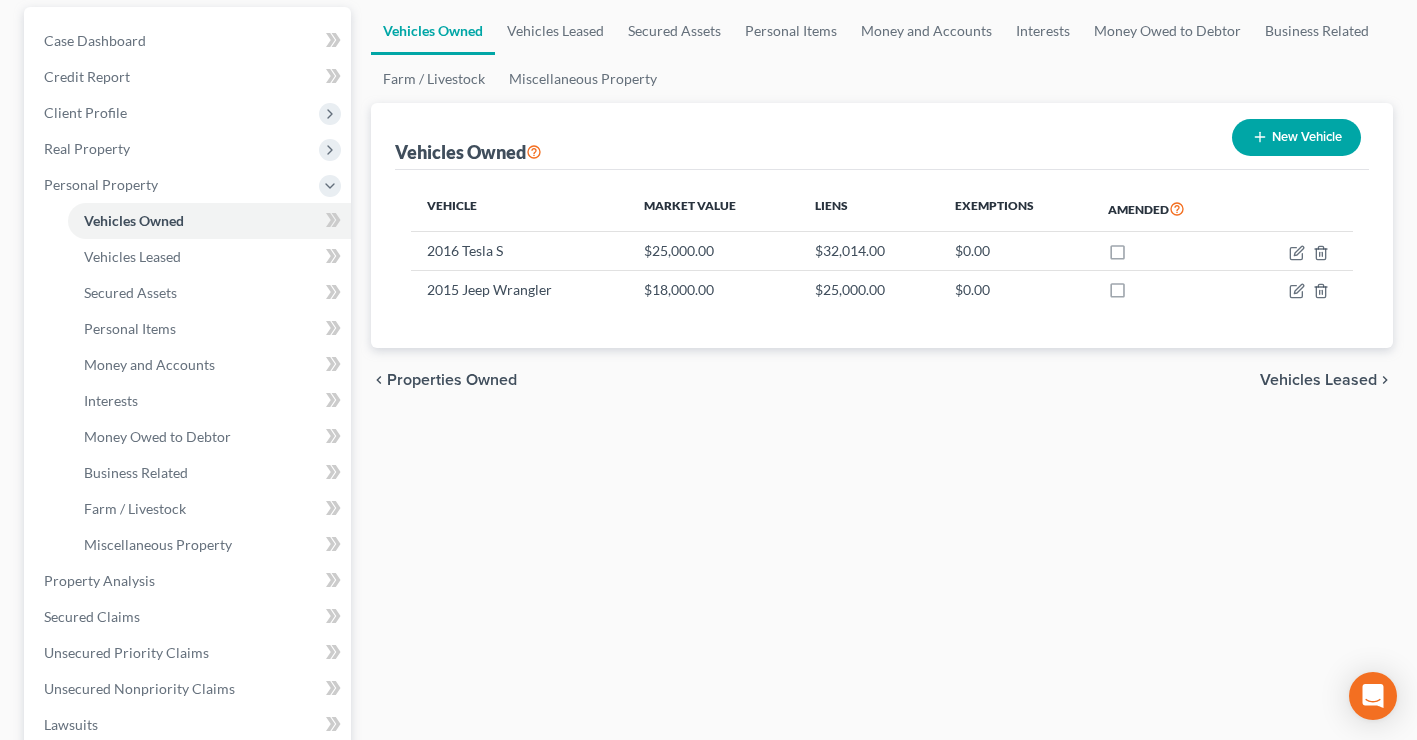 scroll, scrollTop: 227, scrollLeft: 0, axis: vertical 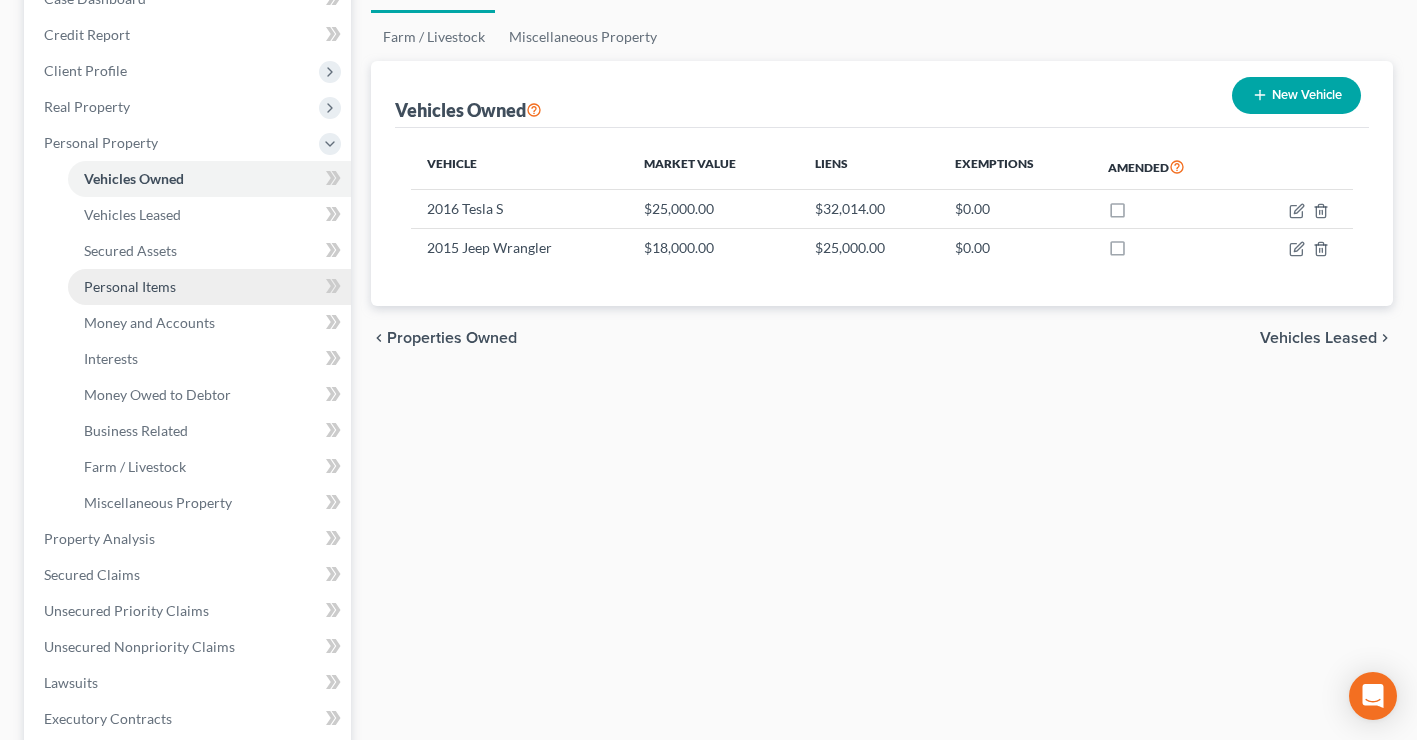 click on "Personal Items" at bounding box center (130, 286) 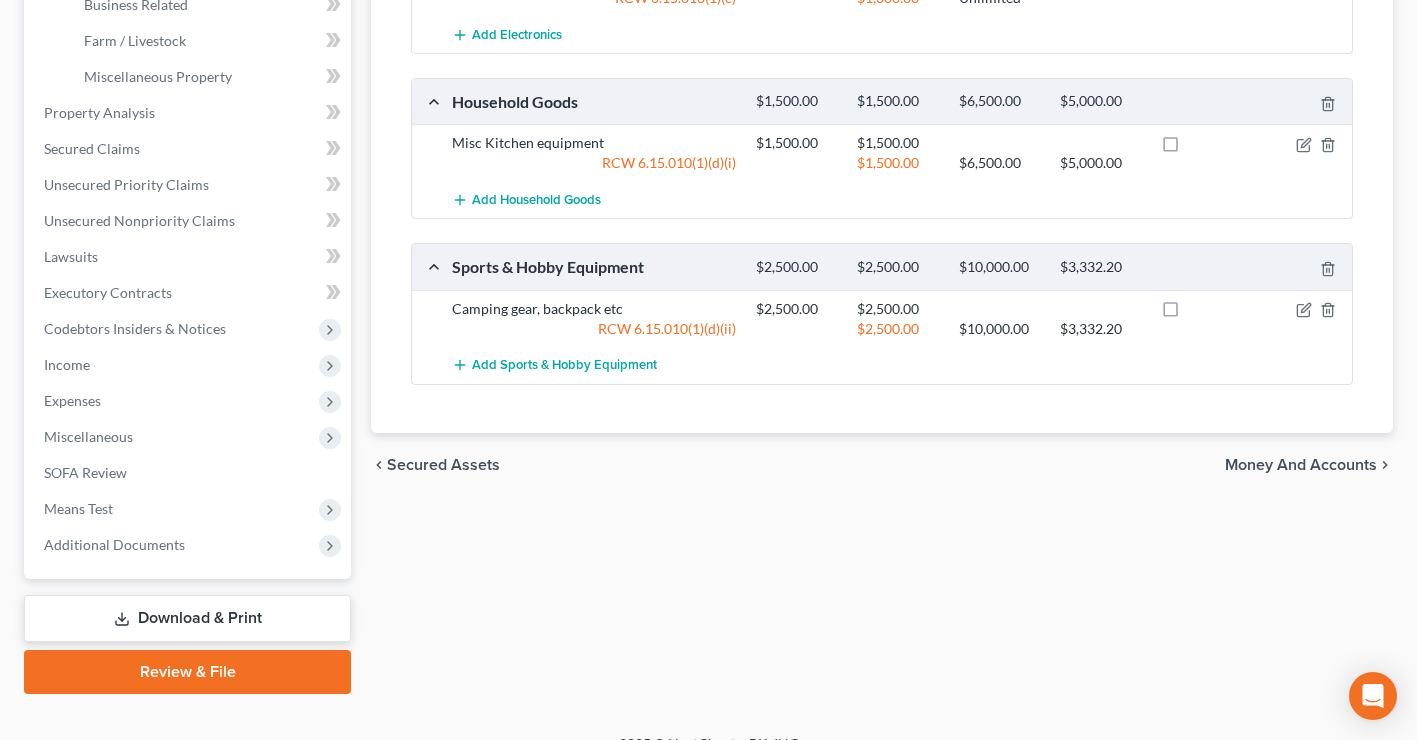 scroll, scrollTop: 657, scrollLeft: 0, axis: vertical 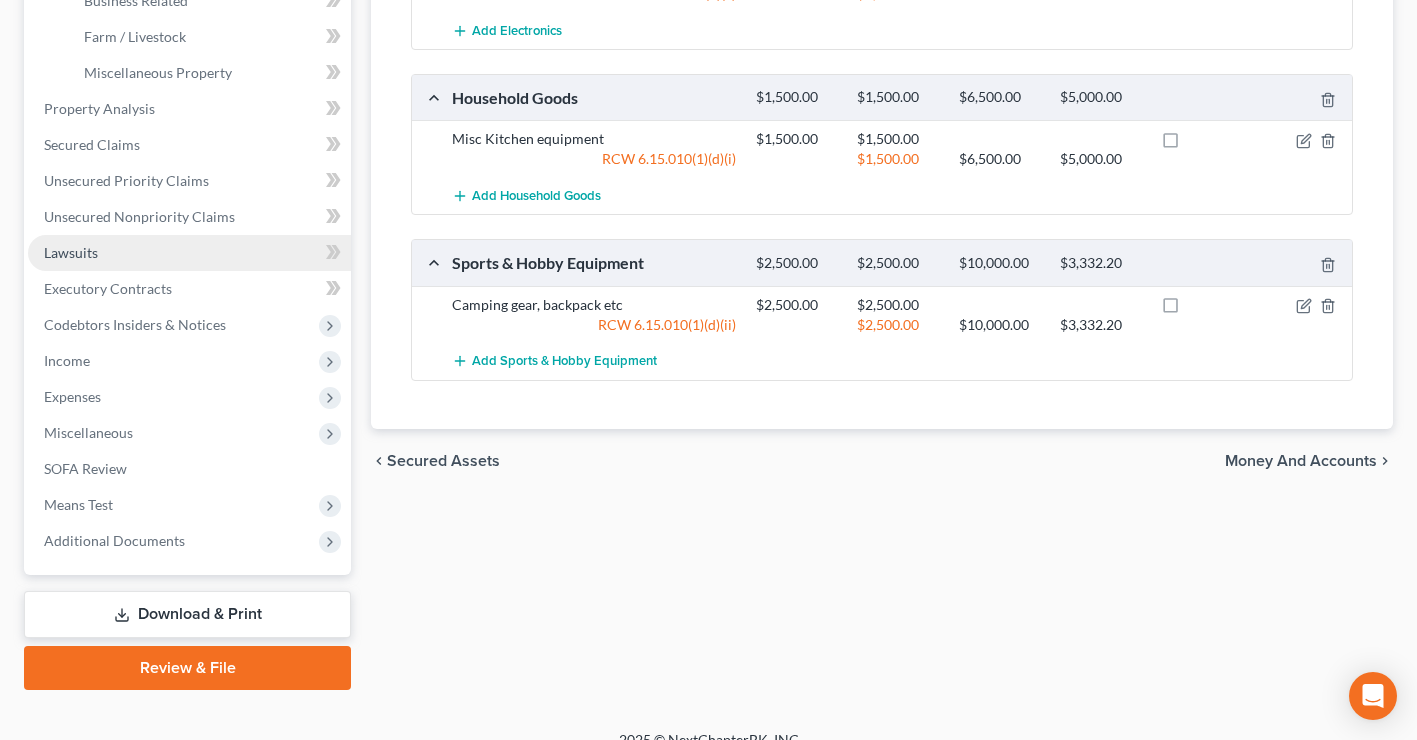 click on "Lawsuits" at bounding box center [71, 252] 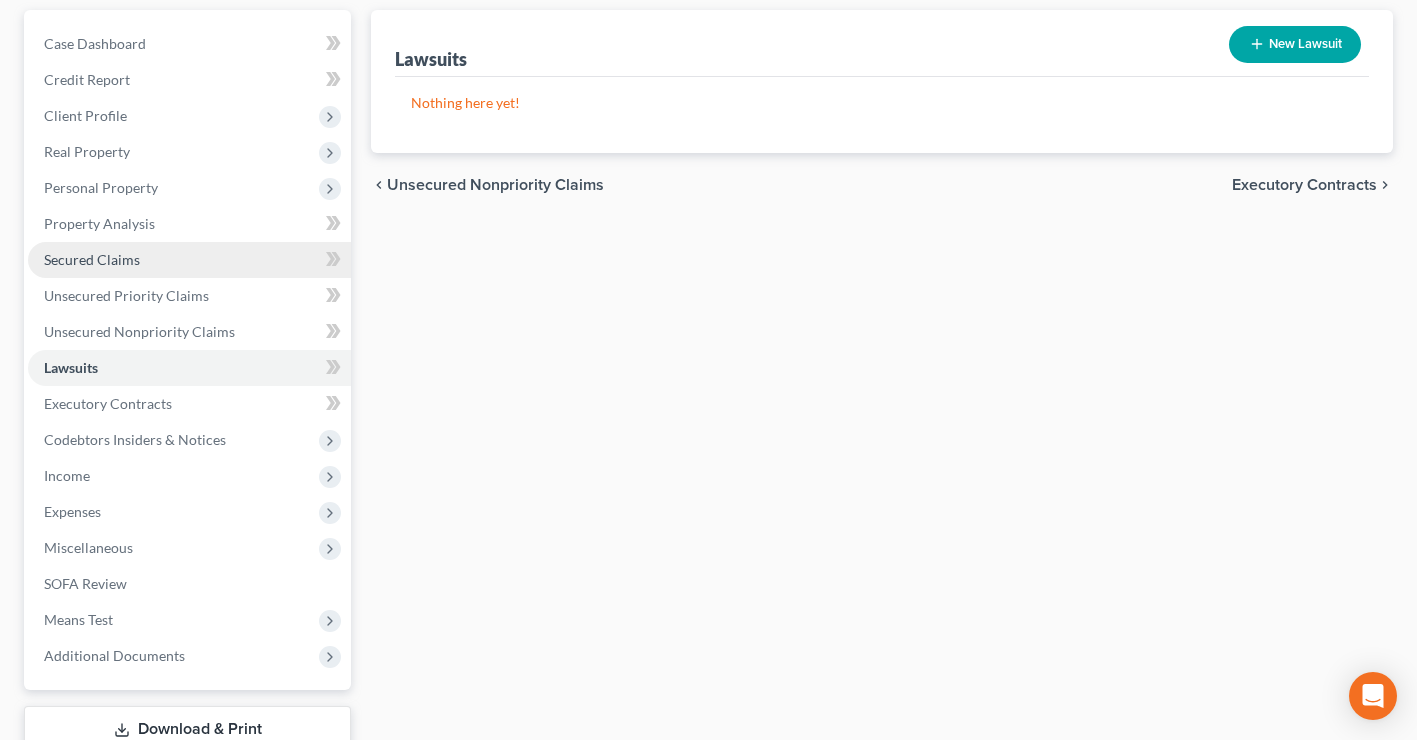 scroll, scrollTop: 0, scrollLeft: 0, axis: both 